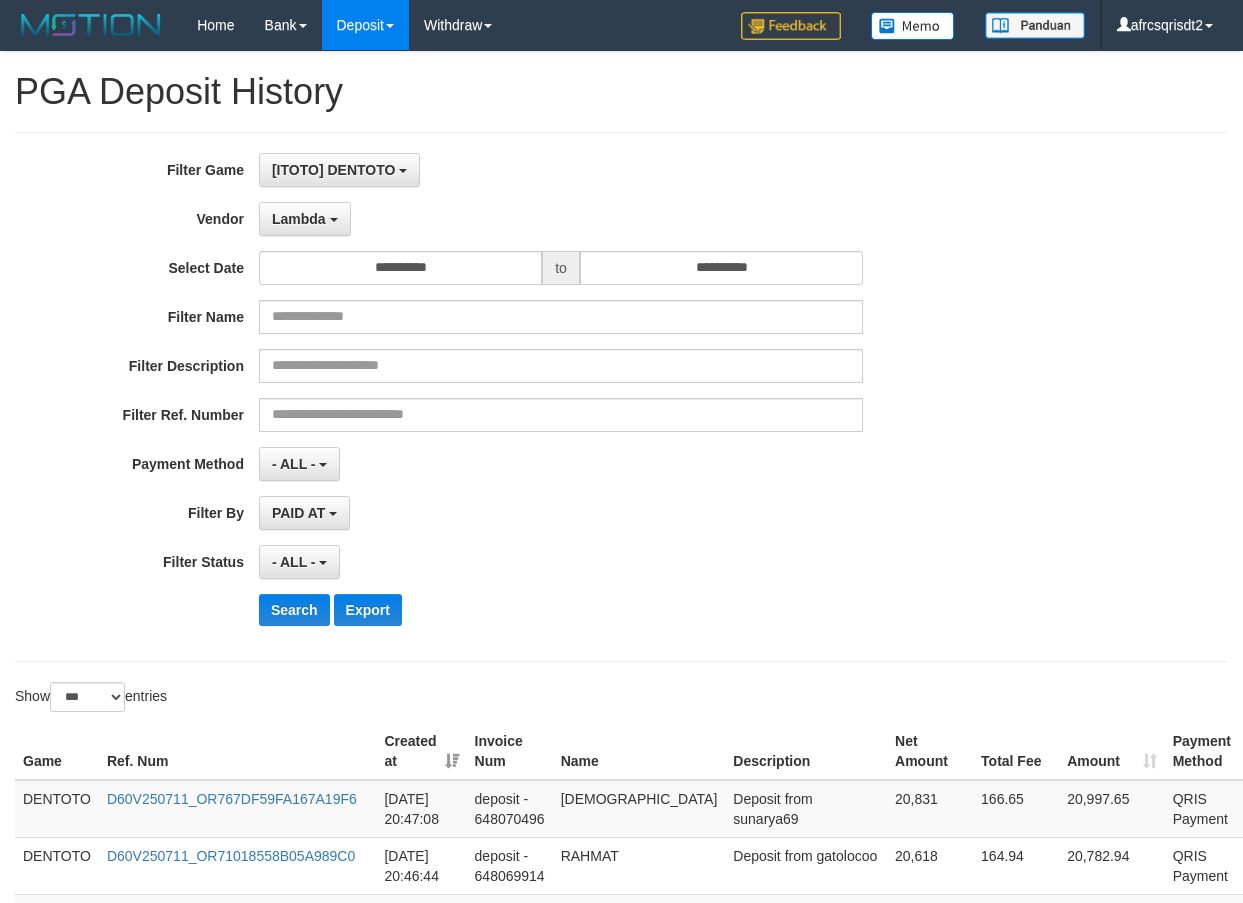 select on "**********" 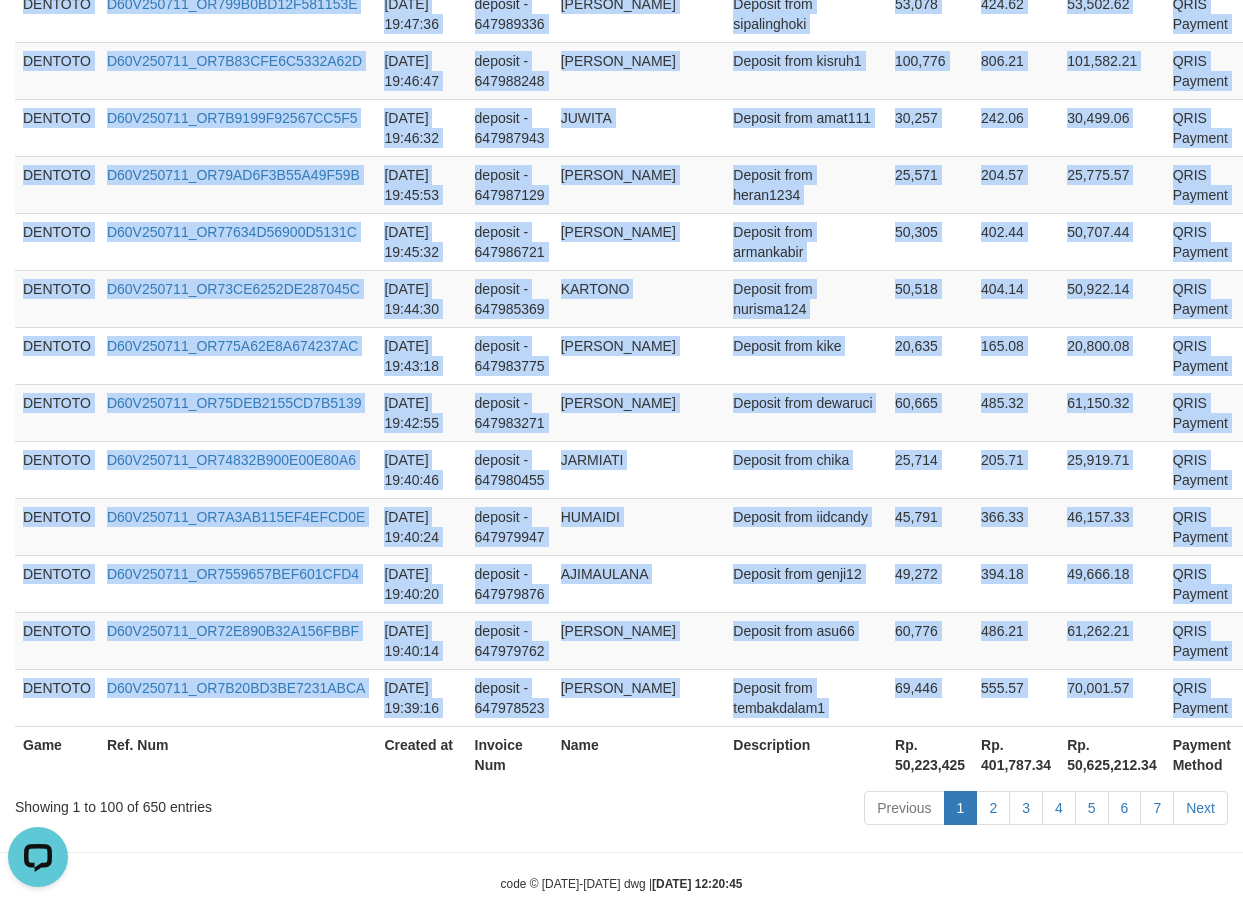 scroll, scrollTop: 0, scrollLeft: 0, axis: both 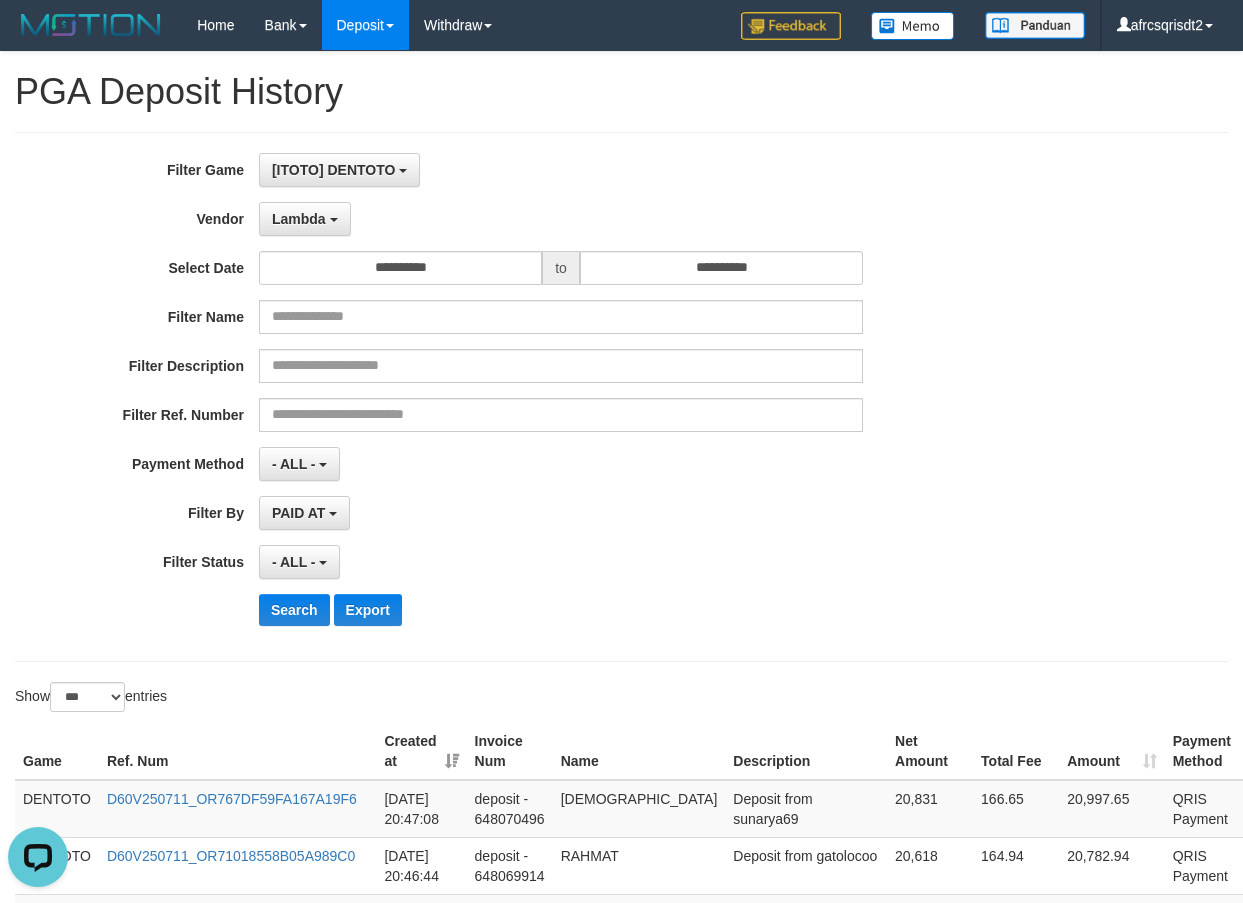 drag, startPoint x: 930, startPoint y: 172, endPoint x: 863, endPoint y: 59, distance: 131.3697 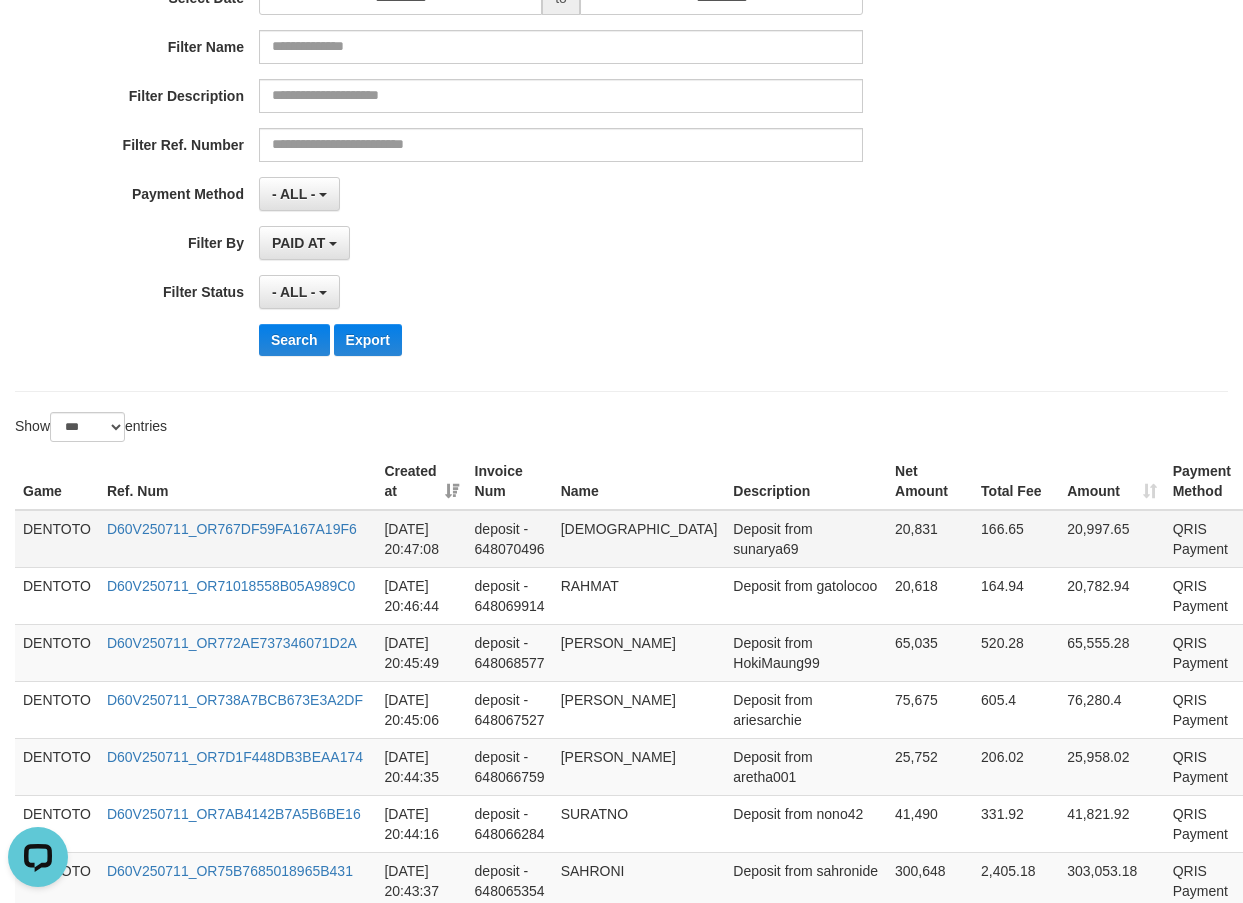 scroll, scrollTop: 333, scrollLeft: 0, axis: vertical 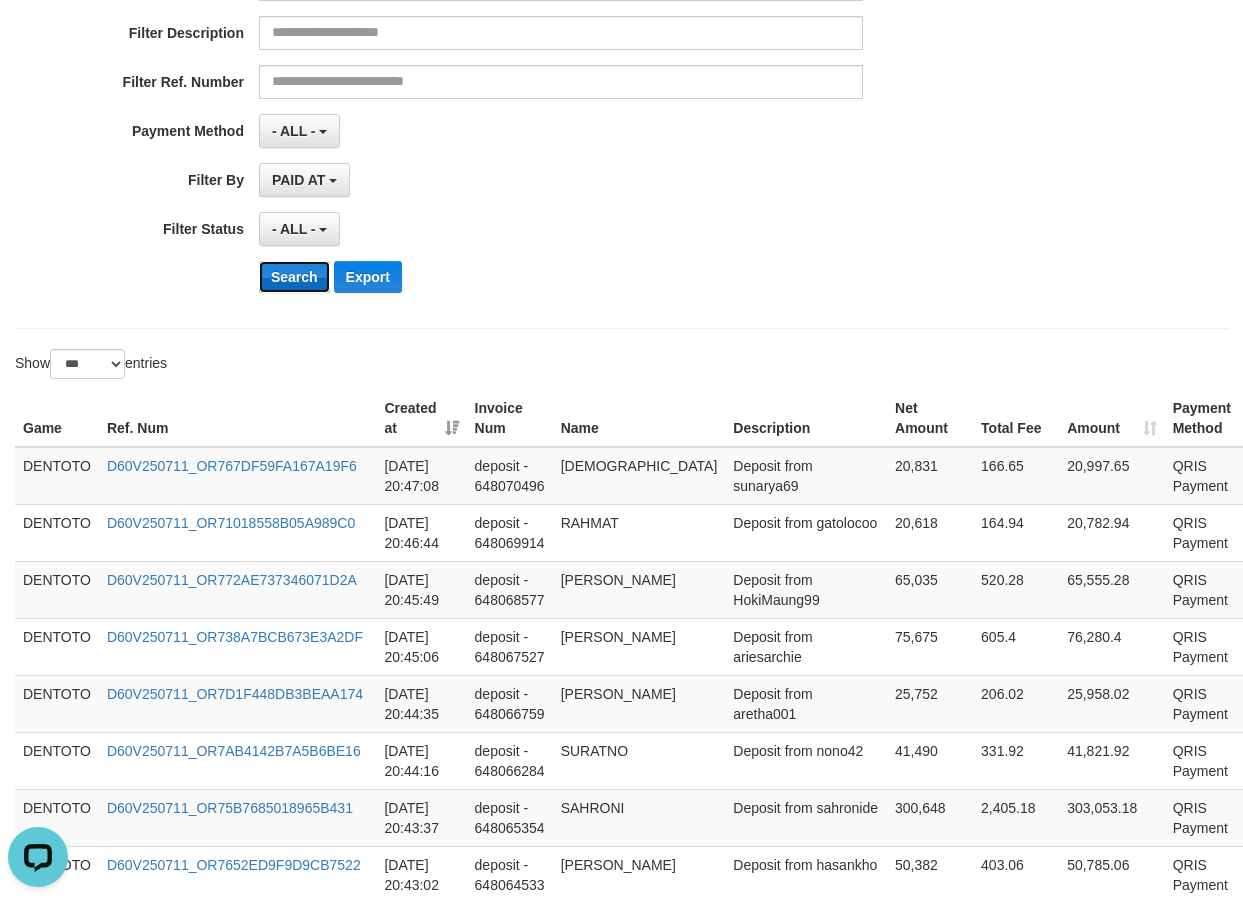 click on "Search" at bounding box center (294, 277) 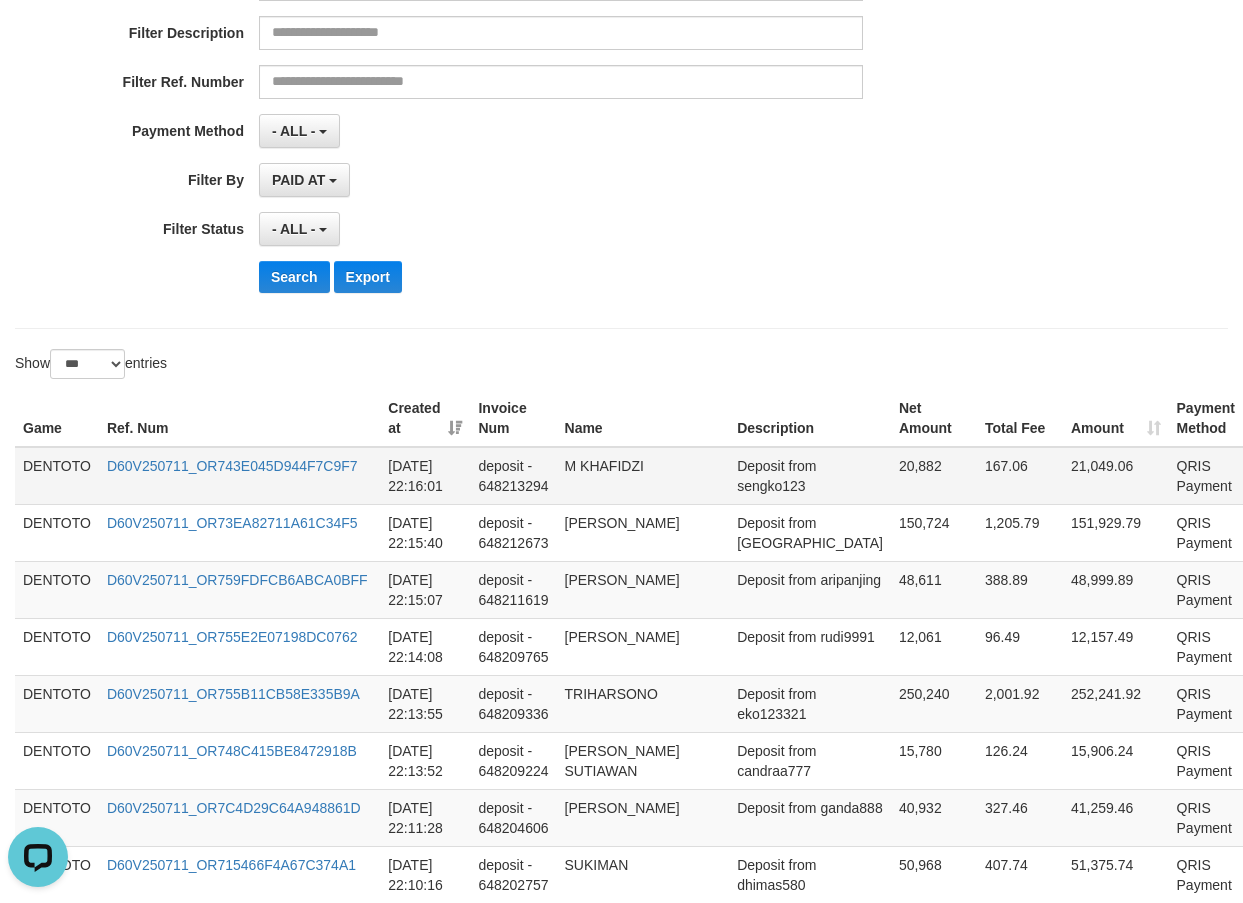 click on "DENTOTO" at bounding box center [57, 476] 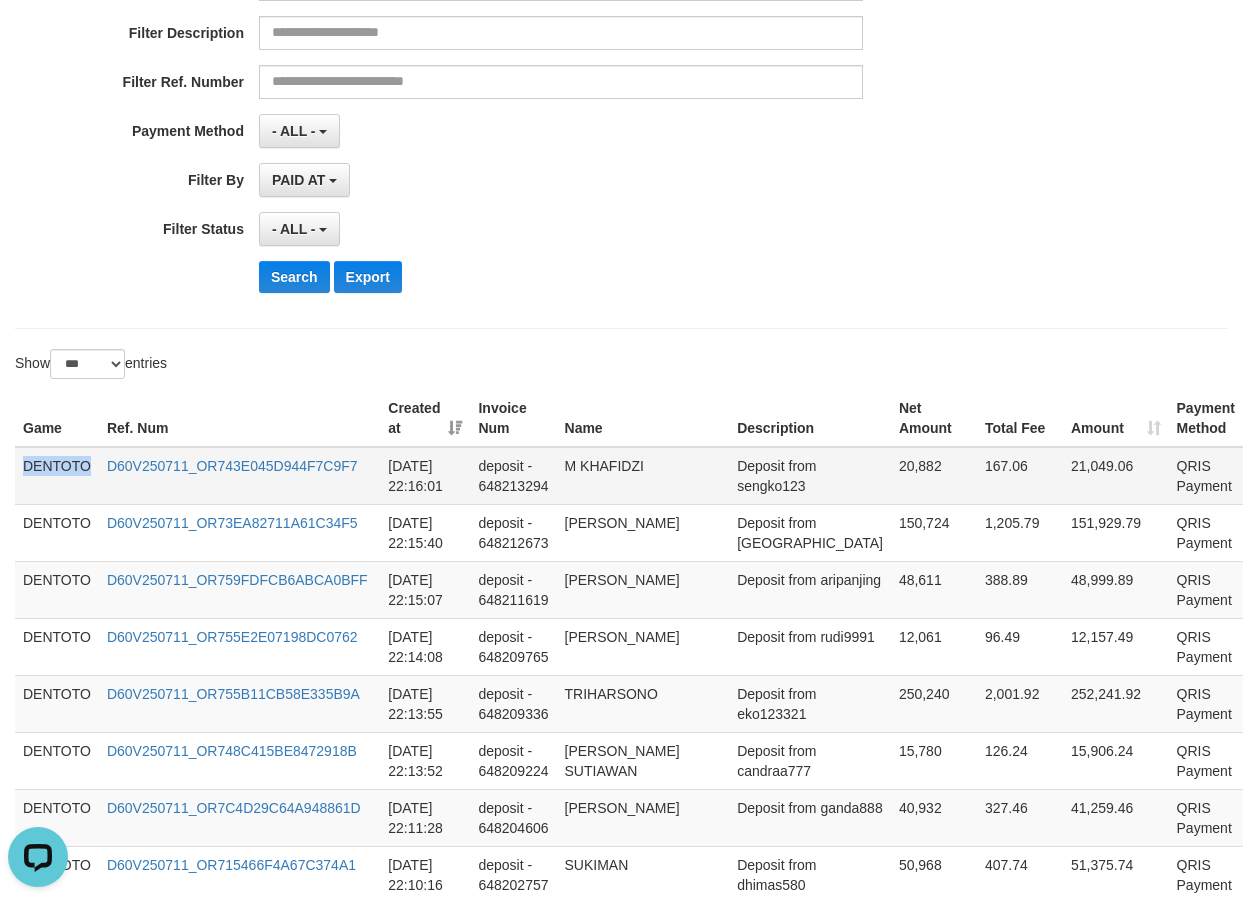 click on "DENTOTO" at bounding box center [57, 476] 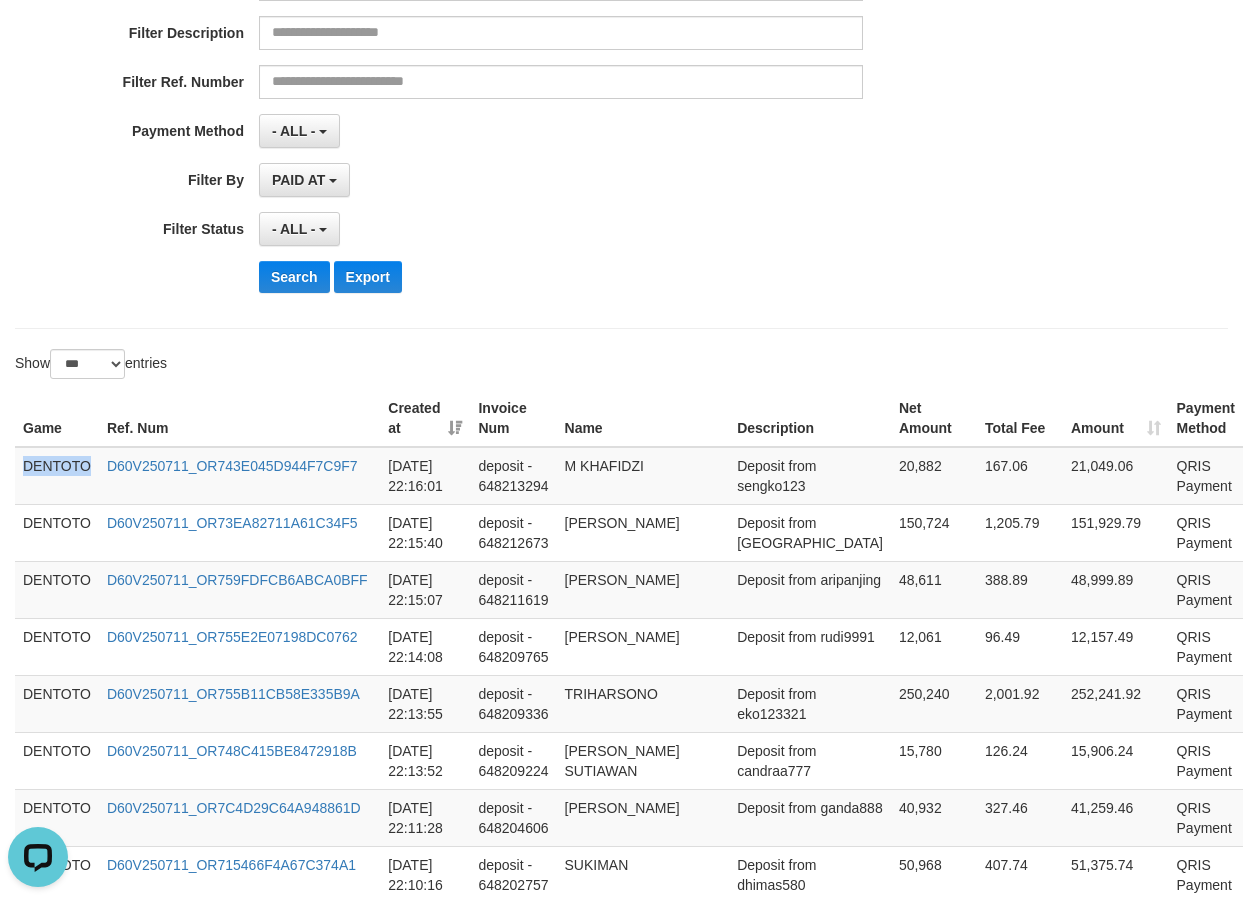 scroll, scrollTop: 5794, scrollLeft: 0, axis: vertical 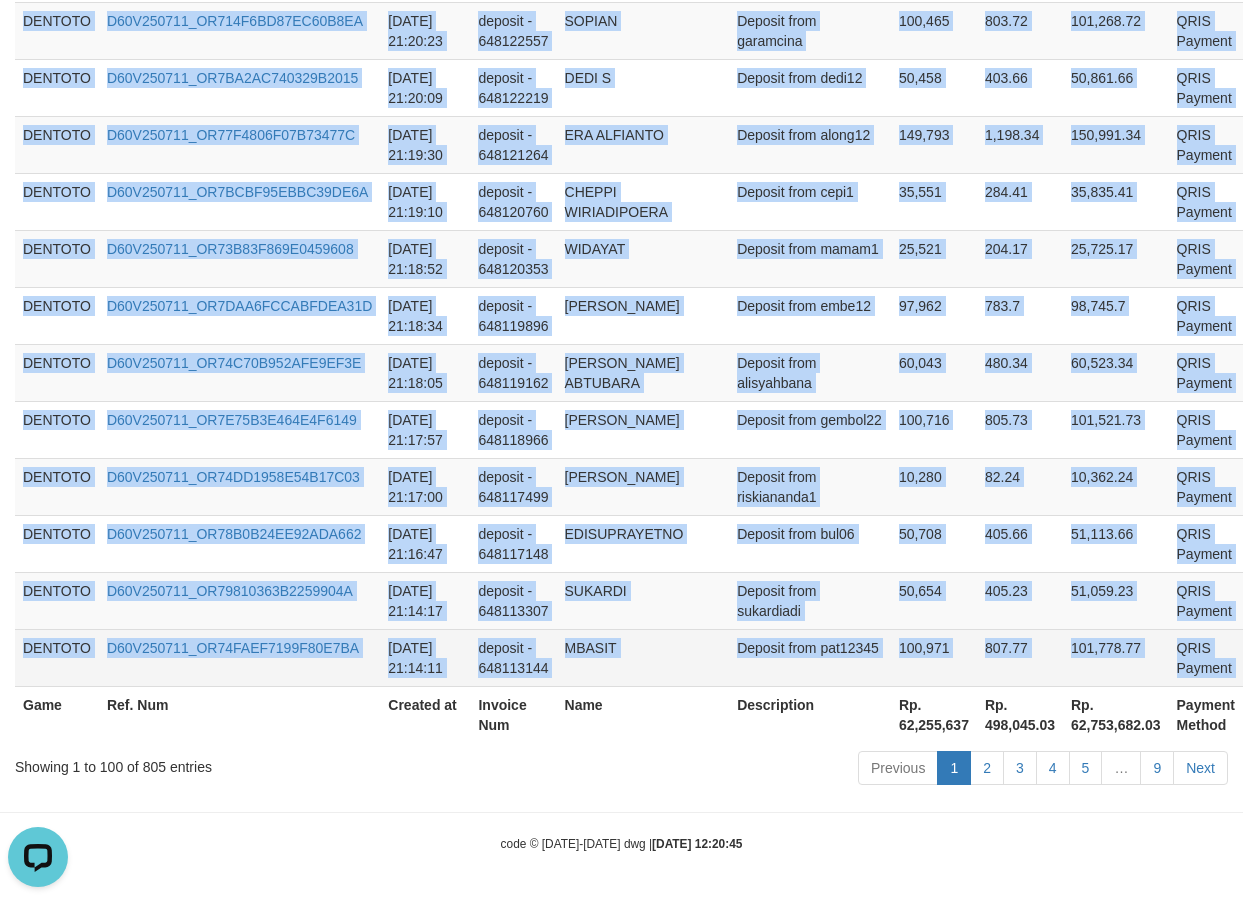 click on "P" at bounding box center [1261, 649] 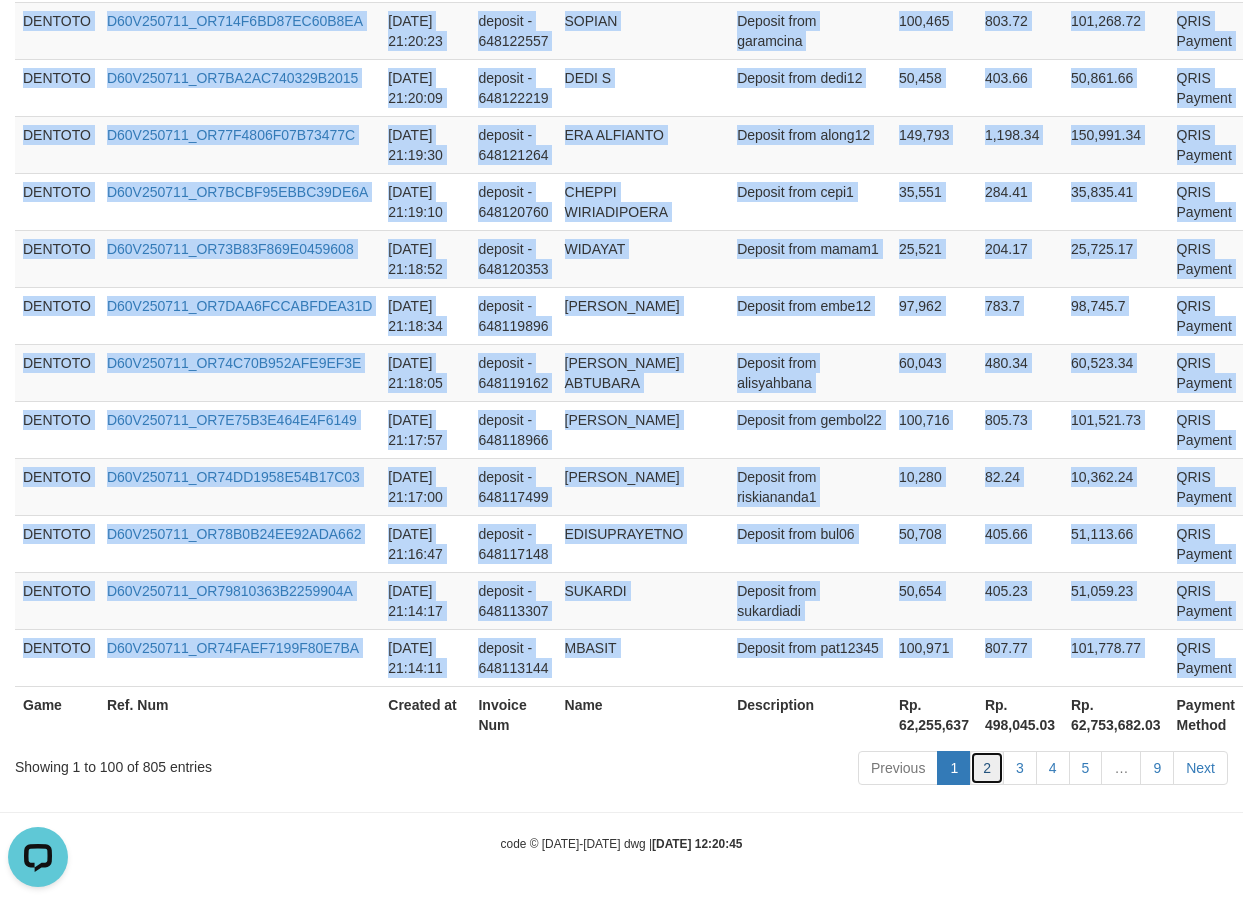 click on "2" at bounding box center [987, 768] 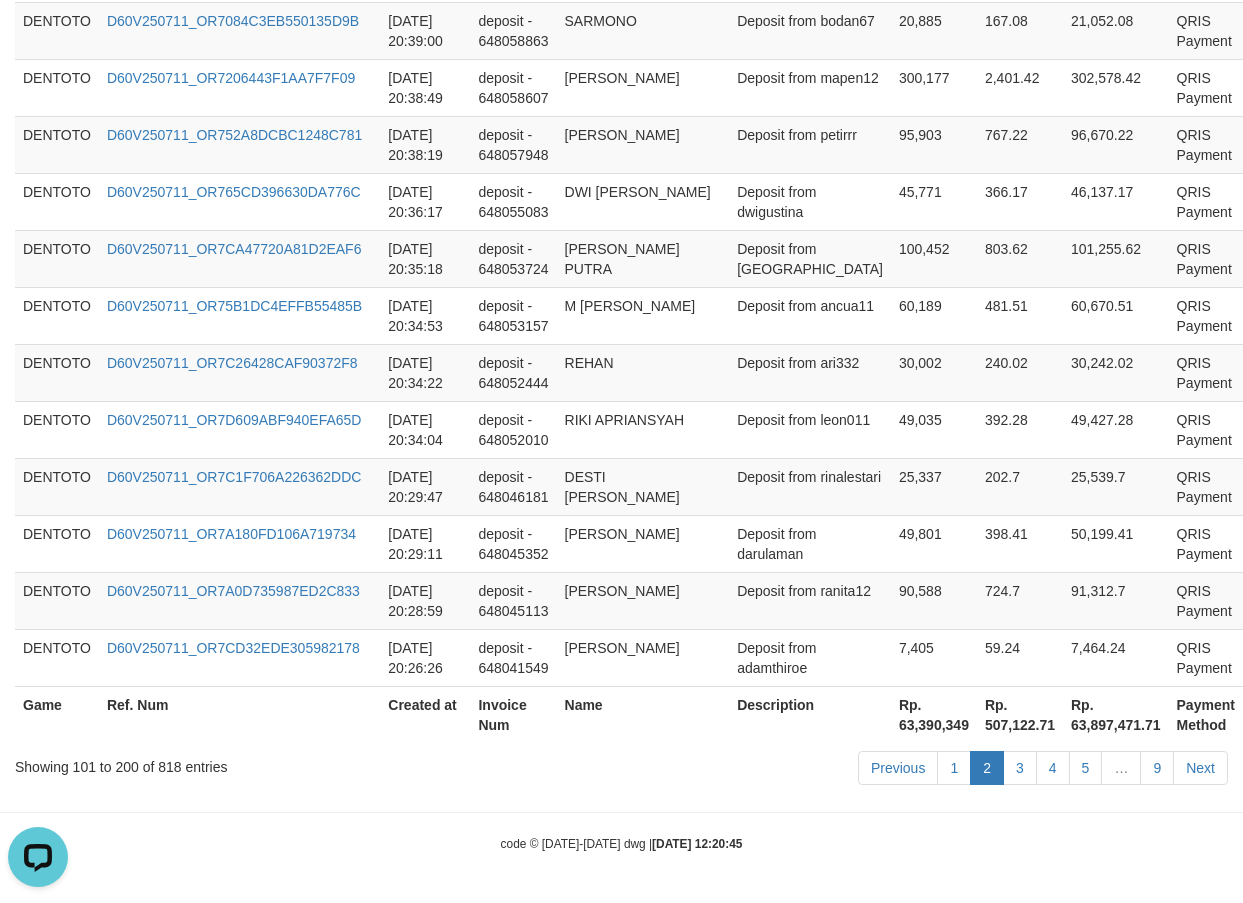 scroll, scrollTop: 5854, scrollLeft: 0, axis: vertical 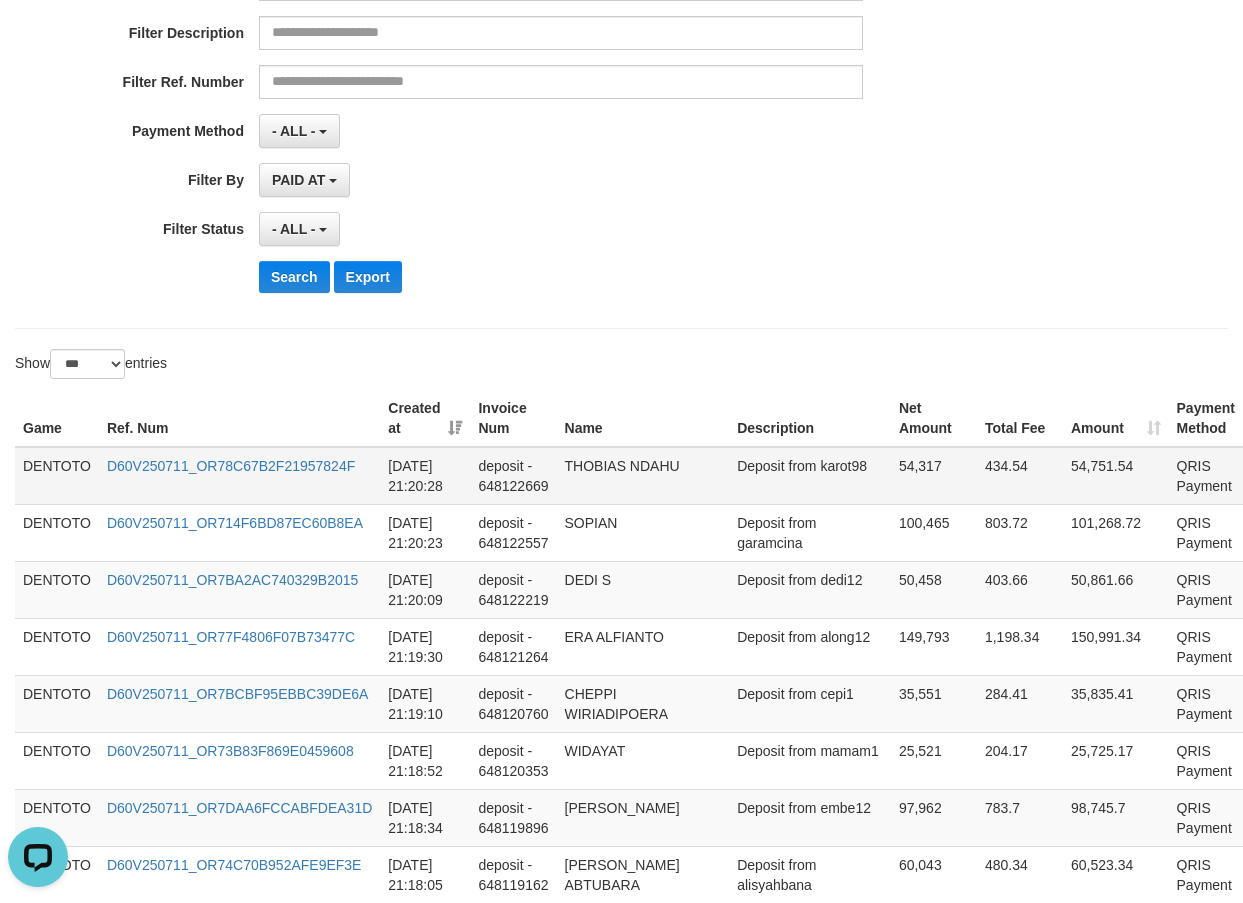click on "DENTOTO" at bounding box center (57, 476) 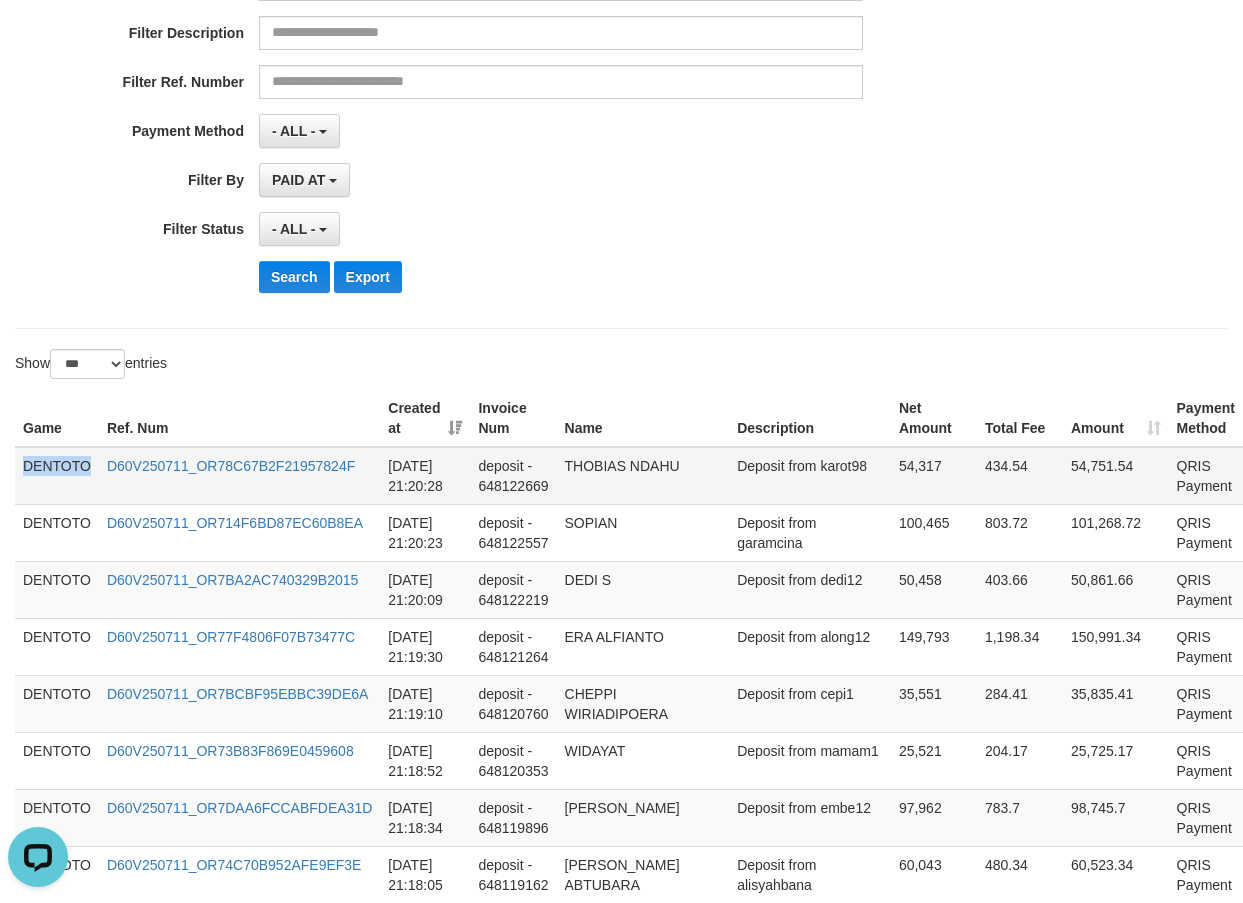 click on "DENTOTO" at bounding box center [57, 476] 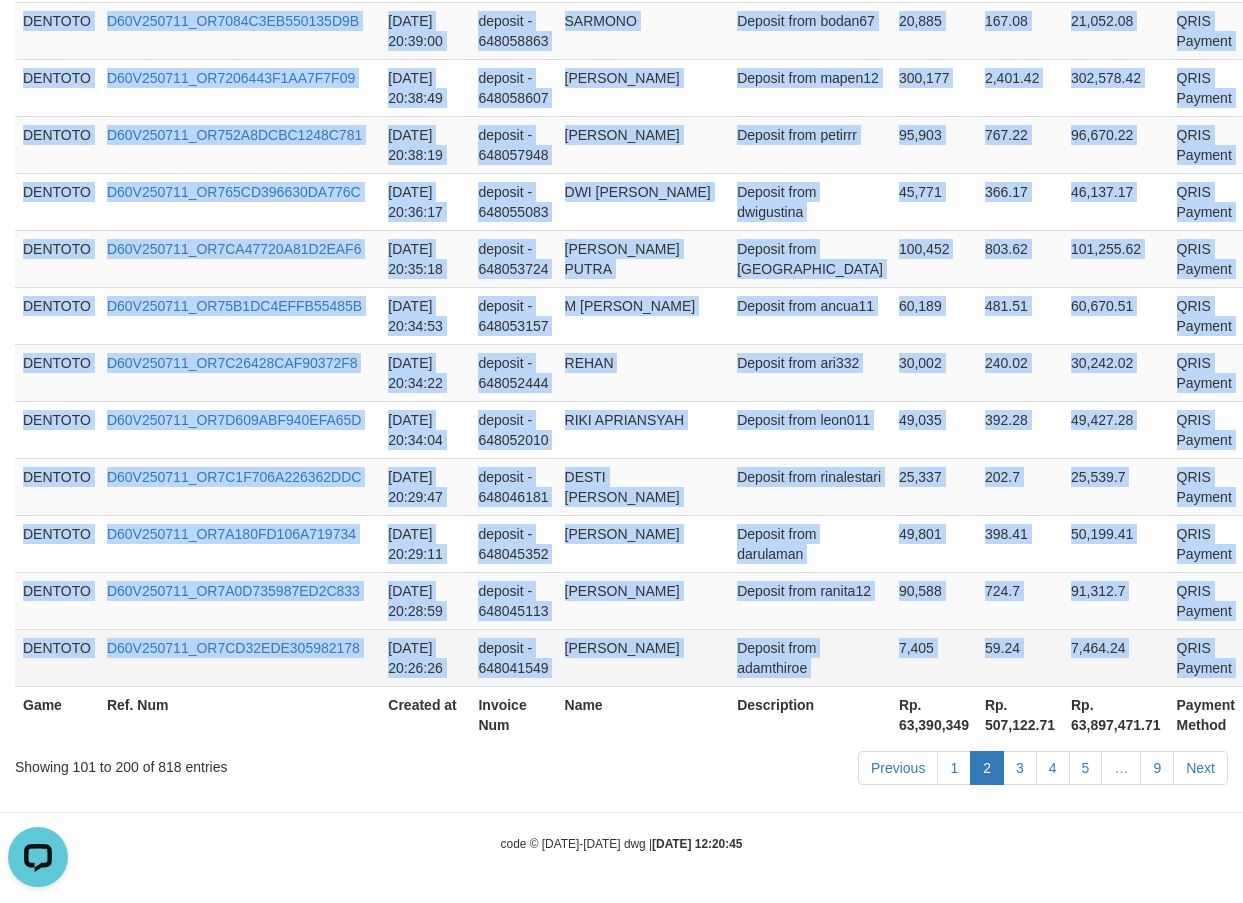 click on "P" at bounding box center [1261, 649] 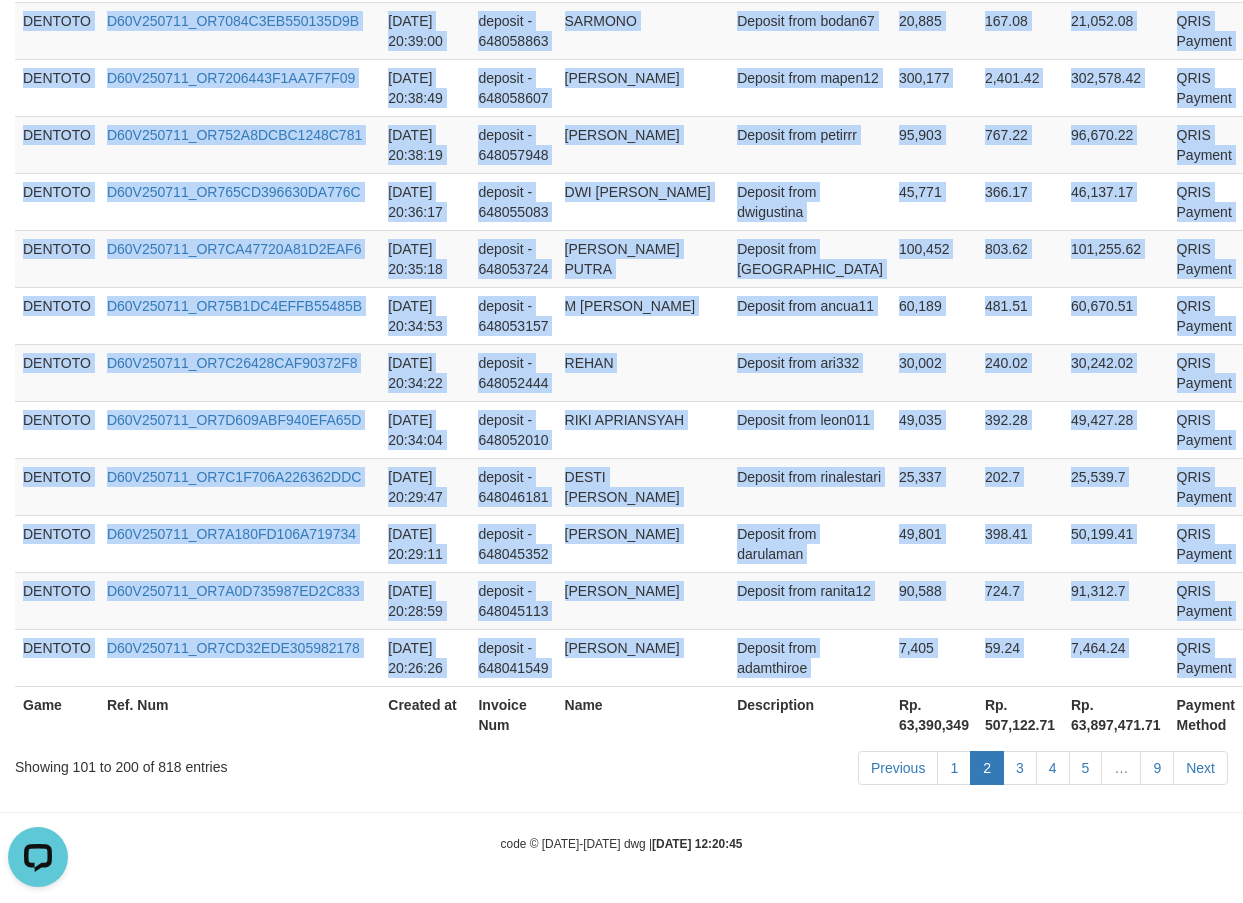 copy on "DENTOTO D60V250711_OR78C67B2F21957824F 2025-07-11 21:20:28 deposit - 648122669 THOBIAS NDAHU Deposit from karot98 54,317 434.54 54,751.54 QRIS Payment P   DENTOTO D60V250711_OR714F6BD87EC60B8EA 2025-07-11 21:20:23 deposit - 648122557 SOPIAN Deposit from garamcina 100,465 803.72 101,268.72 QRIS Payment P   DENTOTO D60V250711_OR7BA2AC740329B2015 2025-07-11 21:20:09 deposit - 648122219 DEDI S Deposit from dedi12 50,458 403.66 50,861.66 QRIS Payment P   DENTOTO D60V250711_OR77F4806F07B73477C 2025-07-11 21:19:30 deposit - 648121264 ERA ALFIANTO Deposit from along12 149,793 1,198.34 150,991.34 QRIS Payment P   DENTOTO D60V250711_OR7BCBF95EBBC39DE6A 2025-07-11 21:19:10 deposit - 648120760 CHEPPI WIRIADIPOERA Deposit from cepi1 35,551 284.41 35,835.41 QRIS Payment P   DENTOTO D60V250711_OR73B83F869E0459608 2025-07-11 21:18:52 deposit - 648120353 WIDAYAT Deposit from mamam1 25,521 204.17 25,725.17 QRIS Payment P   DENTOTO D60V250711_OR7DAA6FCCABFDEA31D 2025-07-11 21:18:34 deposit - 648119896 HERI SUTARI Deposit fro..." 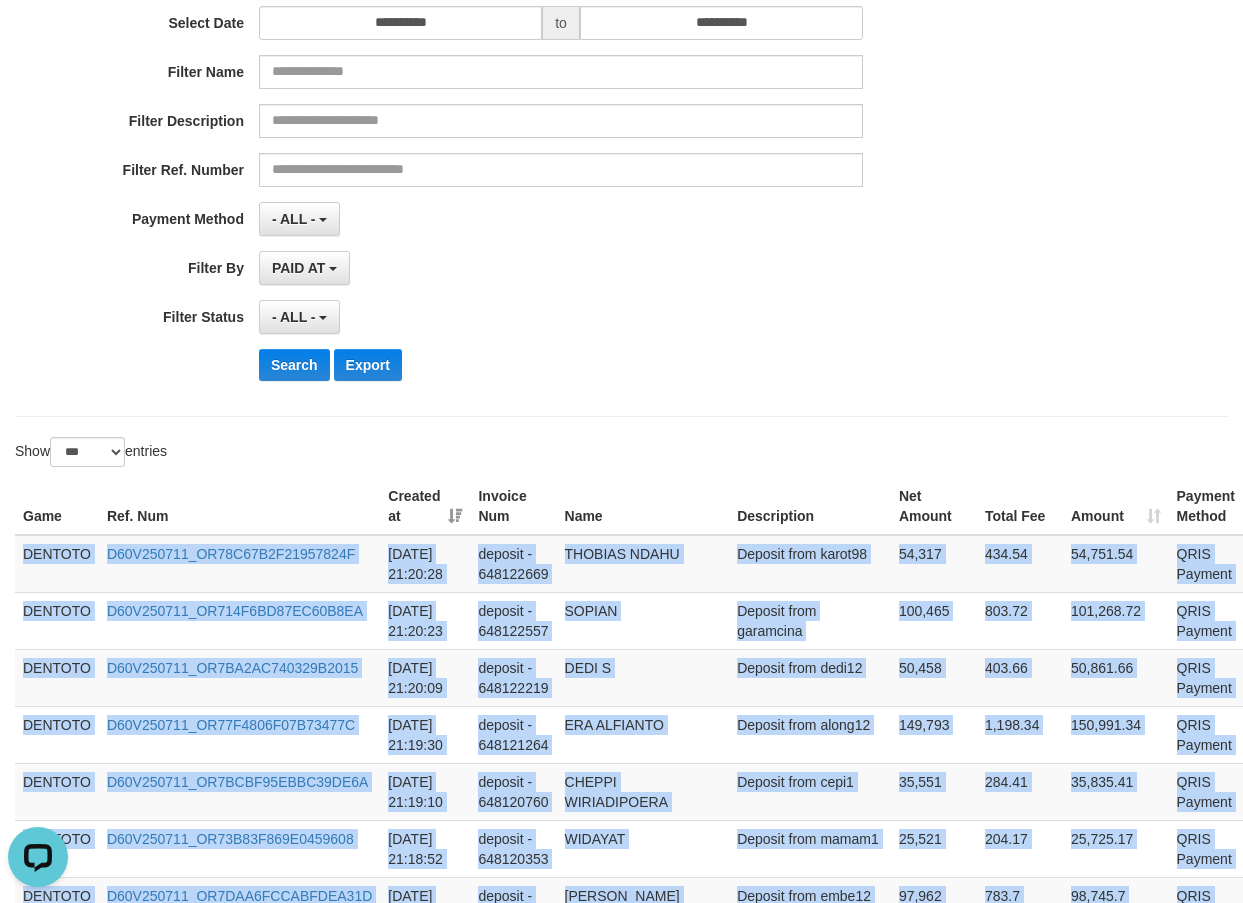 scroll, scrollTop: 0, scrollLeft: 0, axis: both 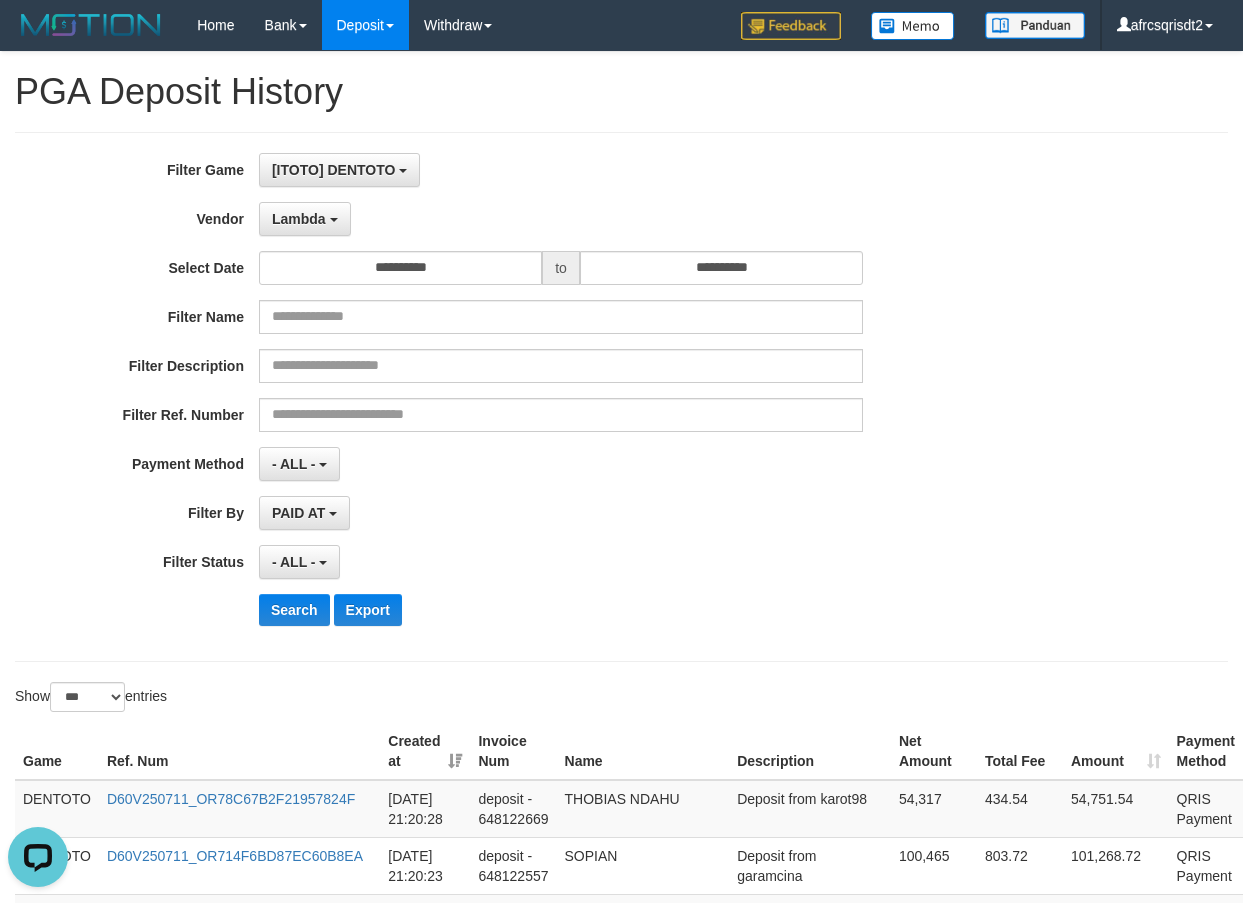 click on "**********" at bounding box center (518, 219) 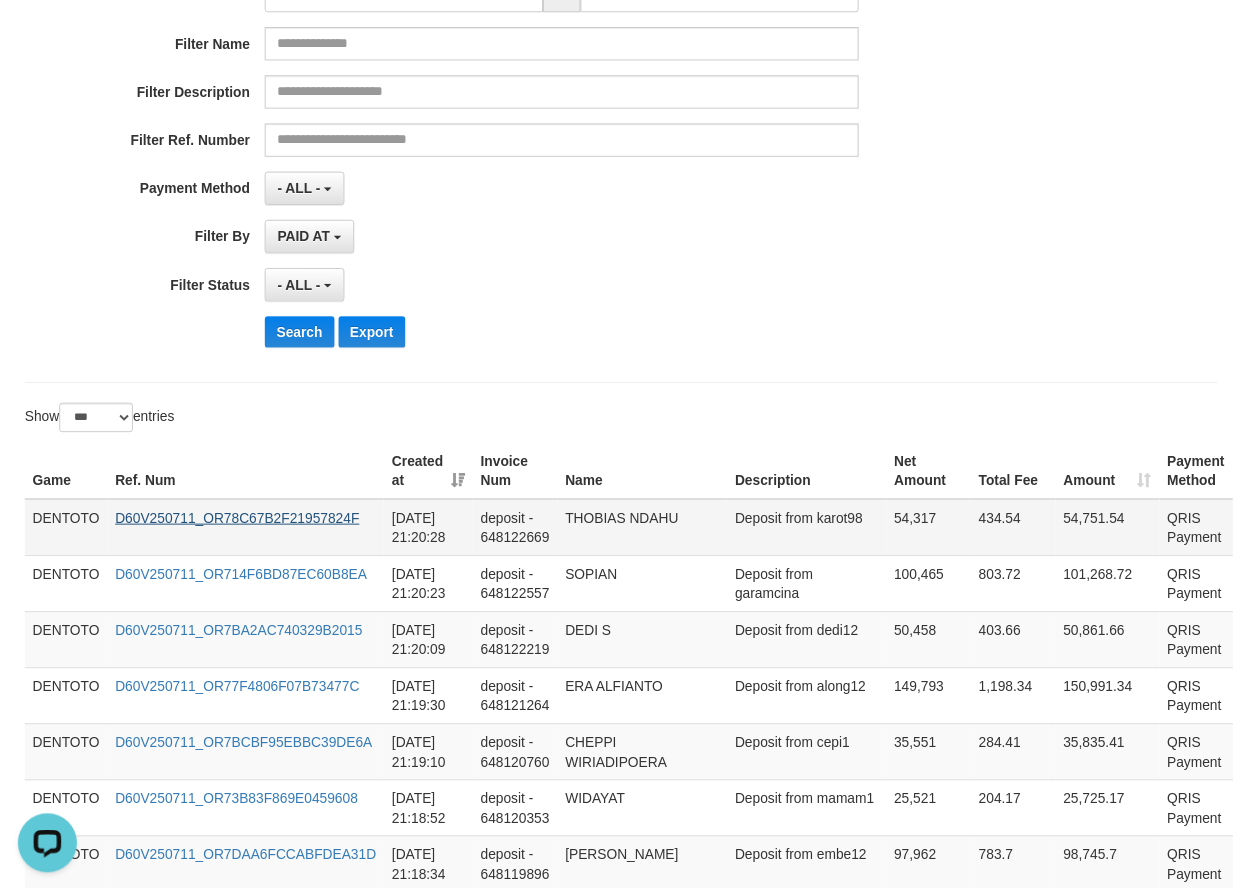 scroll, scrollTop: 333, scrollLeft: 0, axis: vertical 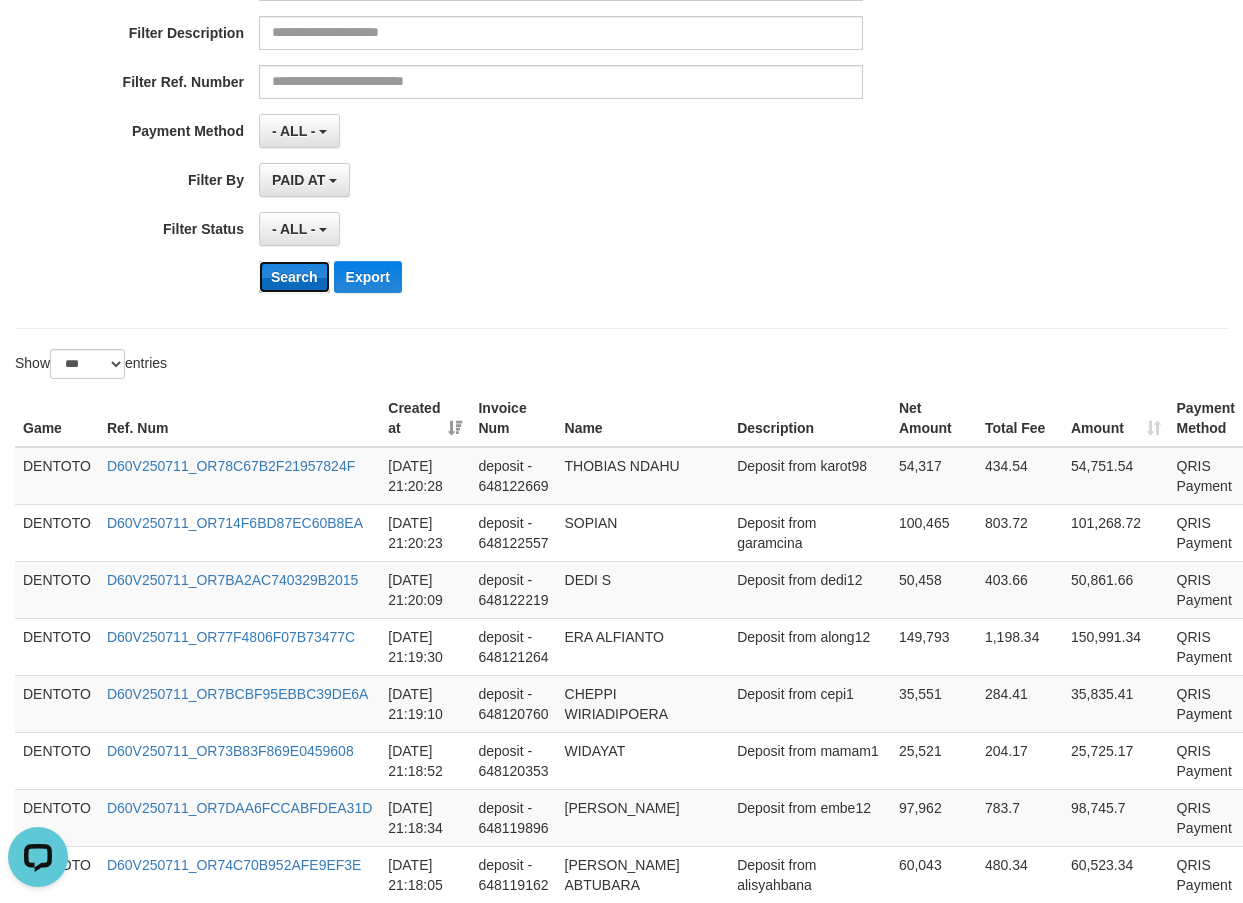 drag, startPoint x: 301, startPoint y: 278, endPoint x: 308, endPoint y: 291, distance: 14.764823 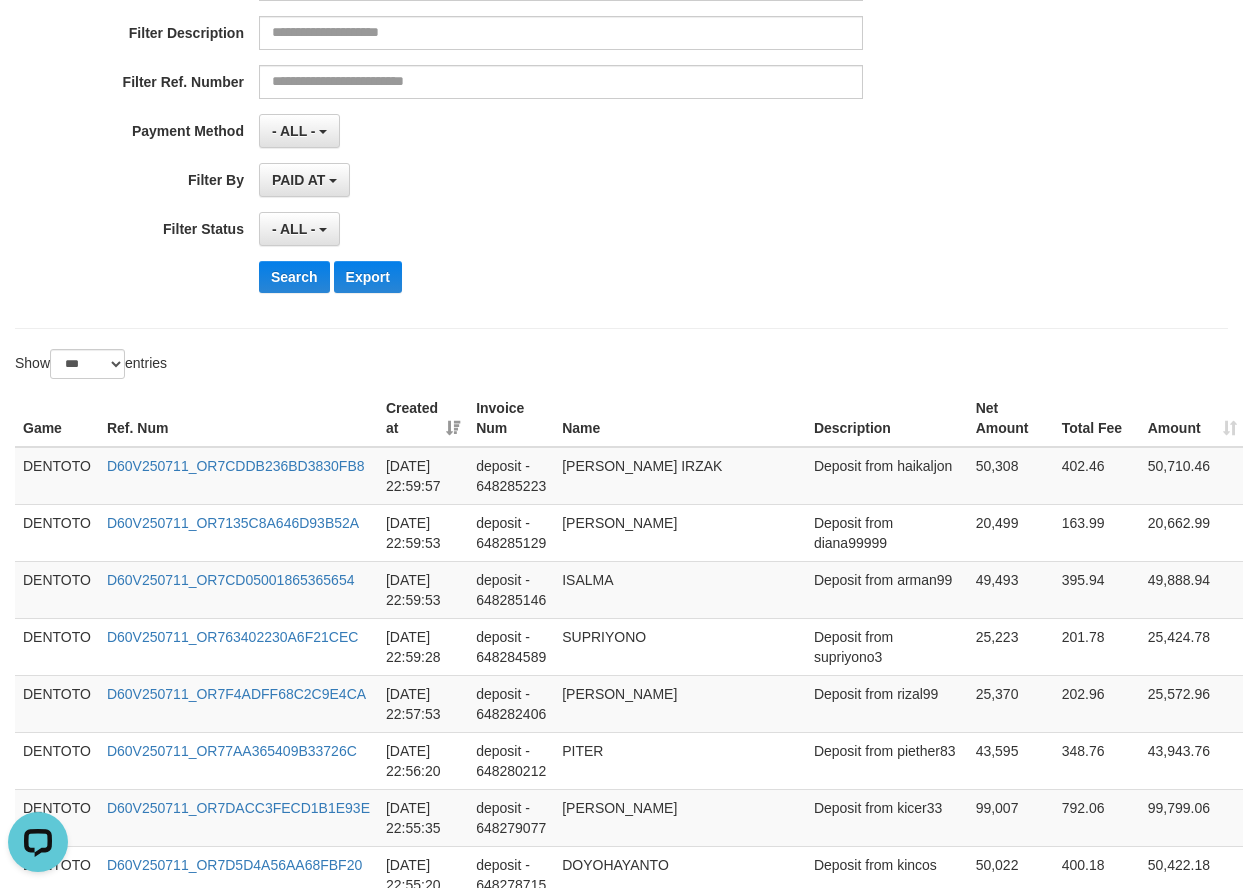 click on "**********" at bounding box center [621, 2986] 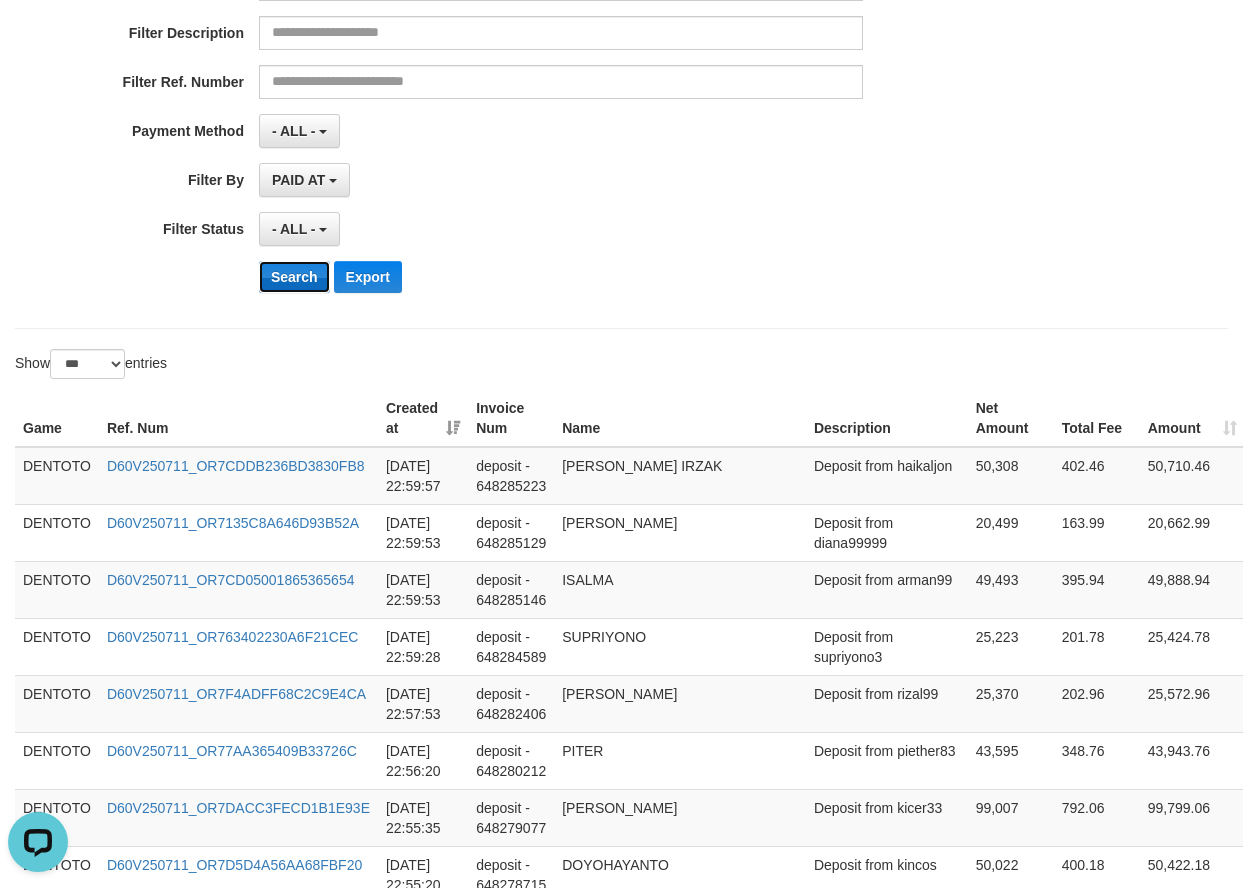 click on "Search" at bounding box center [294, 277] 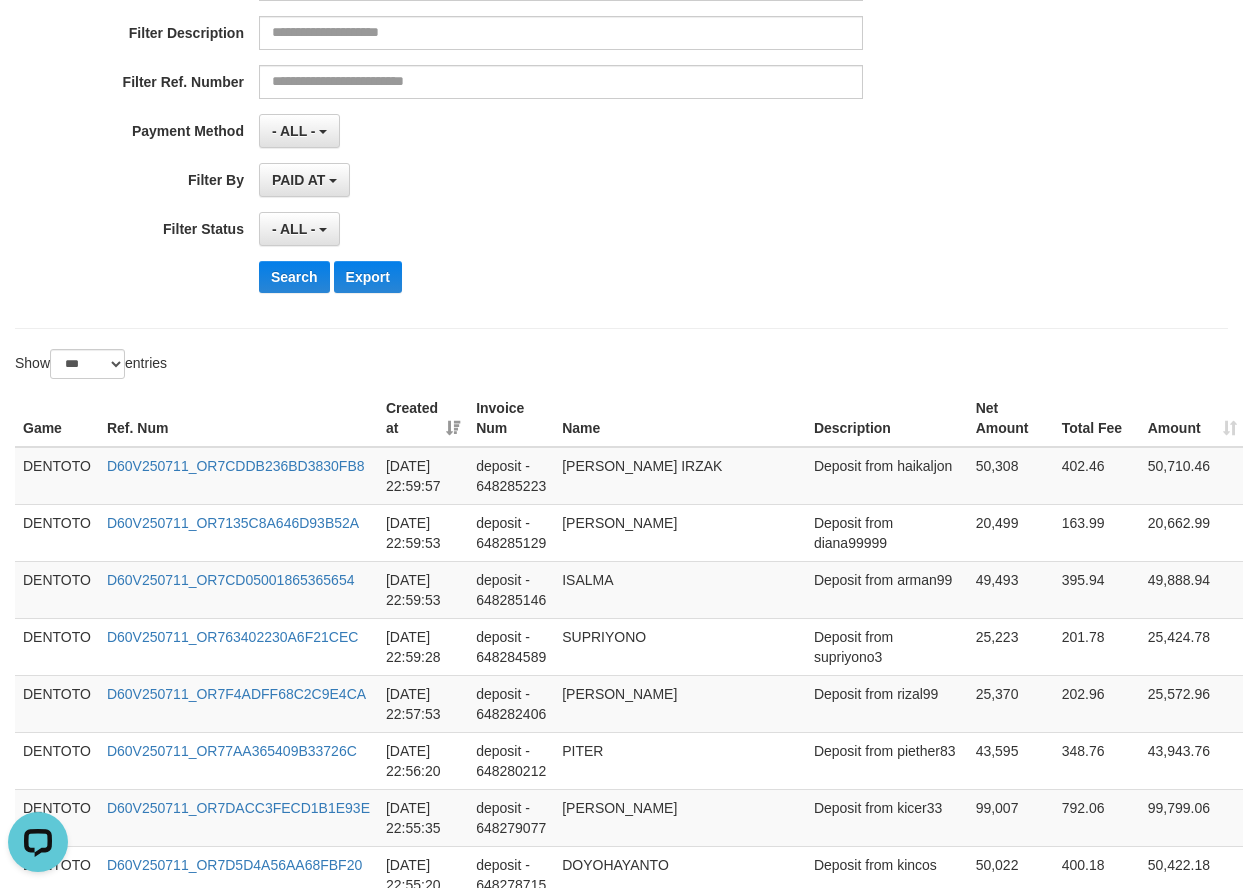 drag, startPoint x: 265, startPoint y: 392, endPoint x: 243, endPoint y: 419, distance: 34.828148 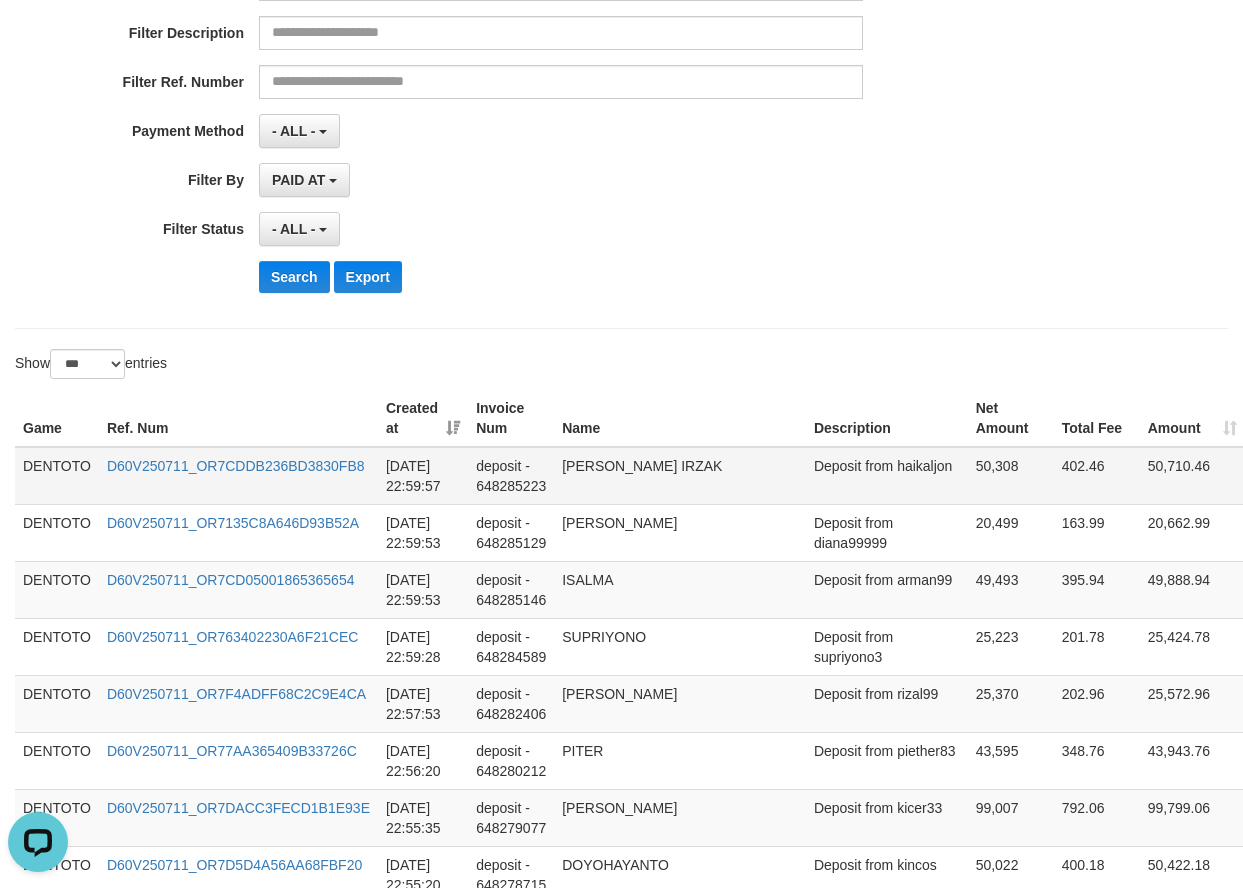 click on "DENTOTO" at bounding box center [57, 476] 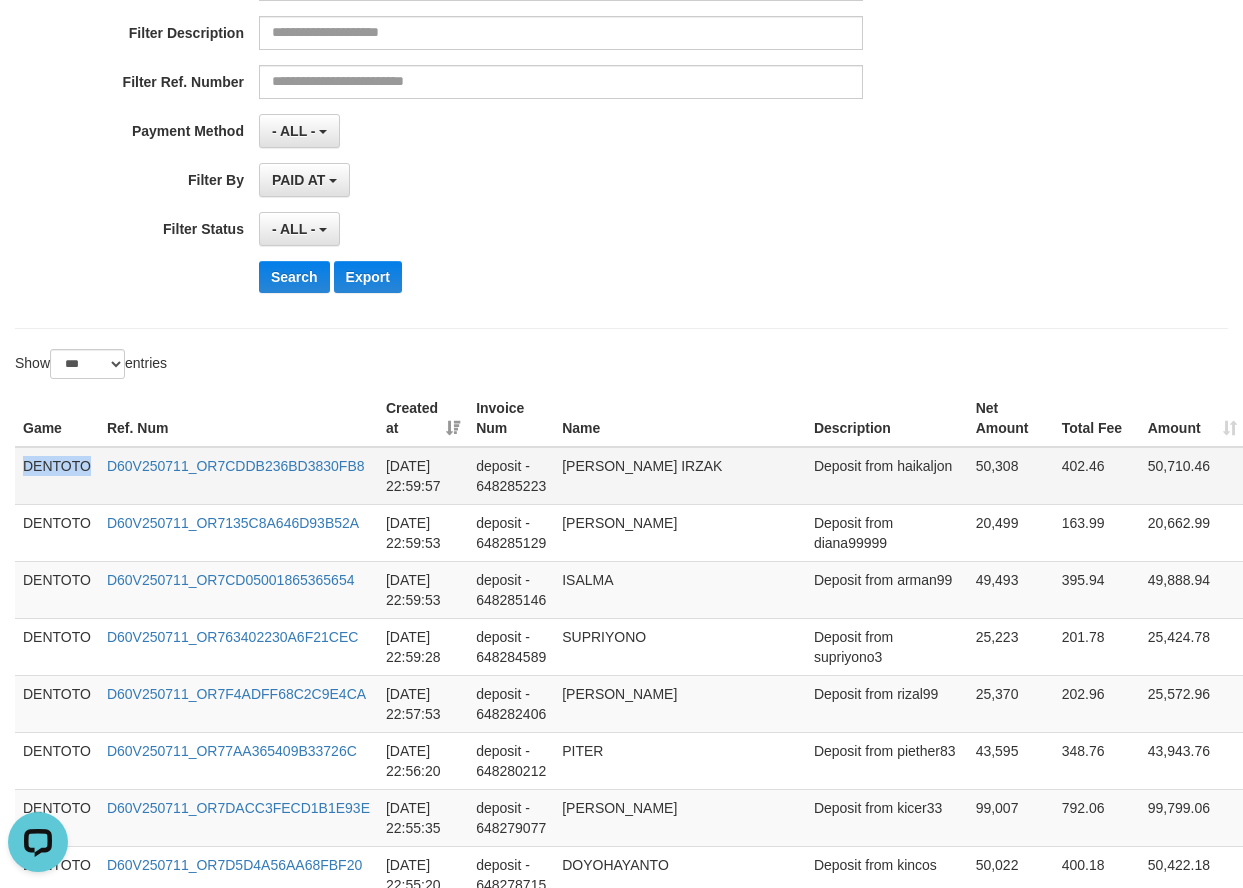 click on "DENTOTO" at bounding box center [57, 476] 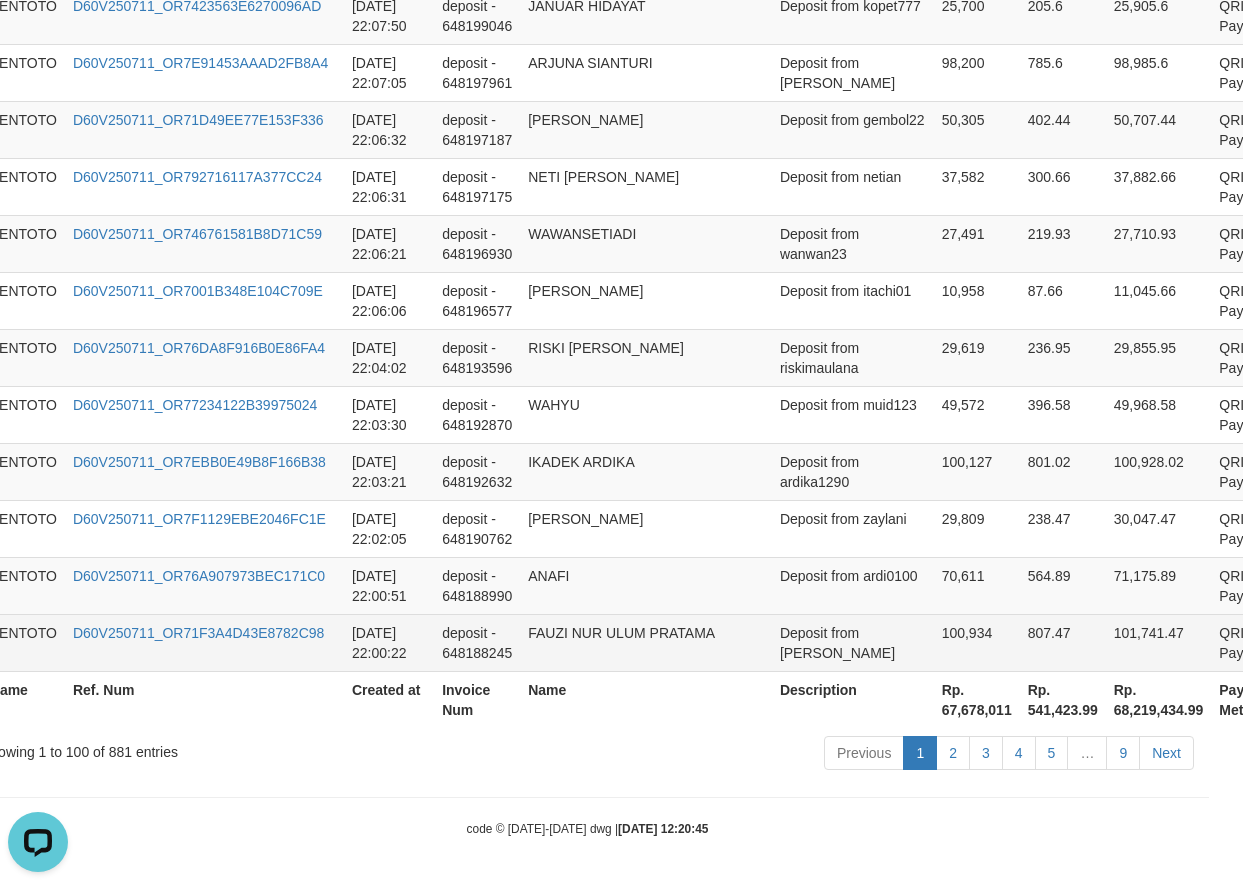 scroll, scrollTop: 5809, scrollLeft: 73, axis: both 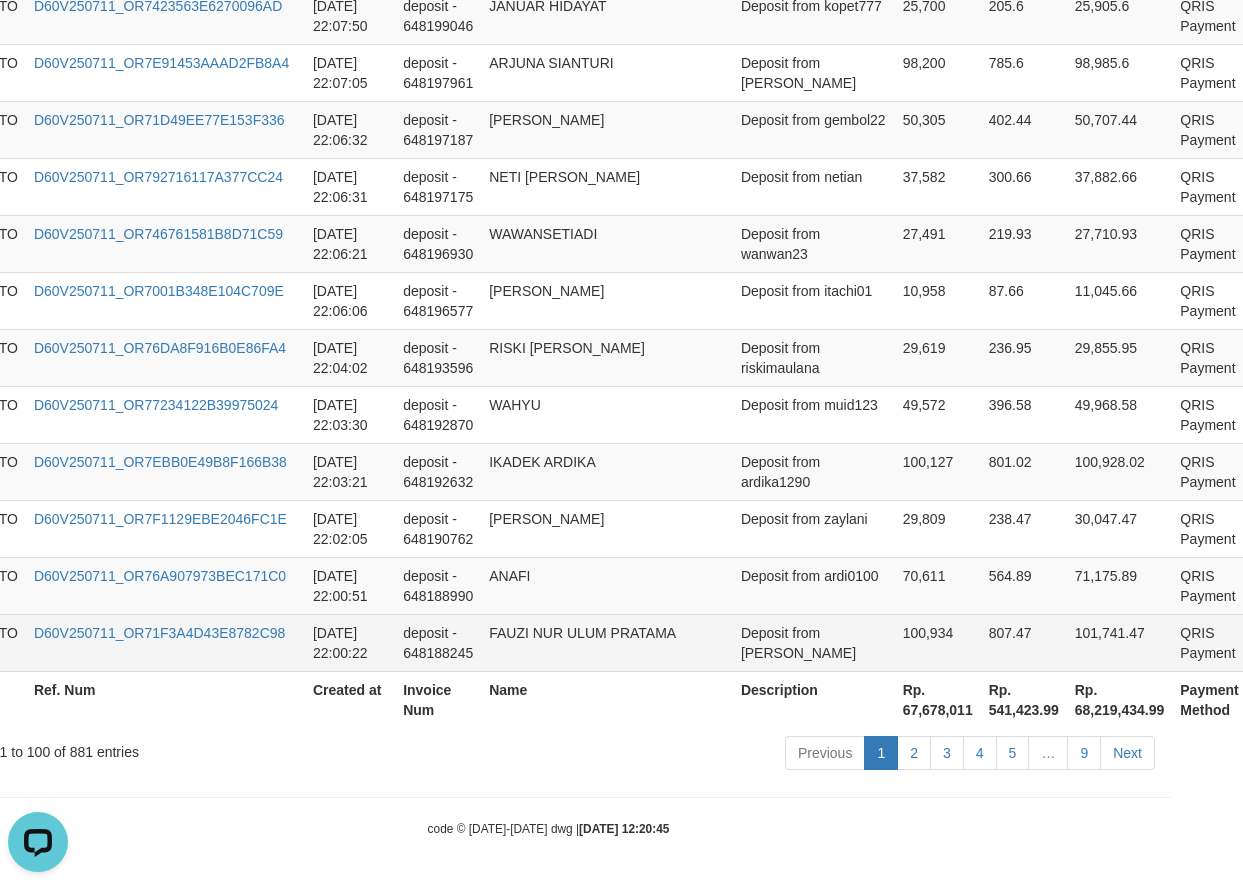 click on "P" at bounding box center [1265, 634] 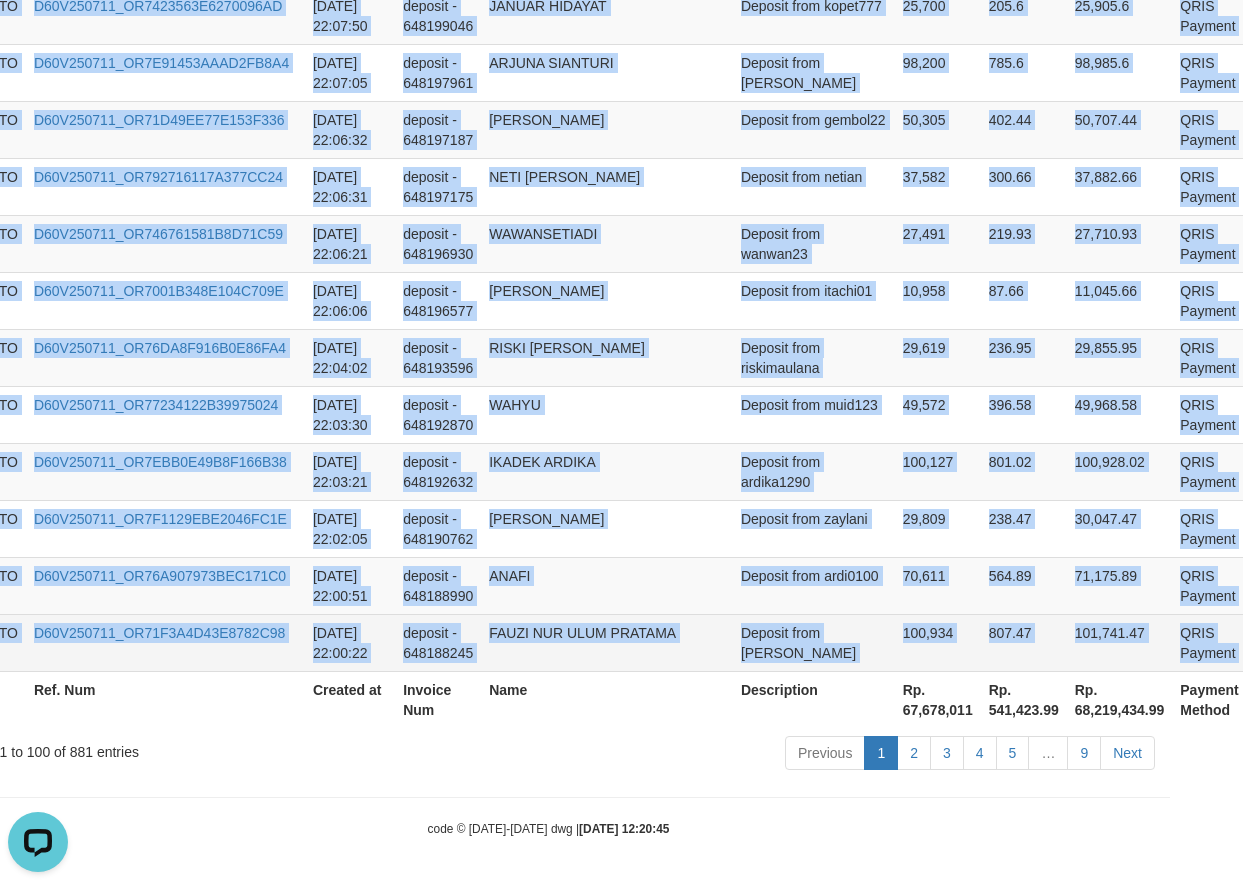 copy on "DENTOTO D60V250711_OR7CDDB236BD3830FB8 2025-07-11 22:59:57 deposit - 648285223 MOH HAIKAL IRZAK Deposit from haikaljon 50,308 402.46 50,710.46 QRIS Payment P   DENTOTO D60V250711_OR7135C8A646D93B52A 2025-07-11 22:59:53 deposit - 648285129 DIANA Deposit from diana99999 20,499 163.99 20,662.99 QRIS Payment P   DENTOTO D60V250711_OR7CD05001865365654 2025-07-11 22:59:53 deposit - 648285146 ISALMA Deposit from arman99 49,493 395.94 49,888.94 QRIS Payment P   DENTOTO D60V250711_OR763402230A6F21CEC 2025-07-11 22:59:28 deposit - 648284589 SUPRIYONO Deposit from supriyono3 25,223 201.78 25,424.78 QRIS Payment P   DENTOTO D60V250711_OR7F4ADFF68C2C9E4CA 2025-07-11 22:57:53 deposit - 648282406 RIZAL MUTAKIN Deposit from rizal99 25,370 202.96 25,572.96 QRIS Payment P   DENTOTO D60V250711_OR77AA365409B33726C 2025-07-11 22:56:20 deposit - 648280212 PITER Deposit from piether83 43,595 348.76 43,943.76 QRIS Payment P   DENTOTO D60V250711_OR7DACC3FECD1B1E93E 2025-07-11 22:55:35 deposit - 648279077 AKBAR Deposit from kicer33..." 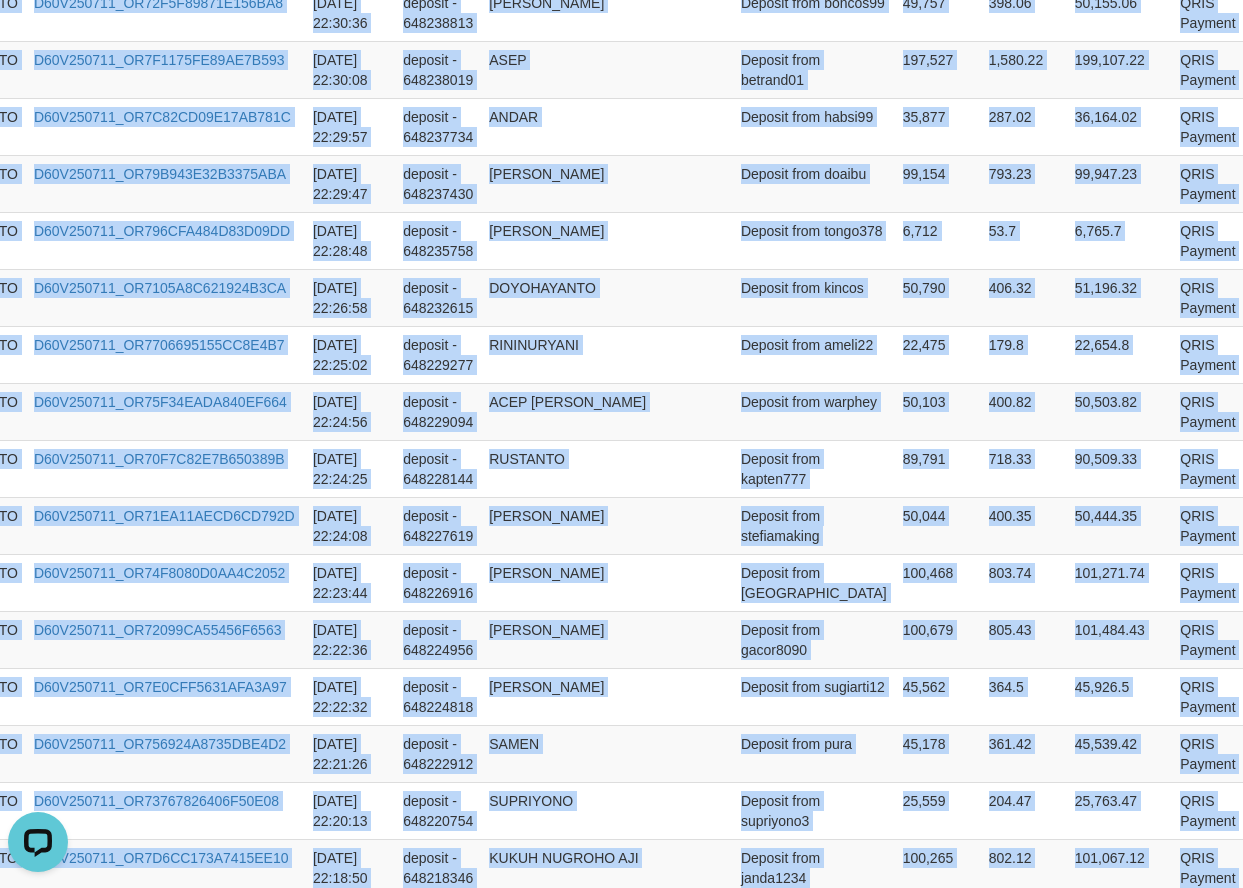 scroll, scrollTop: 0, scrollLeft: 73, axis: horizontal 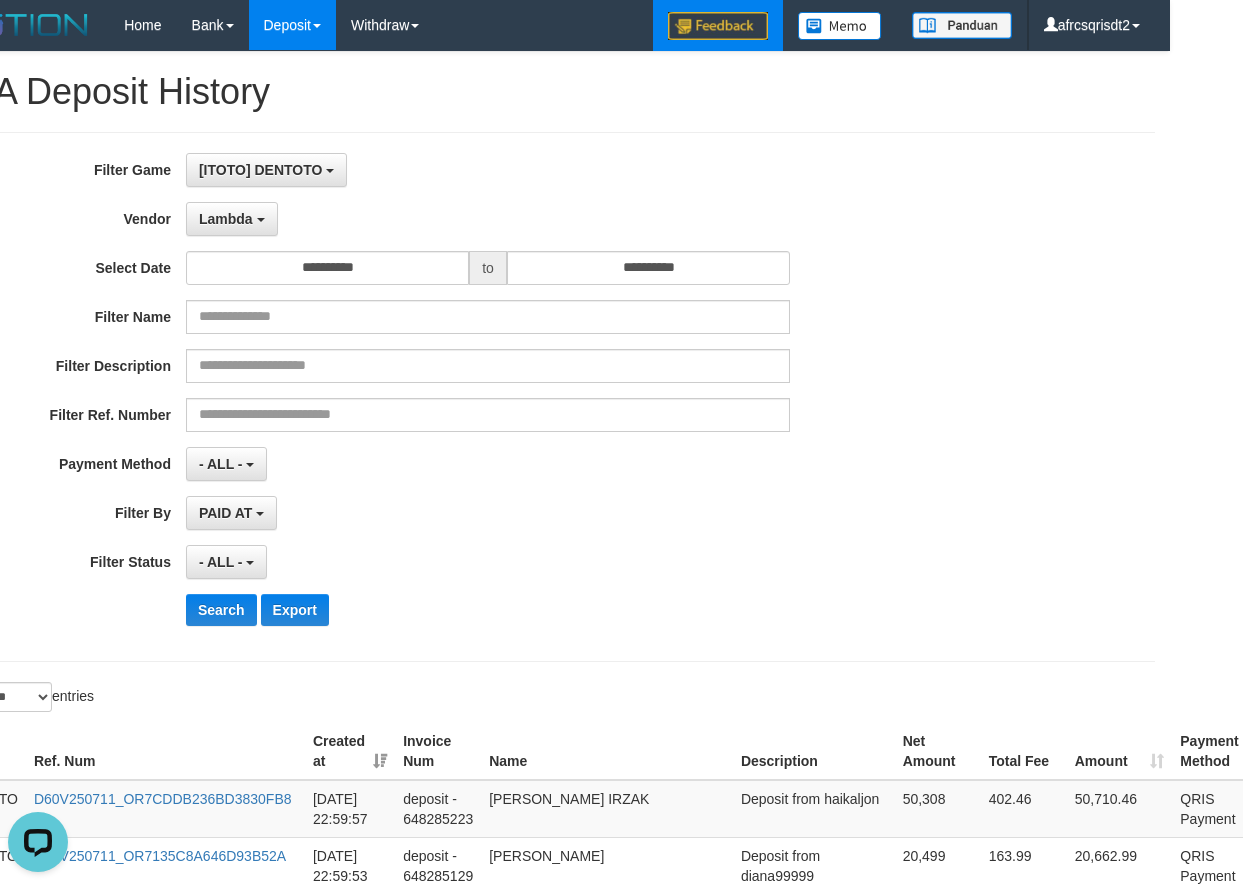 drag, startPoint x: 743, startPoint y: 122, endPoint x: 763, endPoint y: 0, distance: 123.62848 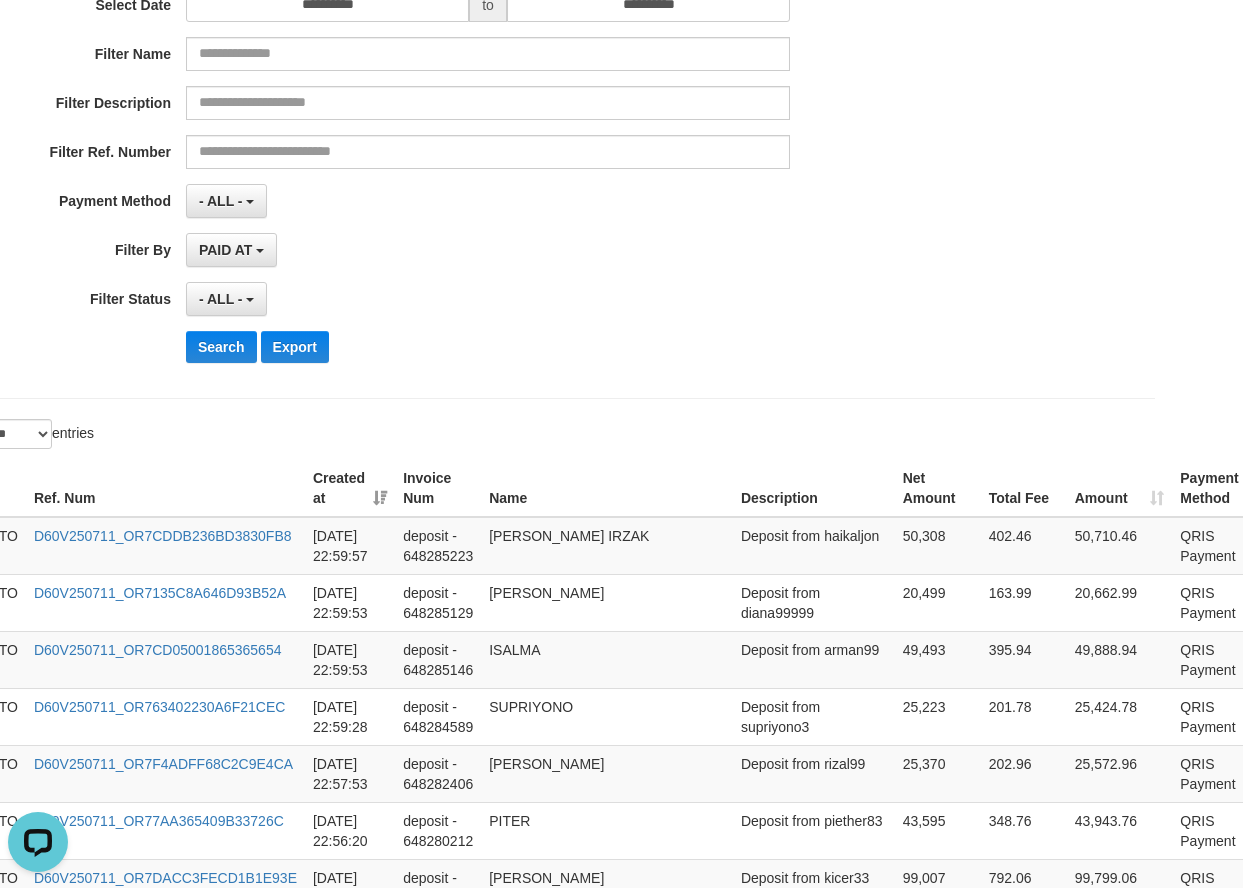 scroll, scrollTop: 333, scrollLeft: 73, axis: both 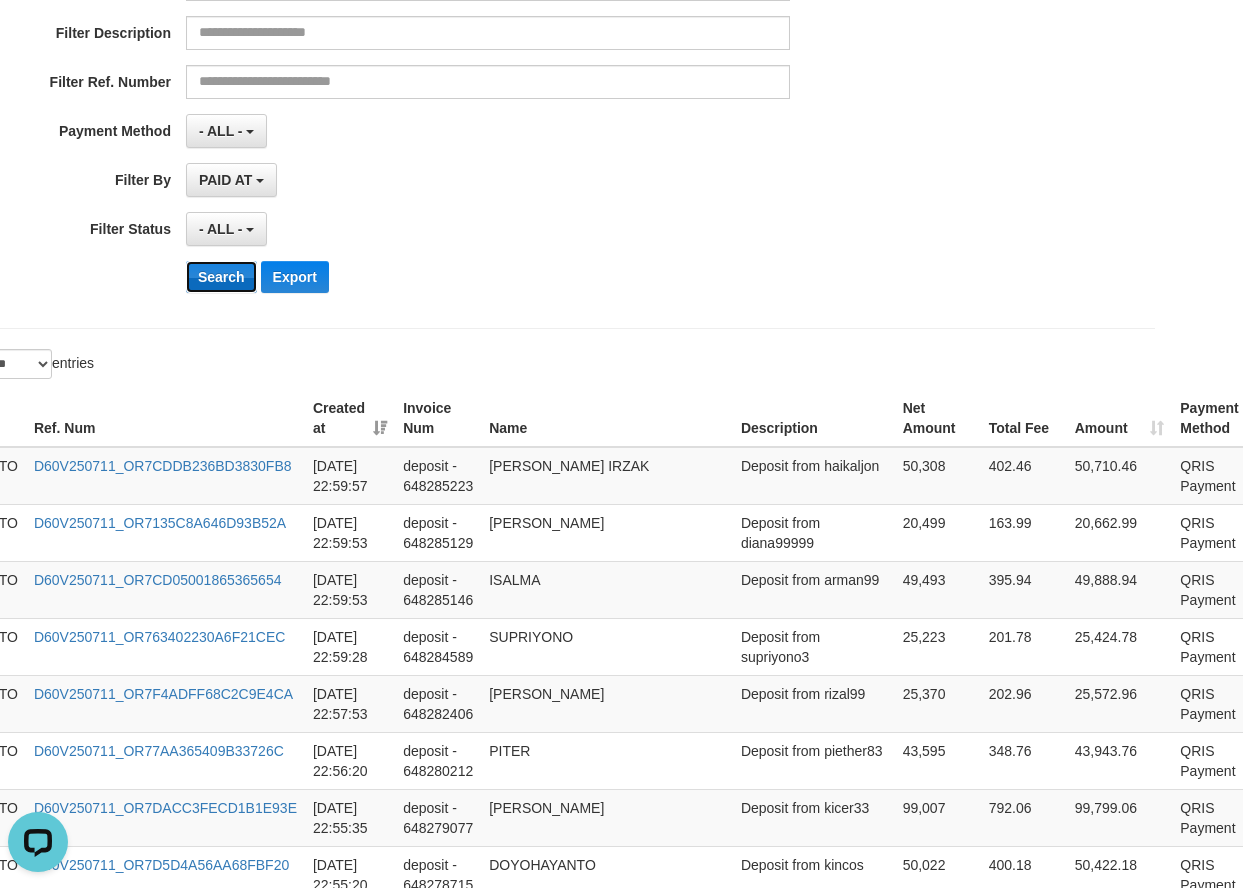 click on "Search" at bounding box center (221, 277) 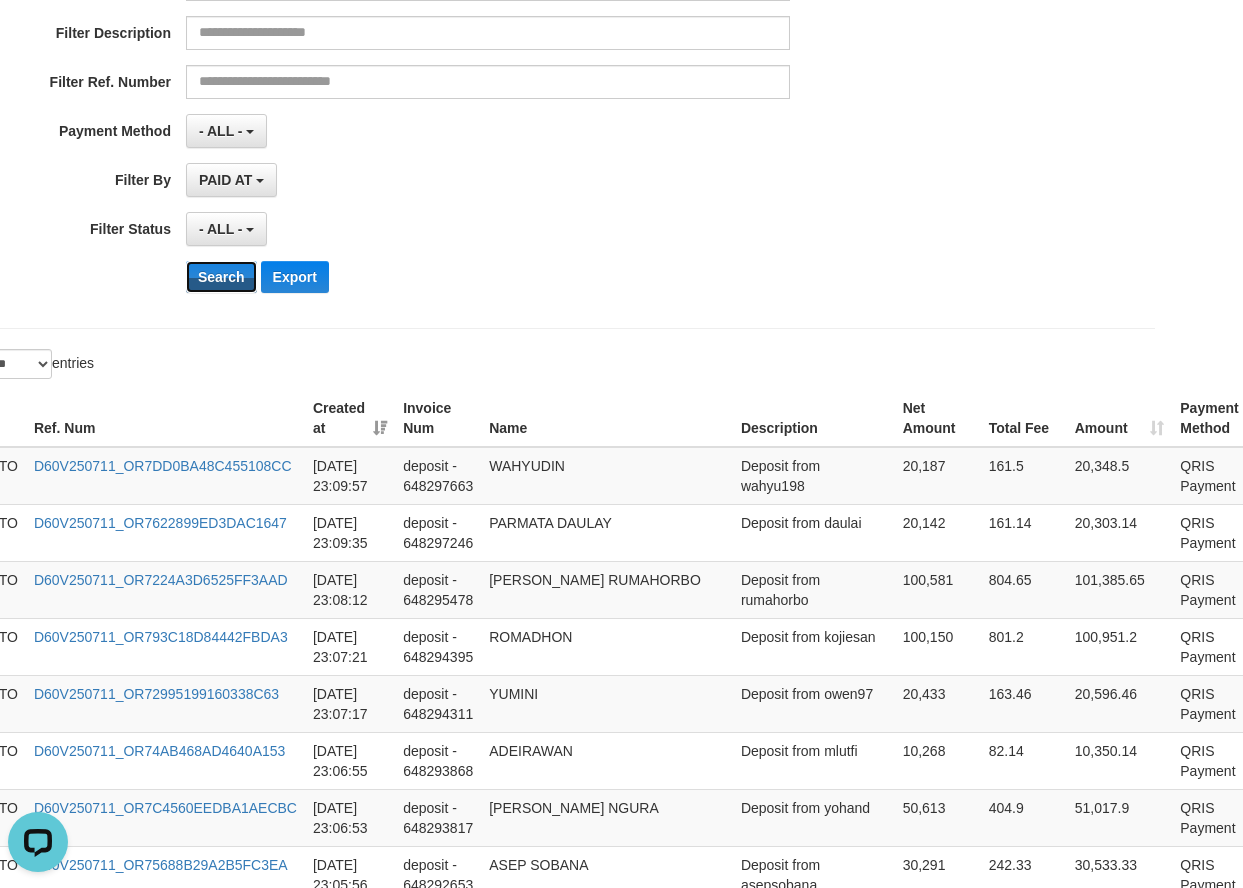 type 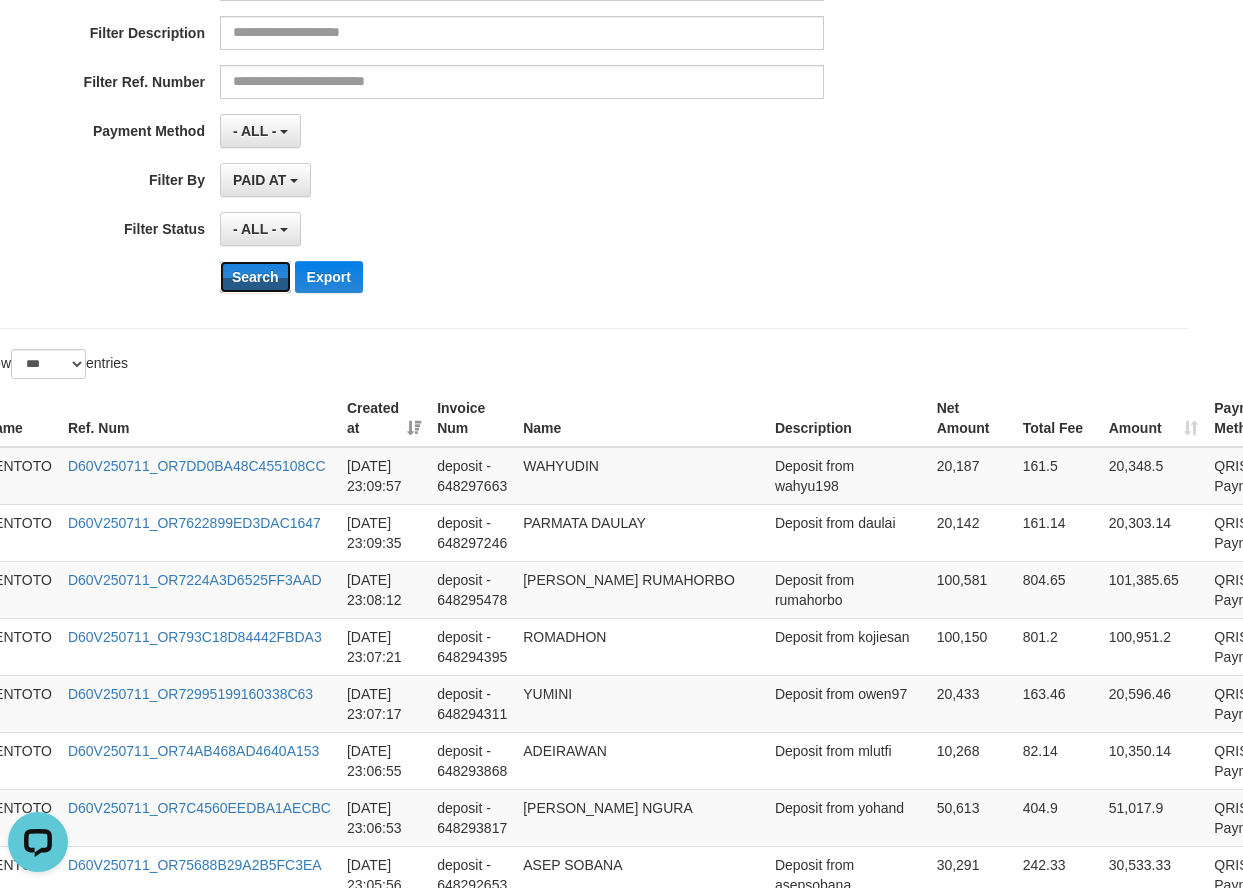 scroll, scrollTop: 333, scrollLeft: 0, axis: vertical 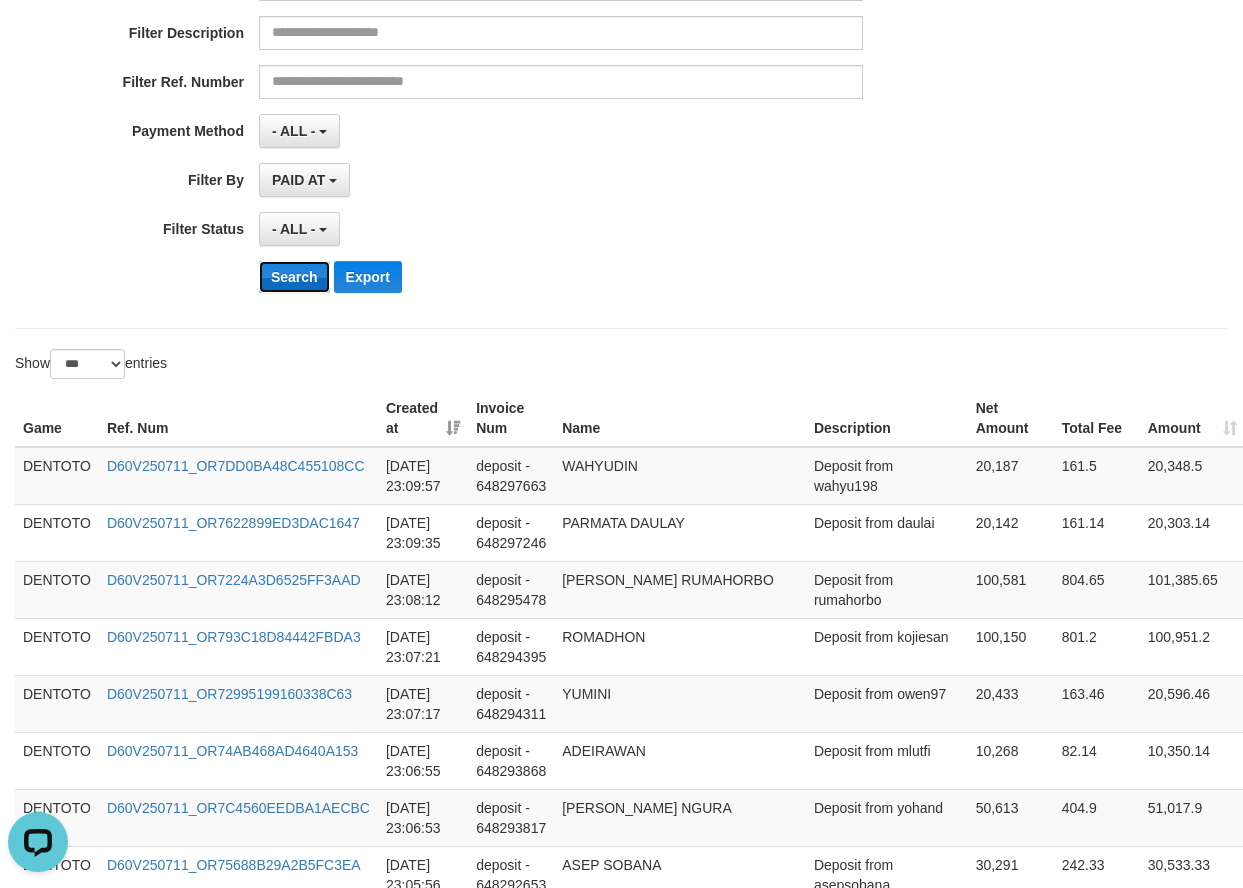 click on "Search" at bounding box center (294, 277) 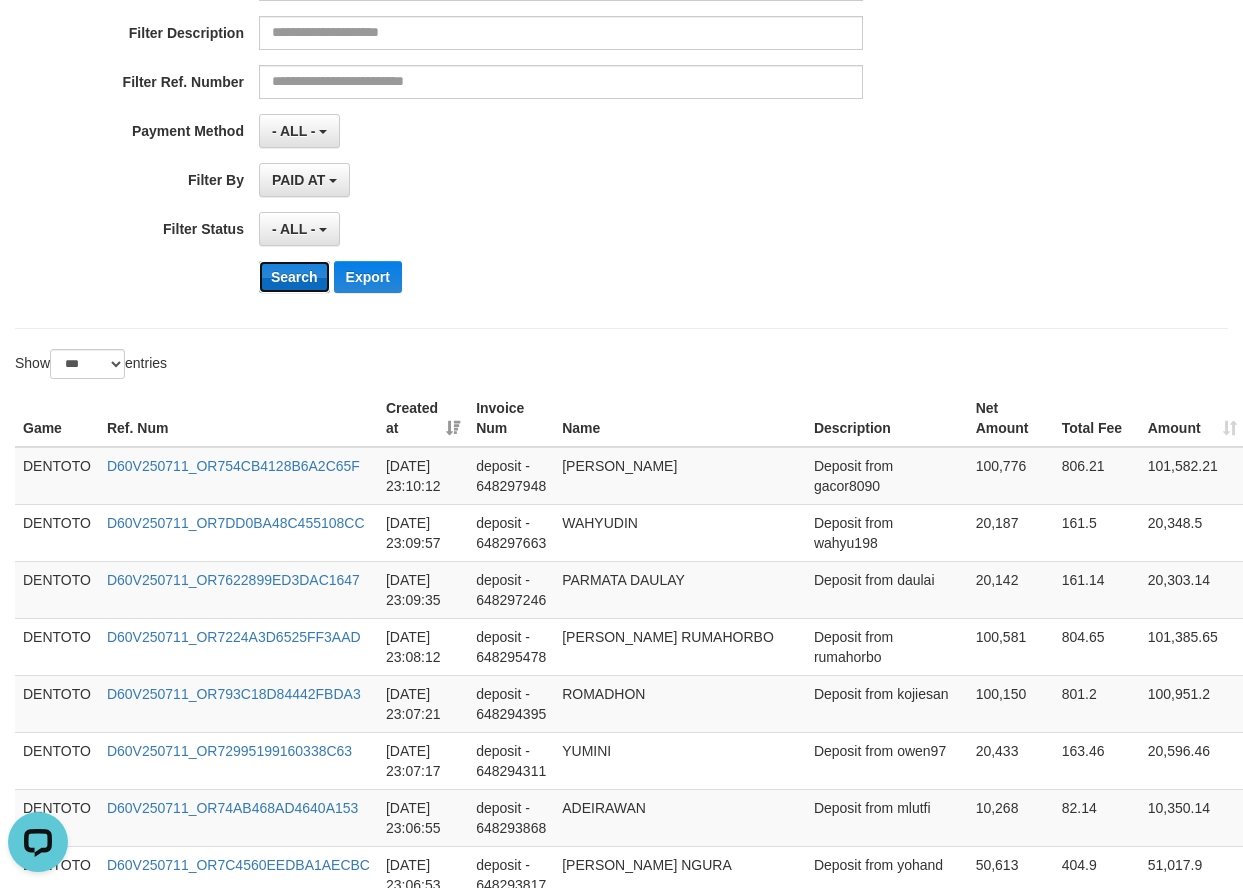 click on "Search" at bounding box center [294, 277] 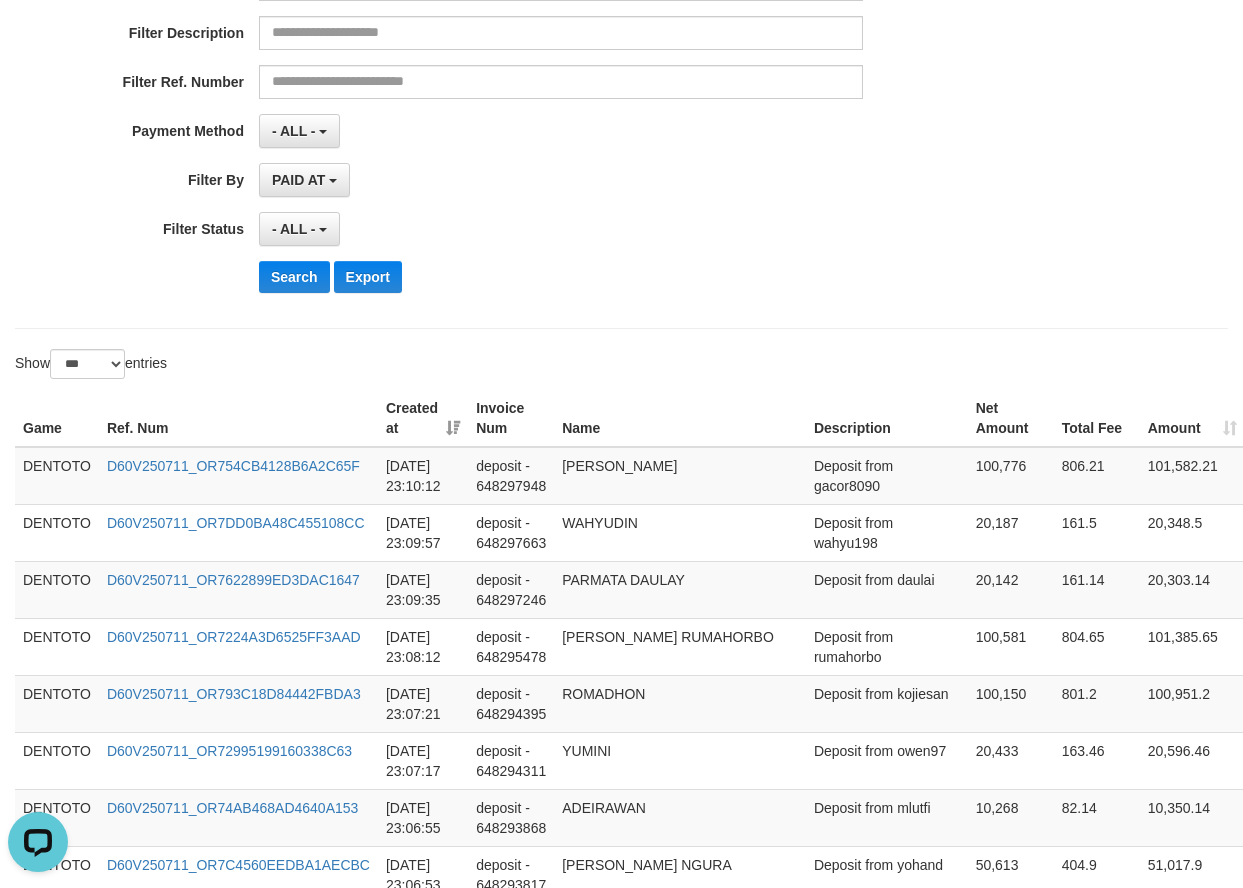 click on "DENTOTO" at bounding box center [57, 476] 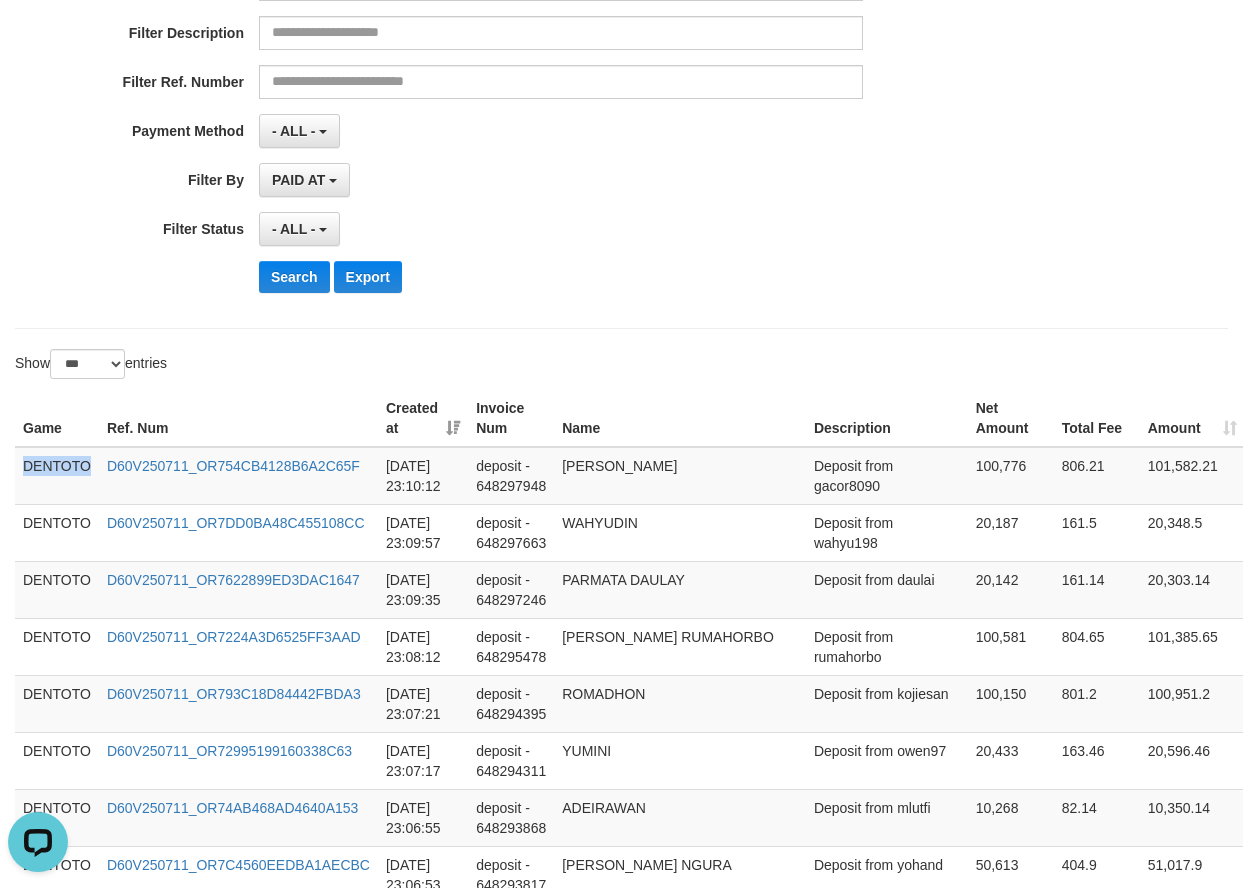 click on "DENTOTO" at bounding box center [57, 476] 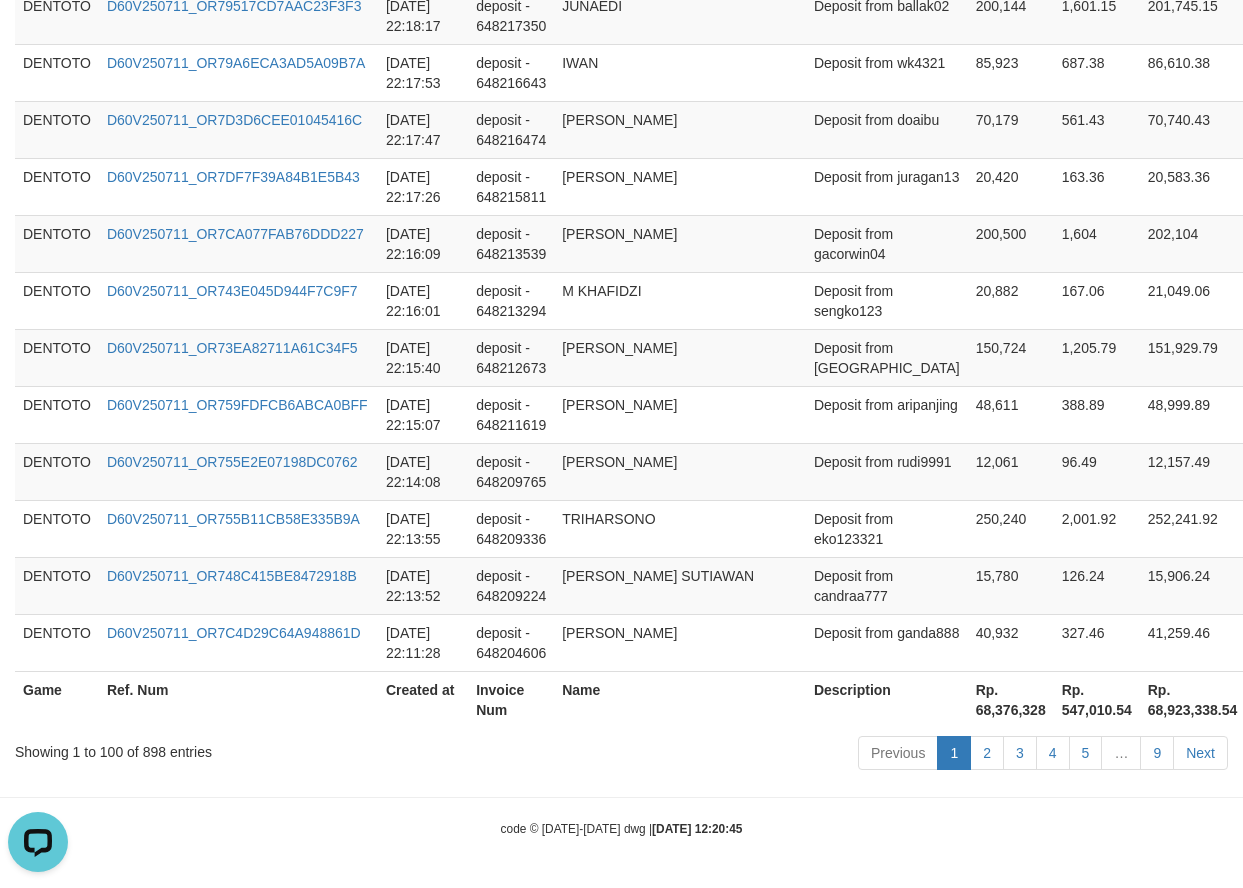 scroll, scrollTop: 5809, scrollLeft: 74, axis: both 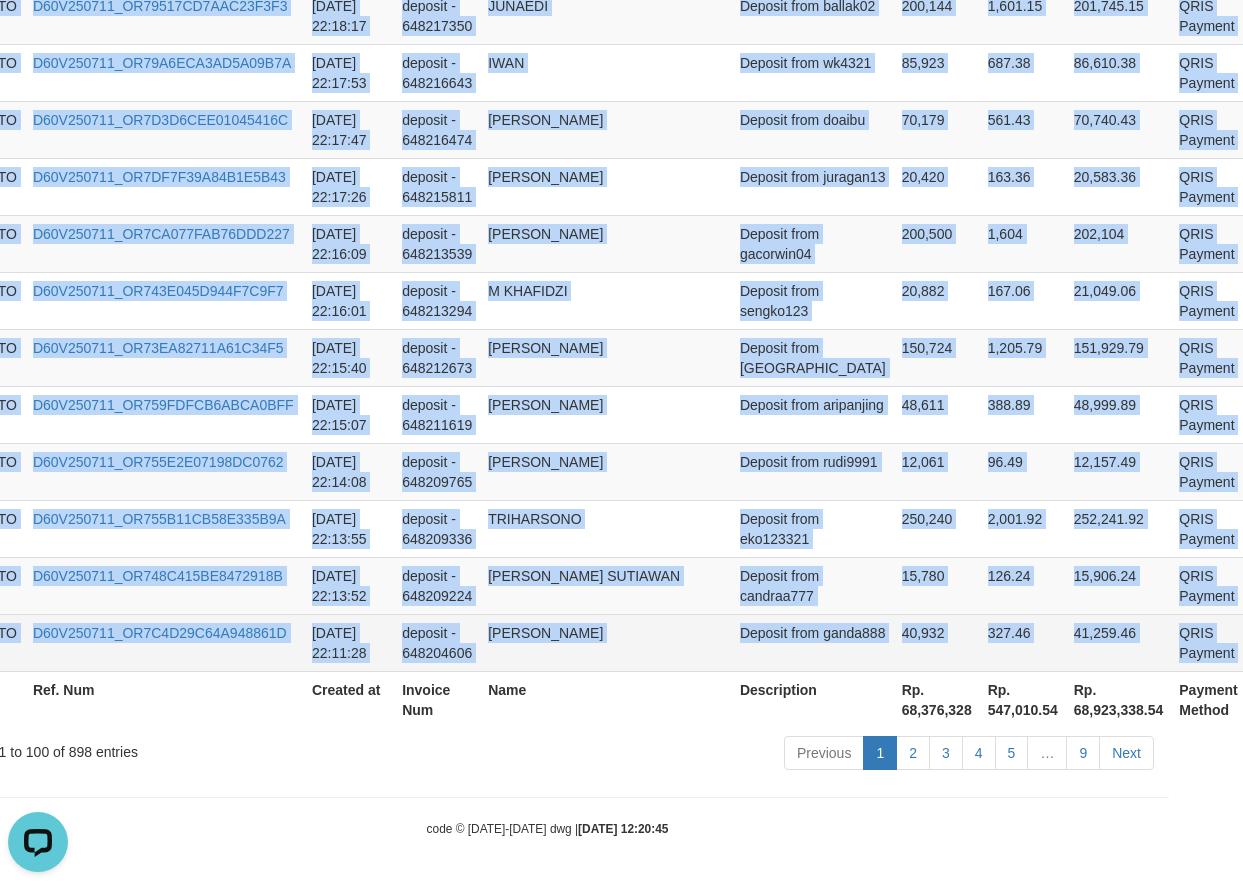 click on "P" at bounding box center (1275, 642) 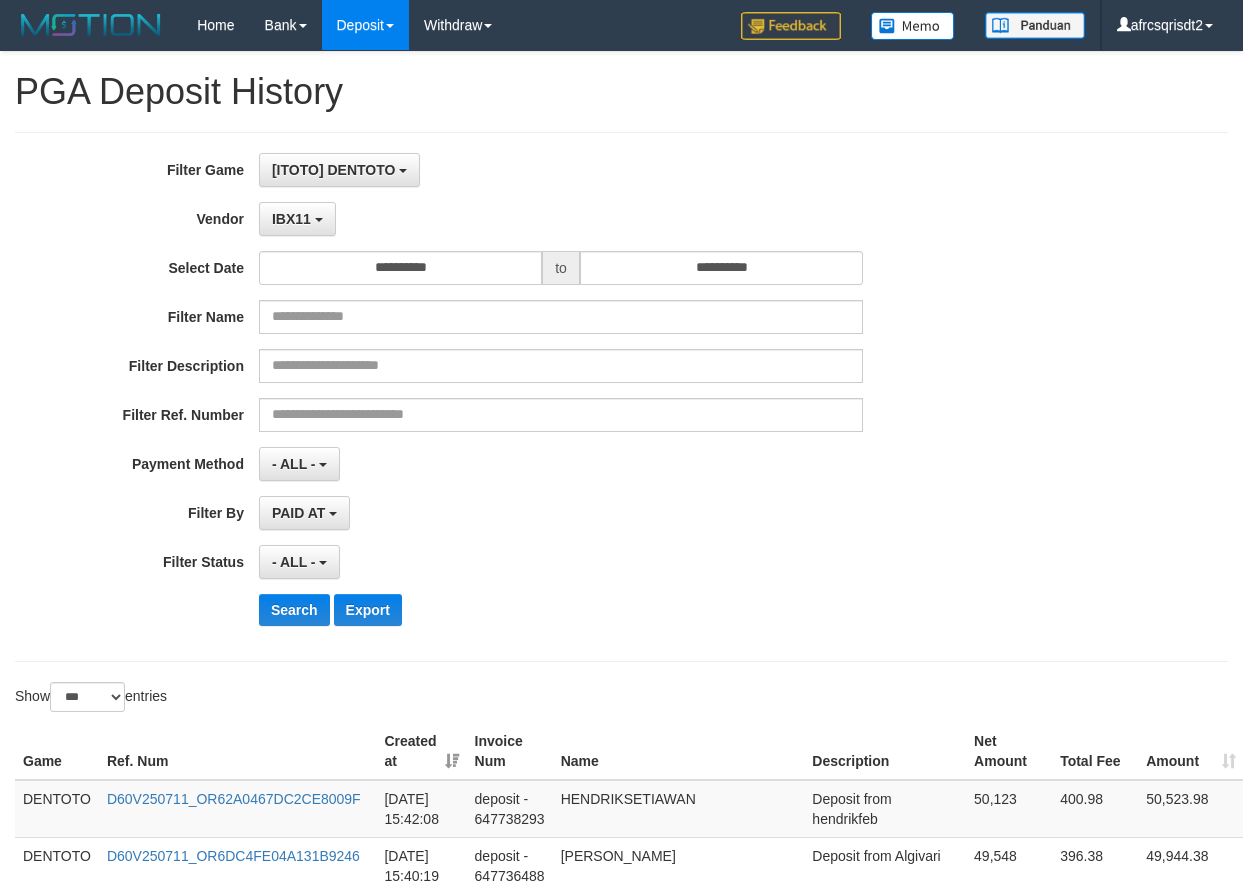 select on "**********" 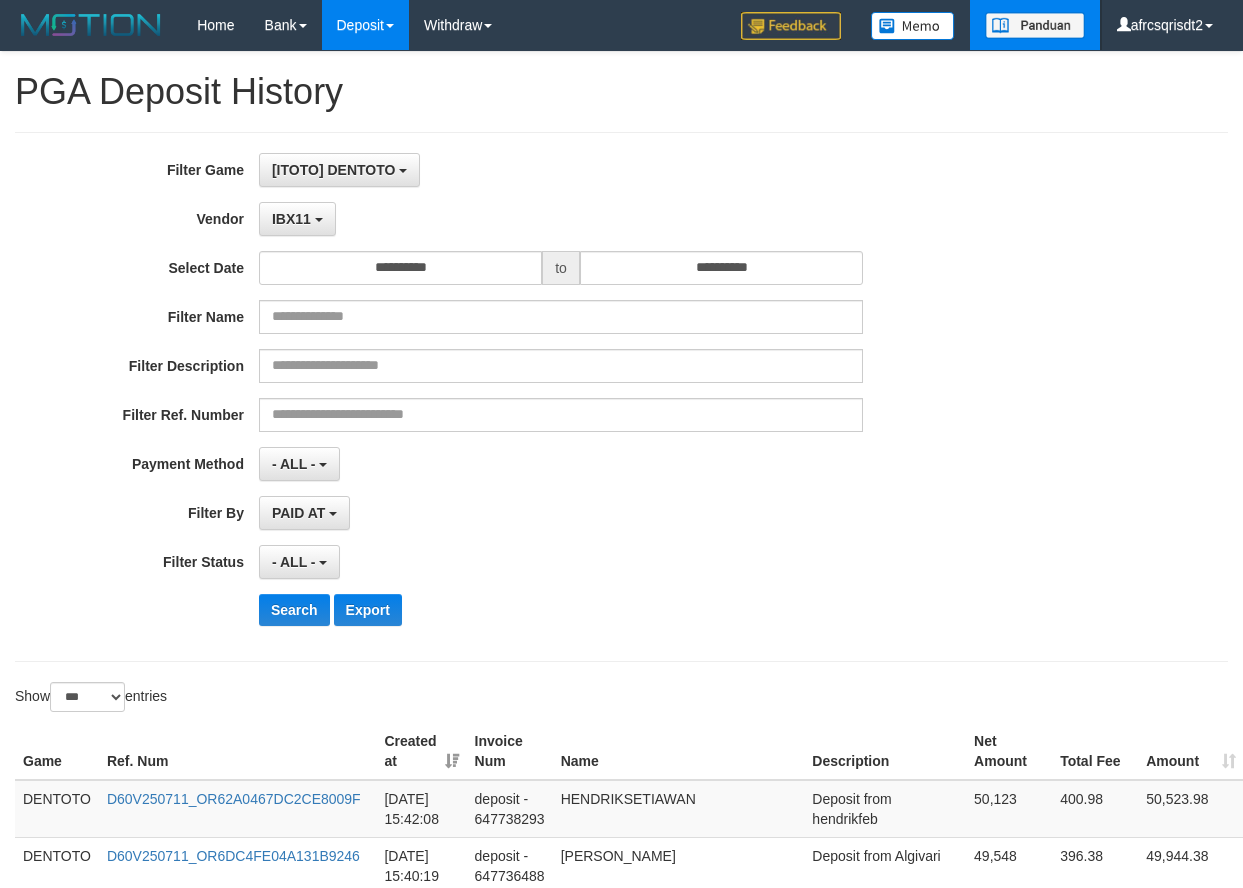 scroll, scrollTop: 0, scrollLeft: 79, axis: horizontal 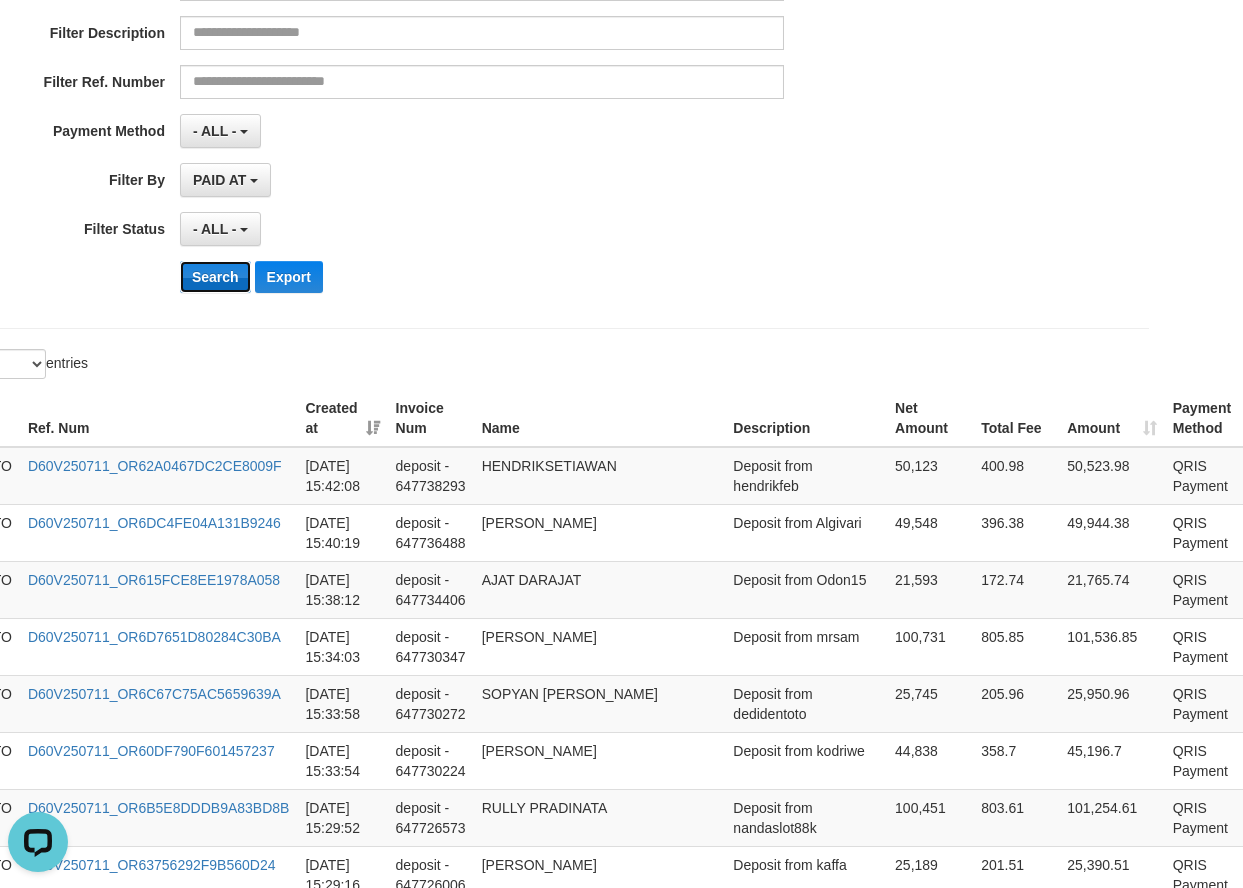 click on "Search" at bounding box center (215, 277) 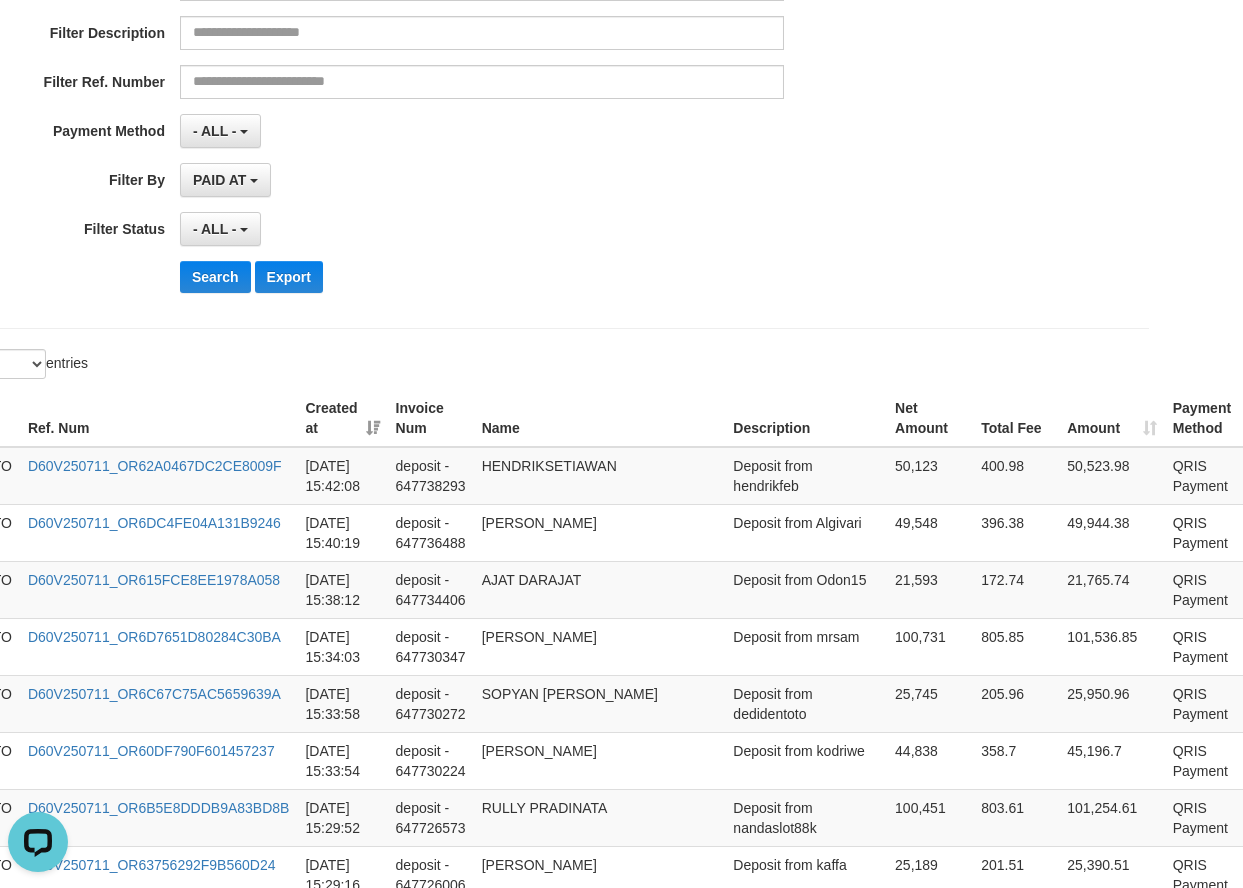 click on "Show  ** ** ** ***  entries" at bounding box center (232, 366) 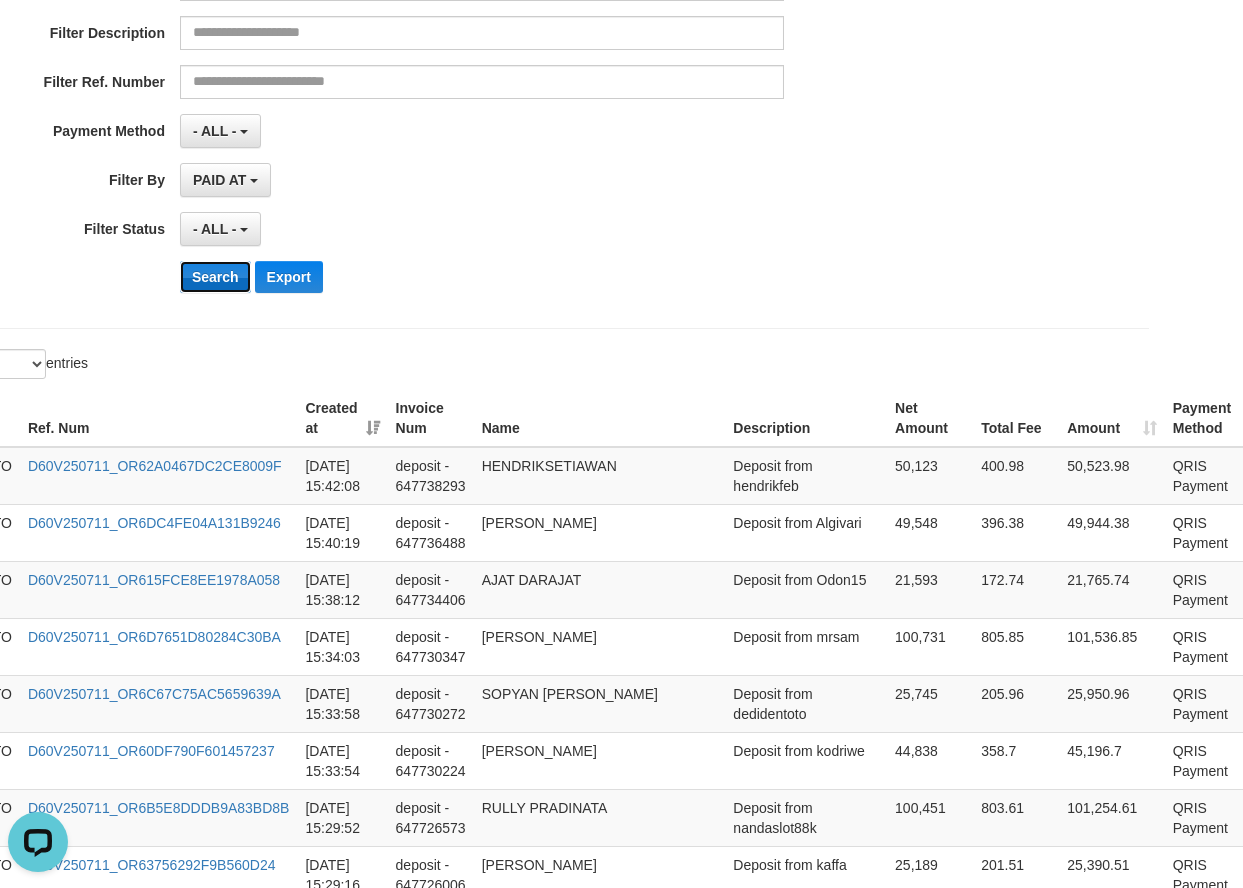 click on "Search" at bounding box center (215, 277) 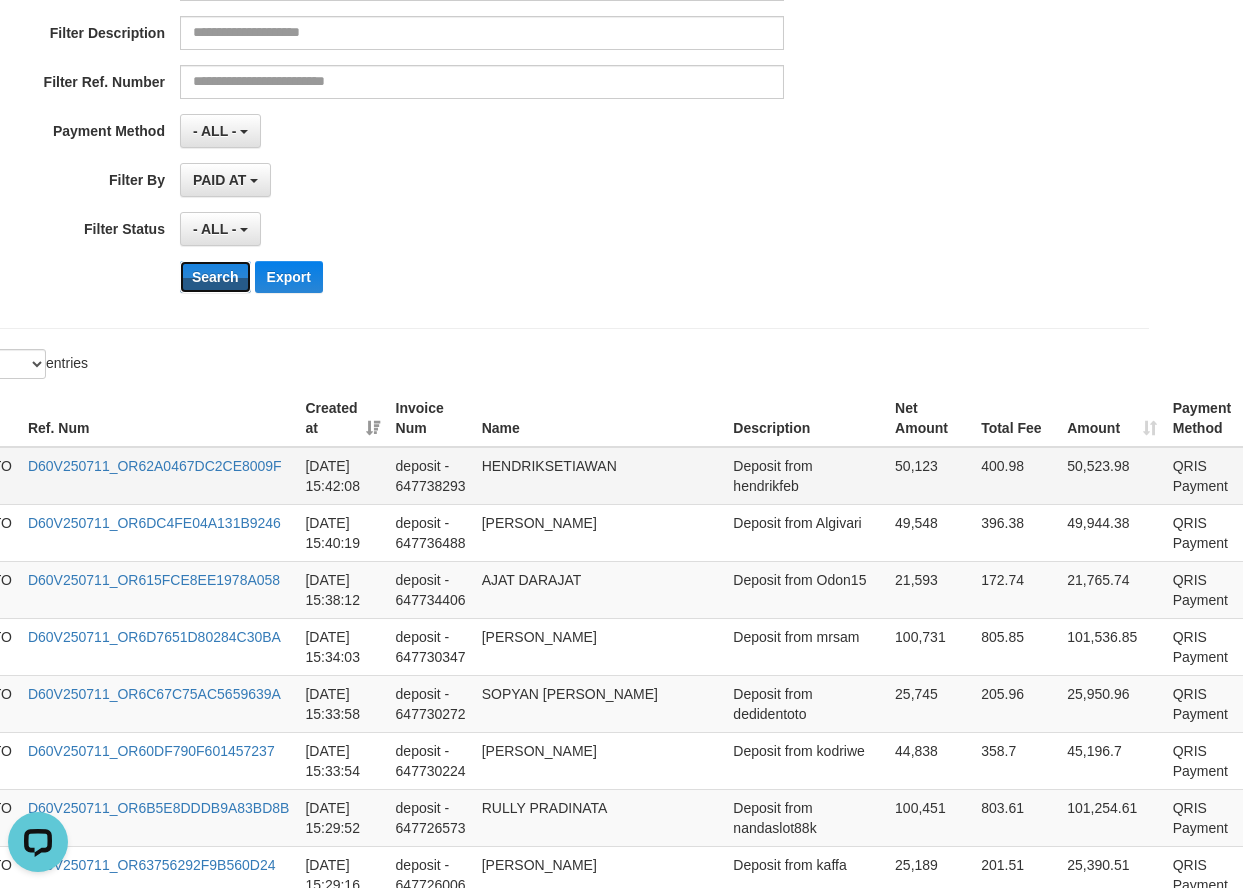 type 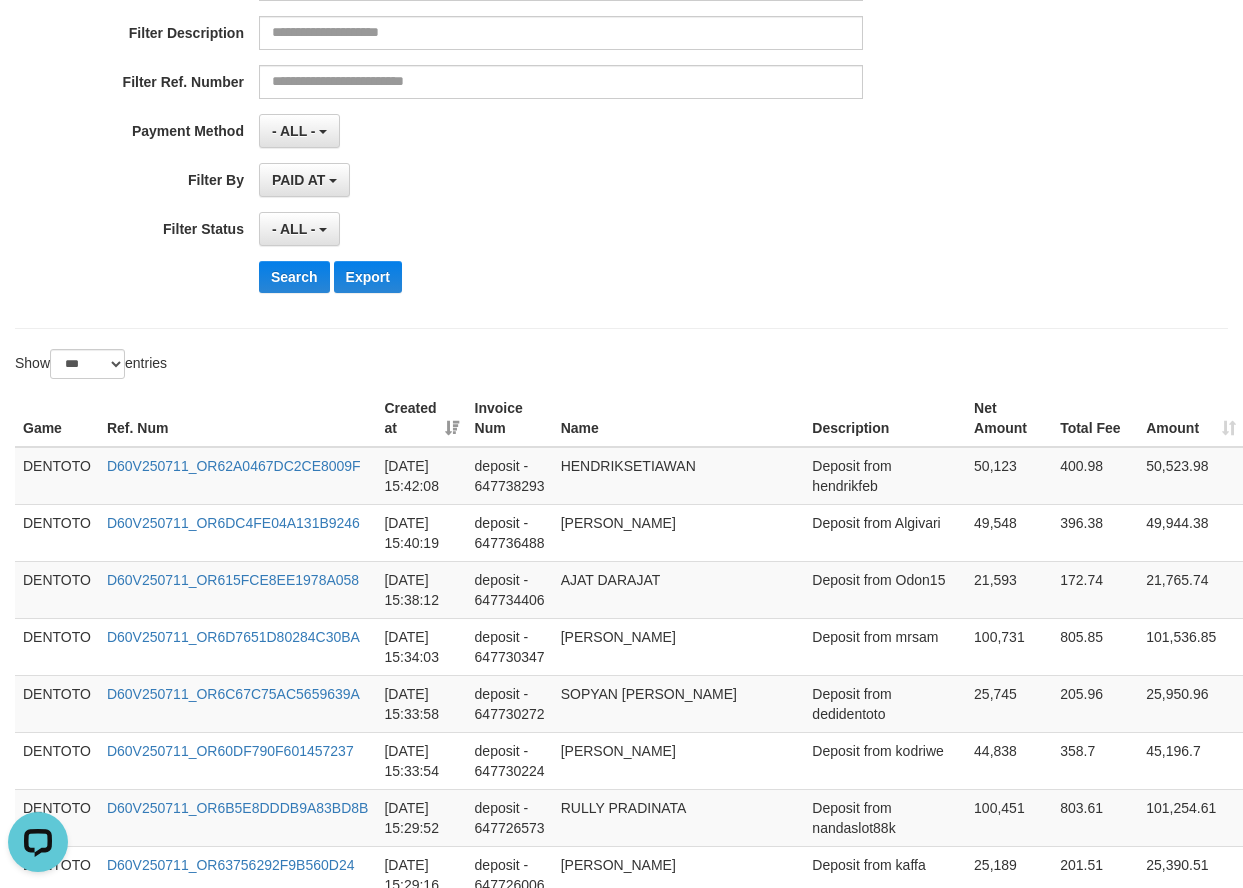 click on "DENTOTO" at bounding box center (57, 476) 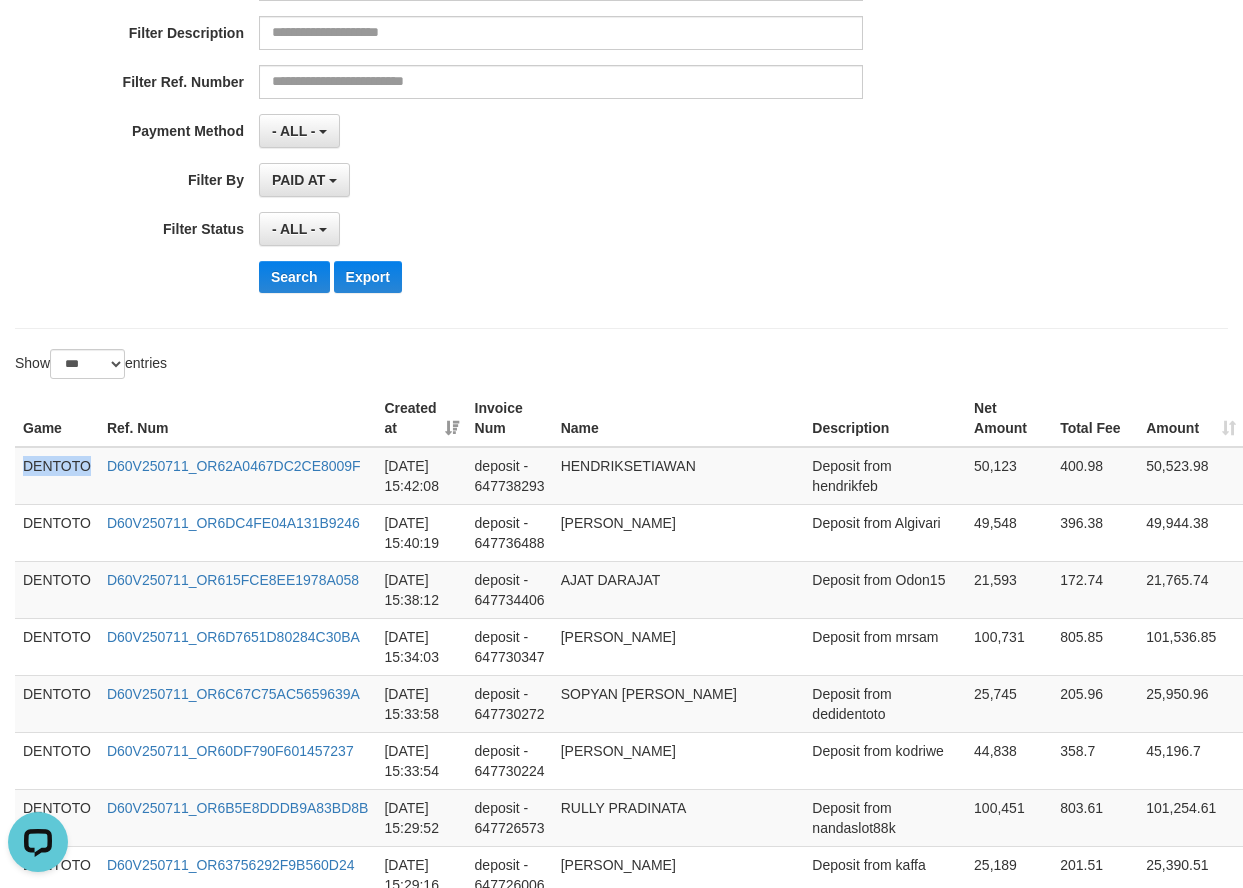 click on "DENTOTO" at bounding box center [57, 476] 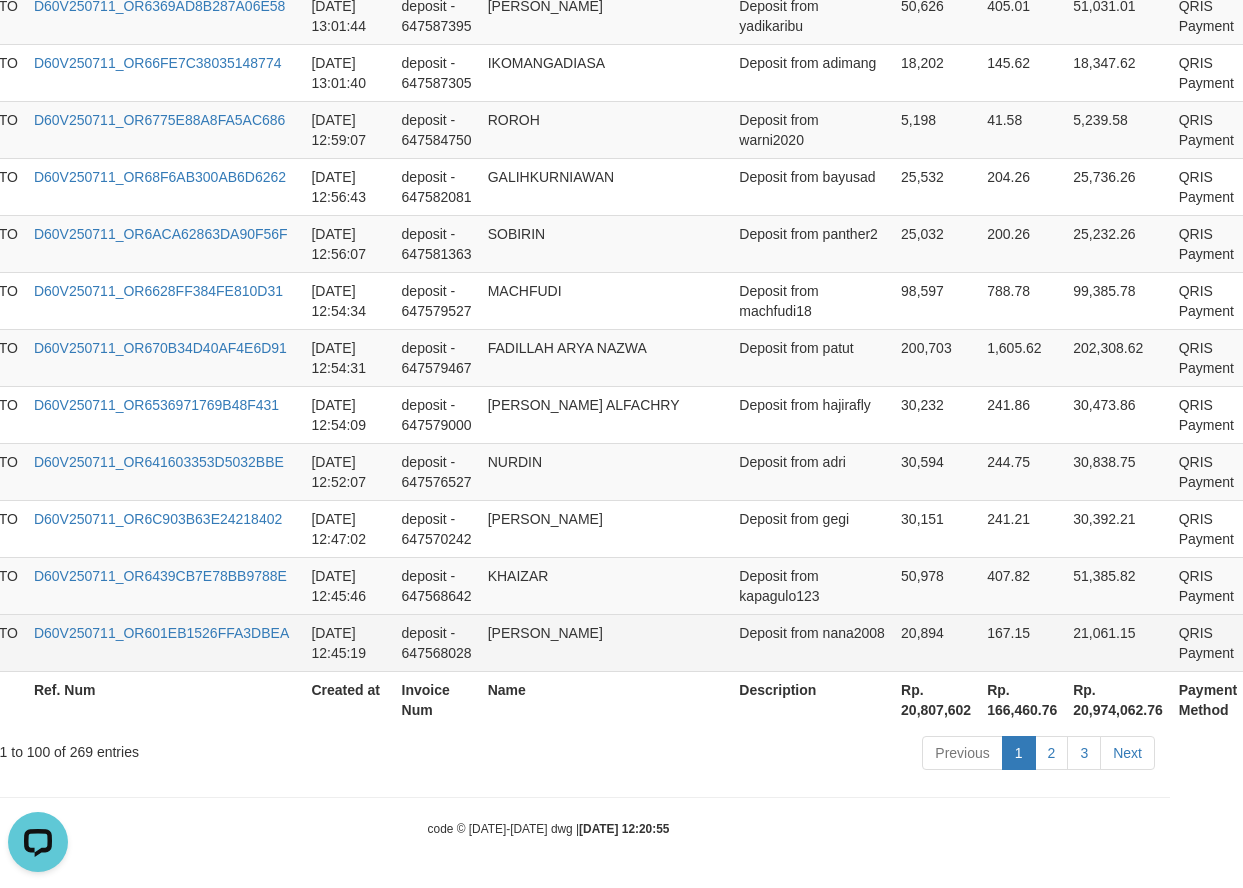 scroll, scrollTop: 5809, scrollLeft: 79, axis: both 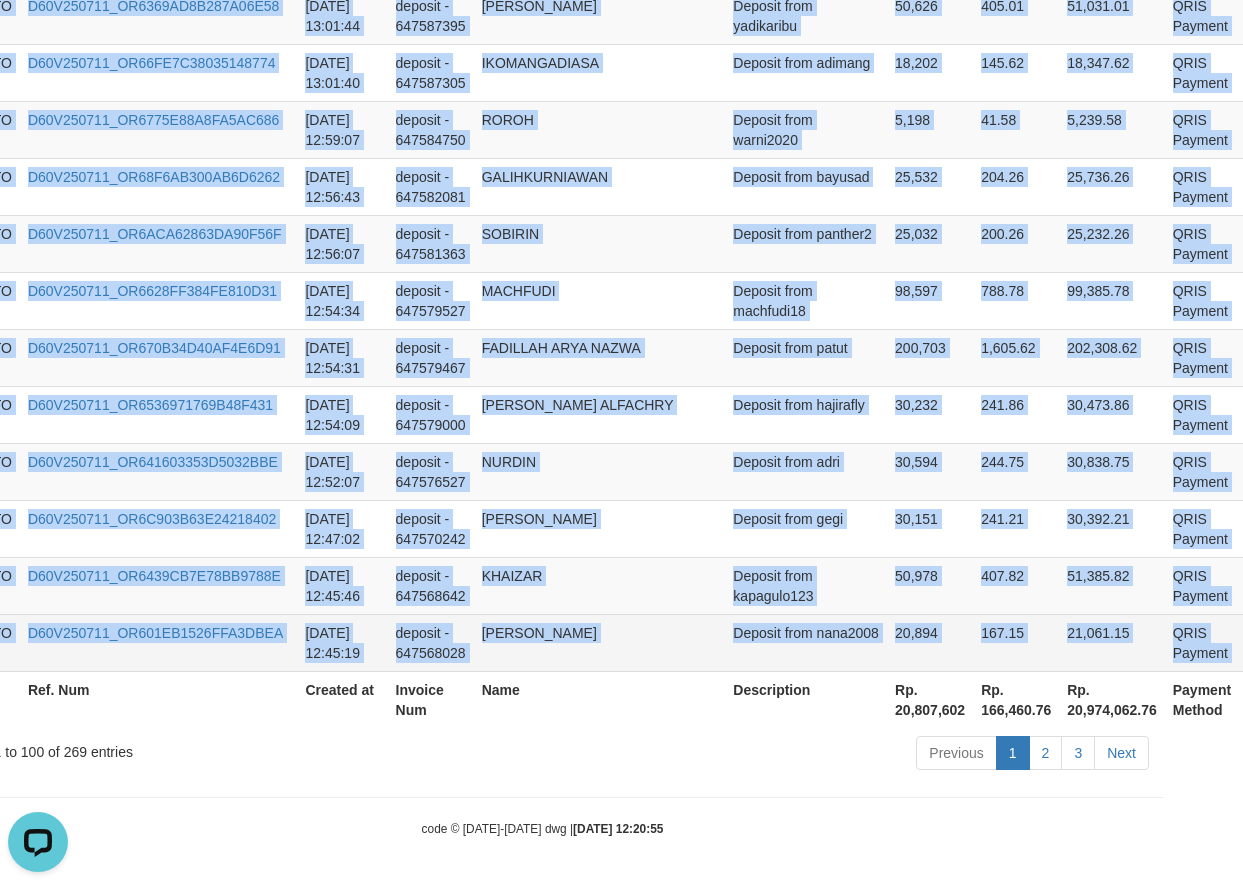 click on "P" at bounding box center [1257, 634] 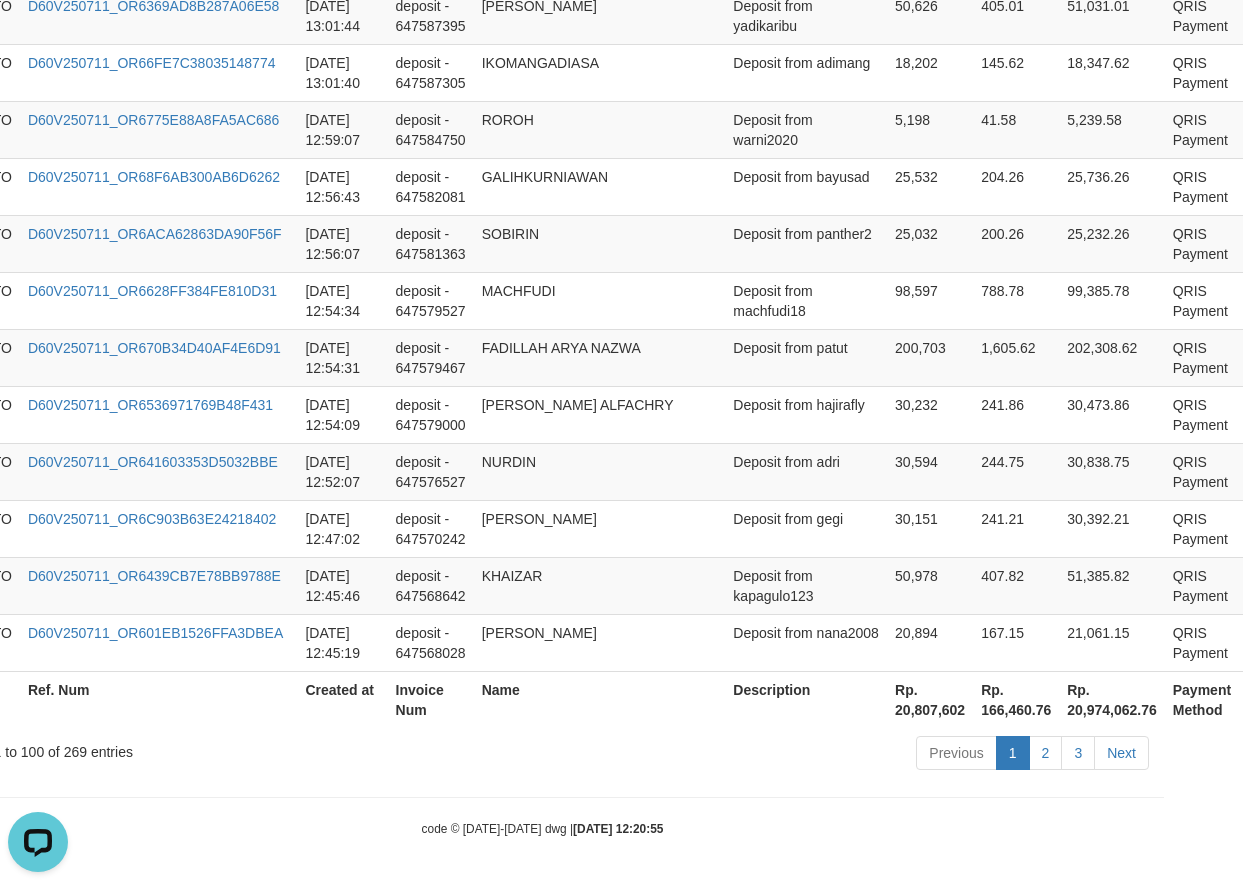 click on "Rp. 20,974,062.76" at bounding box center [1112, 699] 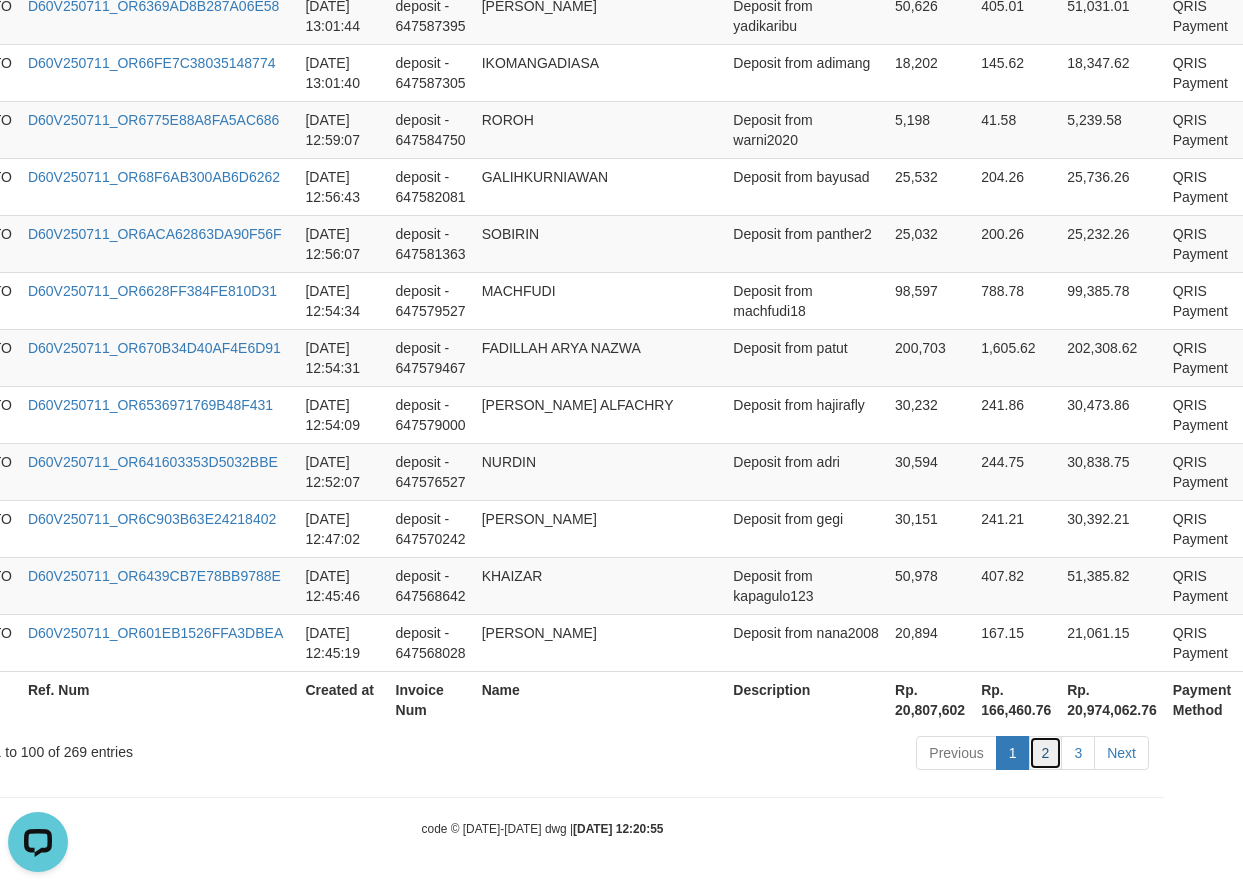 click on "2" at bounding box center (1046, 753) 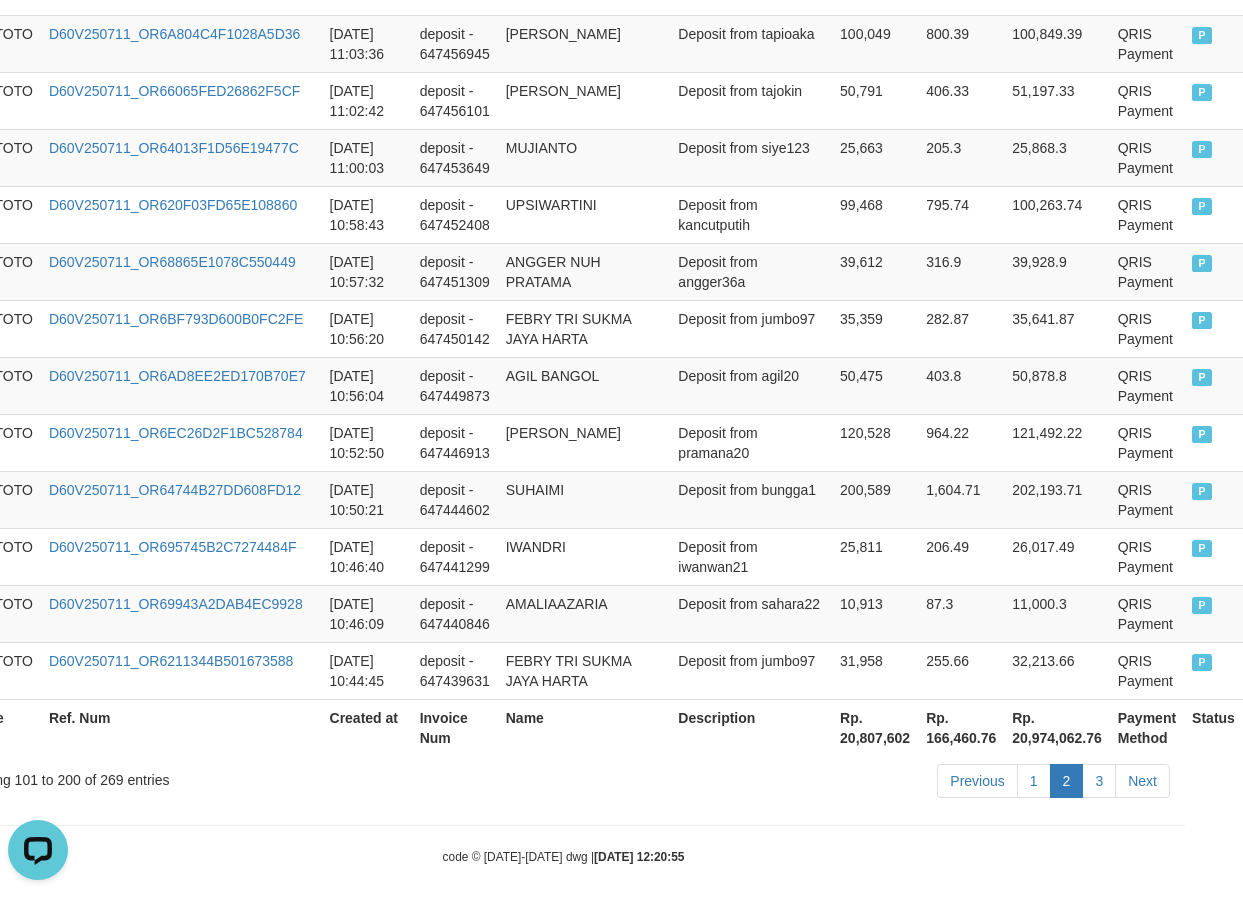 scroll, scrollTop: 5814, scrollLeft: 0, axis: vertical 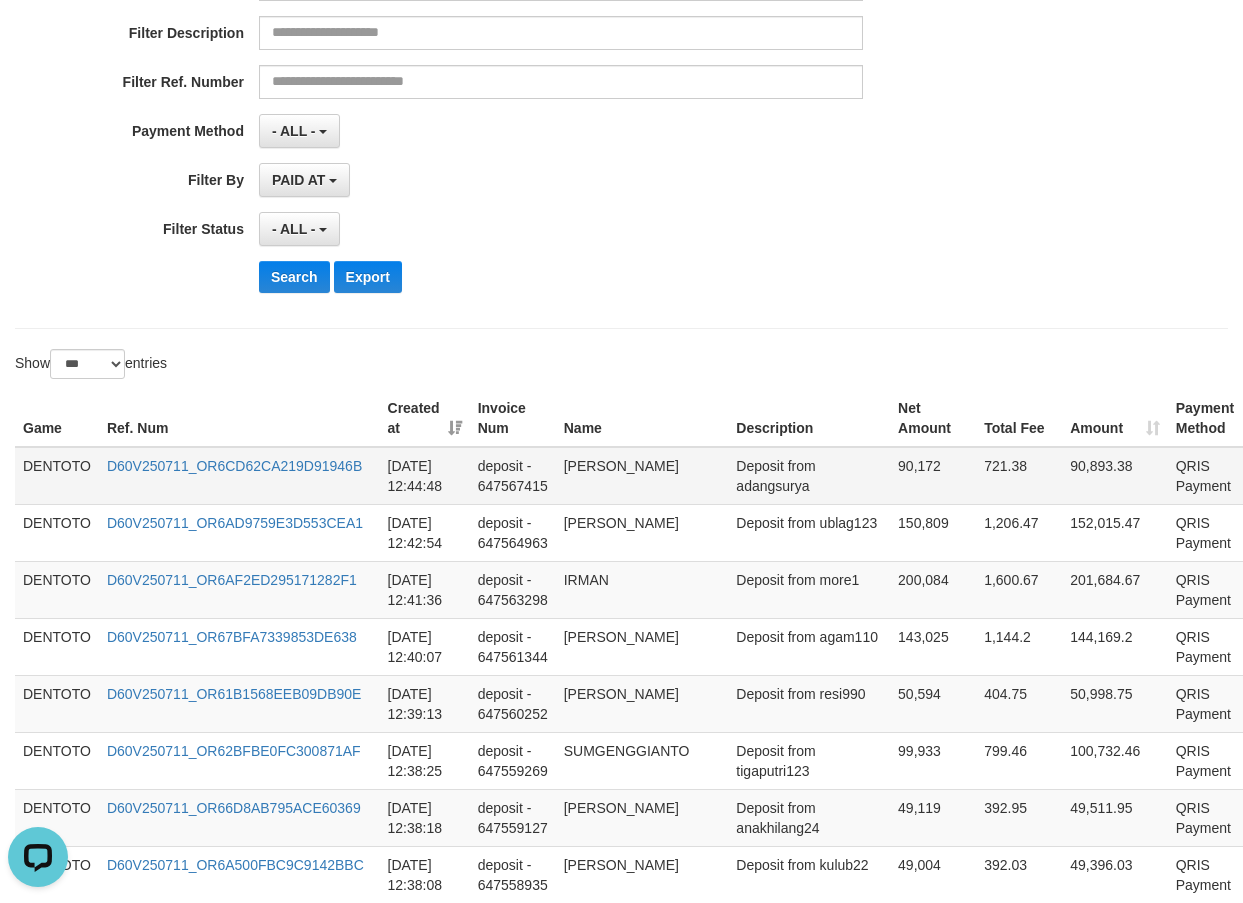 click on "DENTOTO" at bounding box center [57, 476] 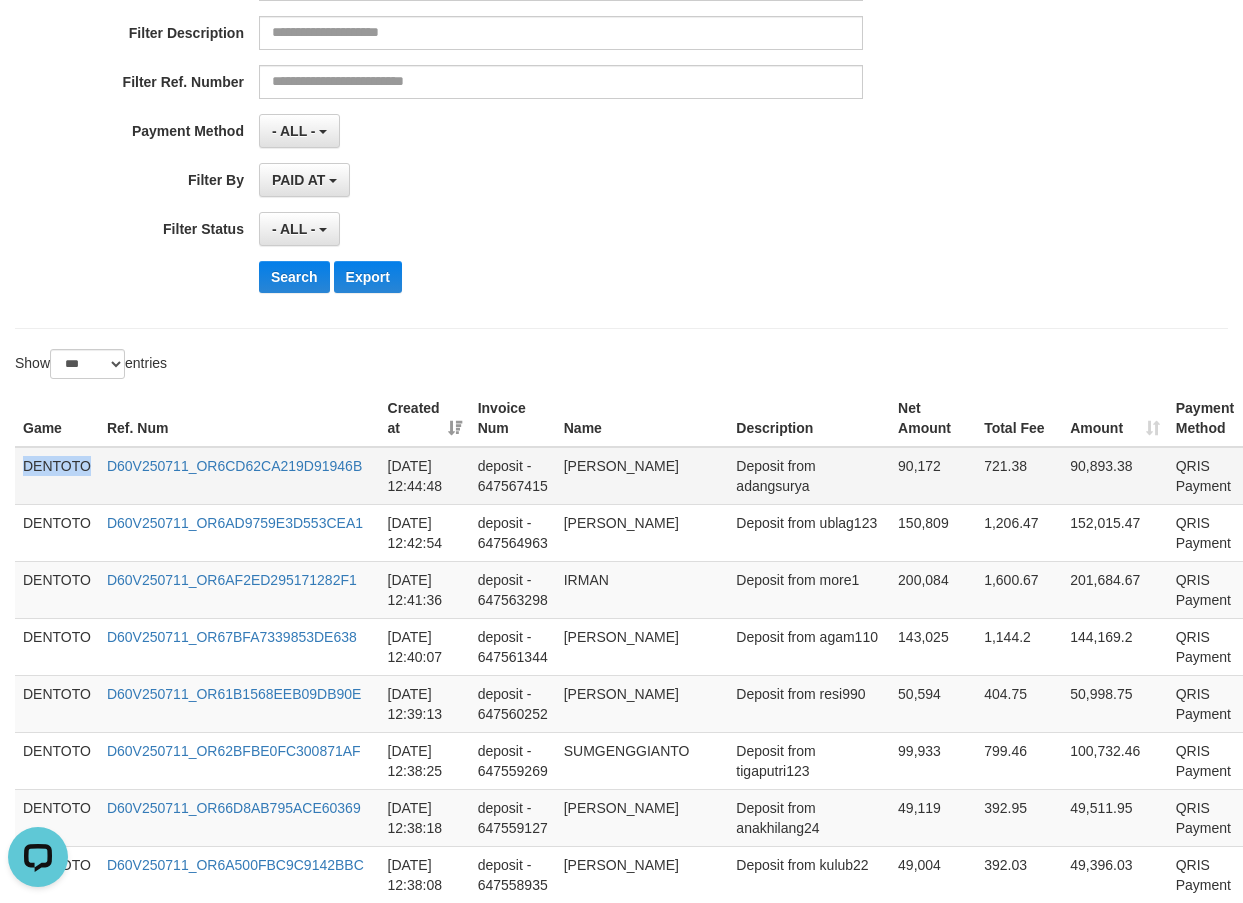 click on "DENTOTO" at bounding box center (57, 476) 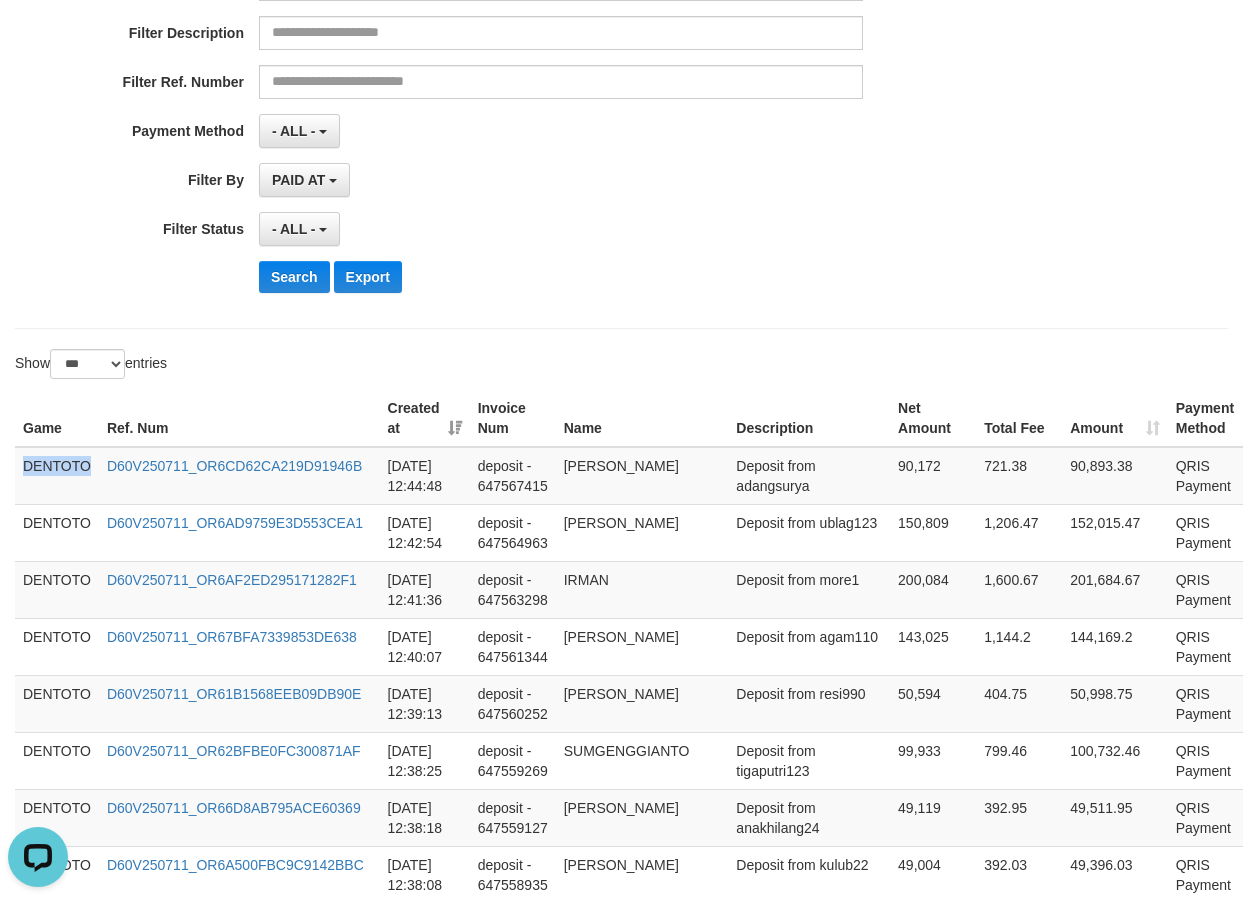 scroll, scrollTop: 5814, scrollLeft: 0, axis: vertical 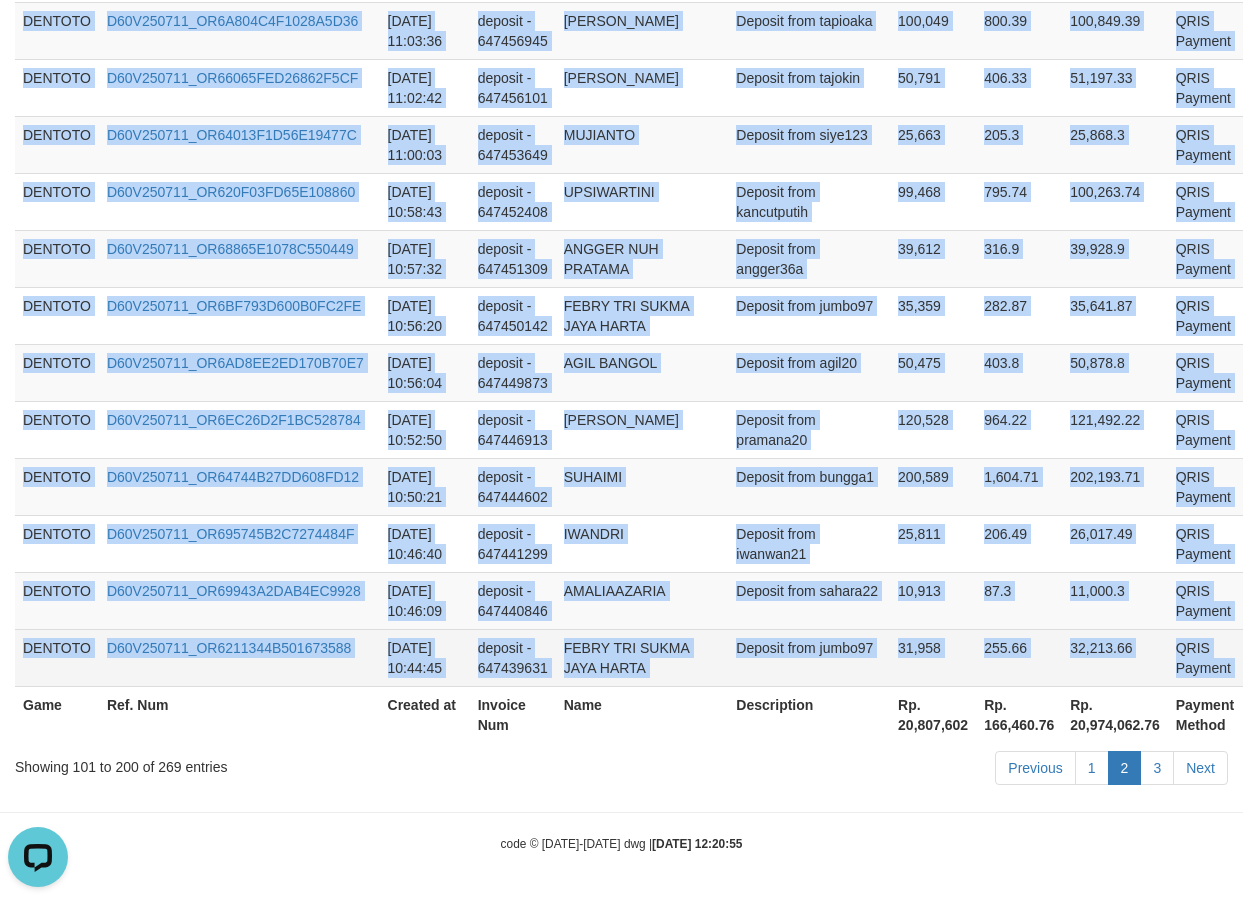click on "P" at bounding box center [1260, 649] 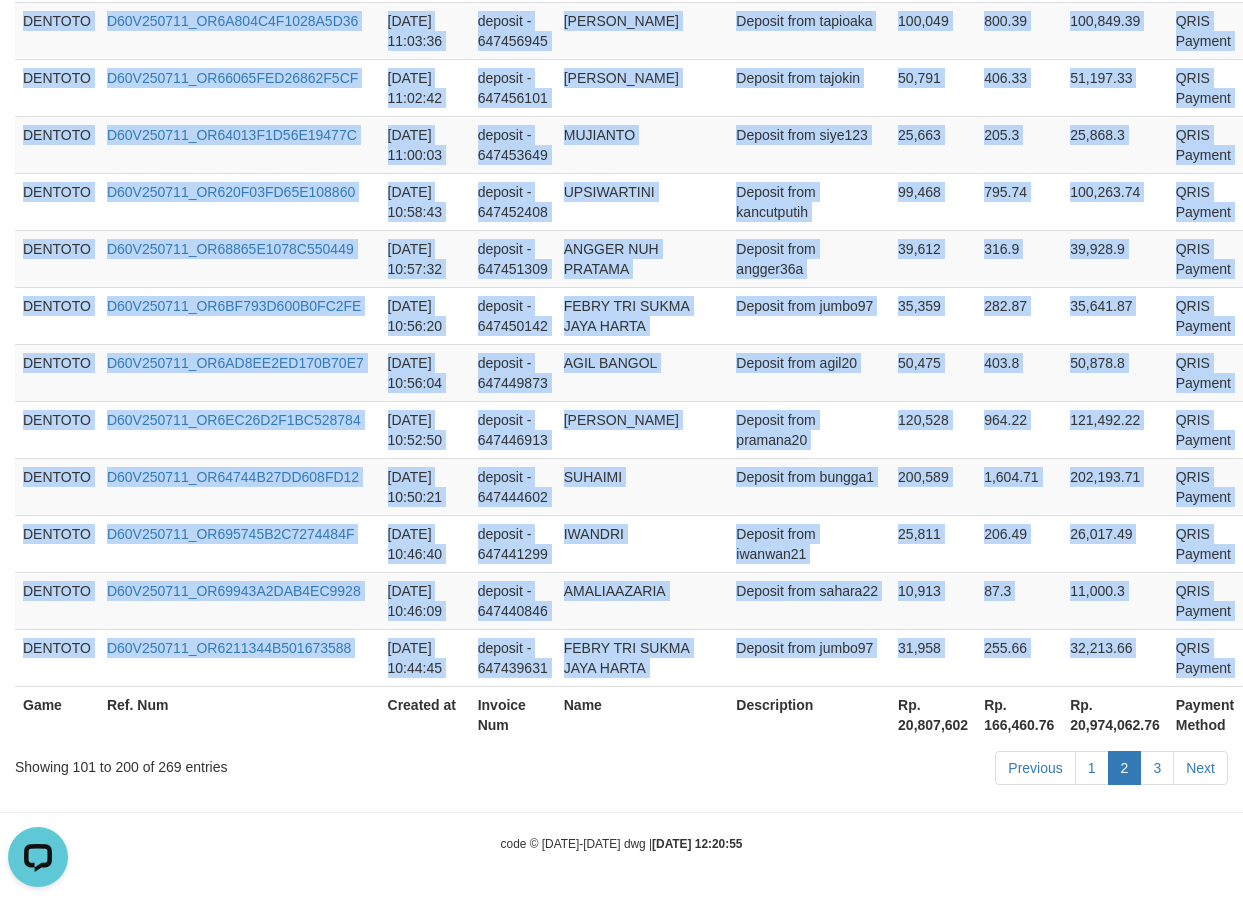 copy on "DENTOTO D60V250711_OR6CD62CA219D91946B 2025-07-11 12:44:48 deposit - 647567415 ADANG SURYA Deposit from adangsurya 90,172 721.38 90,893.38 QRIS Payment P   DENTOTO D60V250711_OR6AD9759E3D553CEA1 2025-07-11 12:42:54 deposit - 647564963 UDEP SUKMANA Deposit from ublag123 150,809 1,206.47 152,015.47 QRIS Payment P   DENTOTO D60V250711_OR6AF2ED295171282F1 2025-07-11 12:41:36 deposit - 647563298 IRMAN Deposit from more1 200,084 1,600.67 201,684.67 QRIS Payment P   DENTOTO D60V250711_OR67BFA7339853DE638 2025-07-11 12:40:07 deposit - 647561344 ANTONI SUJARWOKO Deposit from agam110 143,025 1,144.2 144,169.2 QRIS Payment P   DENTOTO D60V250711_OR61B1568EEB09DB90E 2025-07-11 12:39:13 deposit - 647560252 HAMIDI Deposit from resi990 50,594 404.75 50,998.75 QRIS Payment P   DENTOTO D60V250711_OR62BFBE0FC300871AF 2025-07-11 12:38:25 deposit - 647559269 SUMGENGGIANTO Deposit from tigaputri123 99,933 799.46 100,732.46 QRIS Payment P   DENTOTO D60V250711_OR66D8AB795ACE60369 2025-07-11 12:38:18 deposit - 647559127 DONALD SI..." 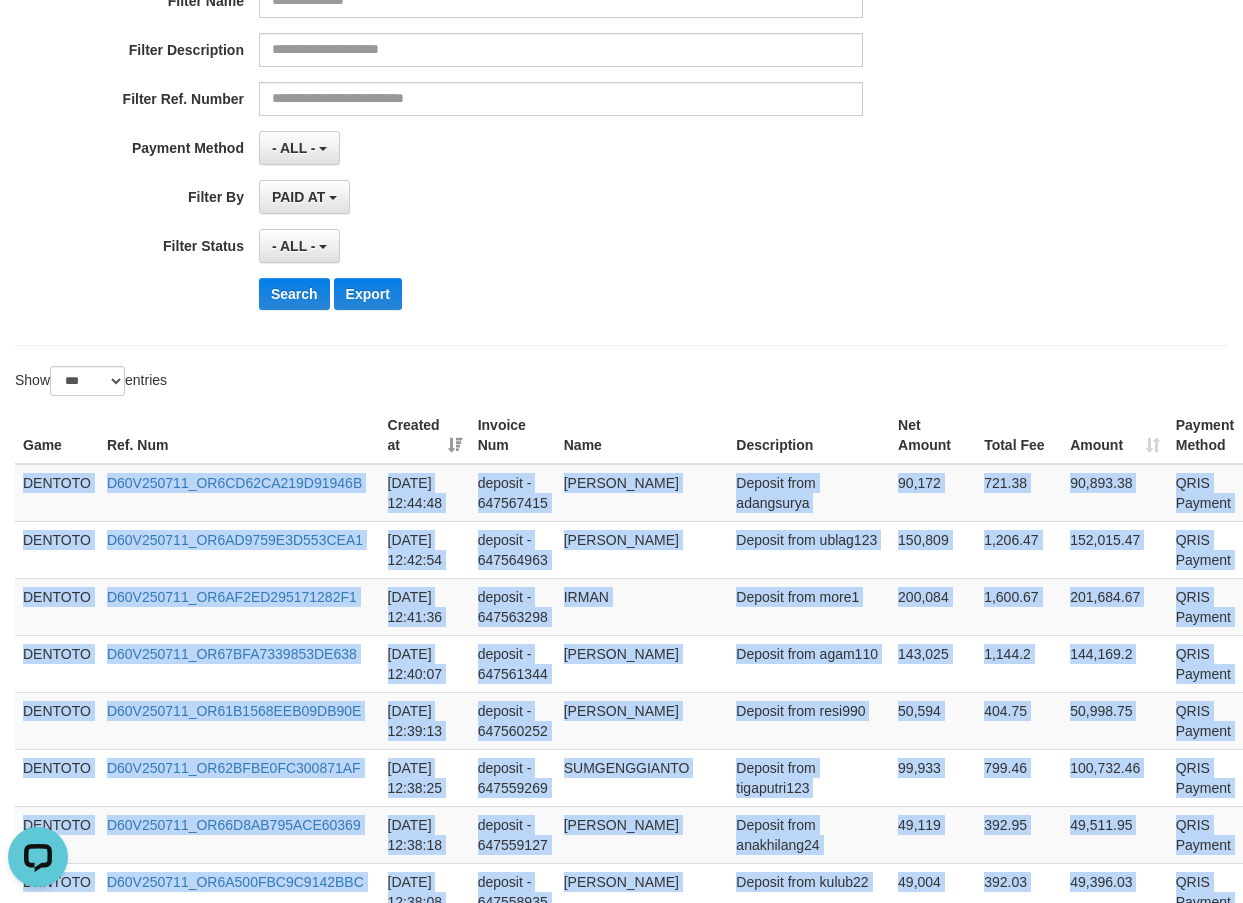 scroll, scrollTop: 0, scrollLeft: 0, axis: both 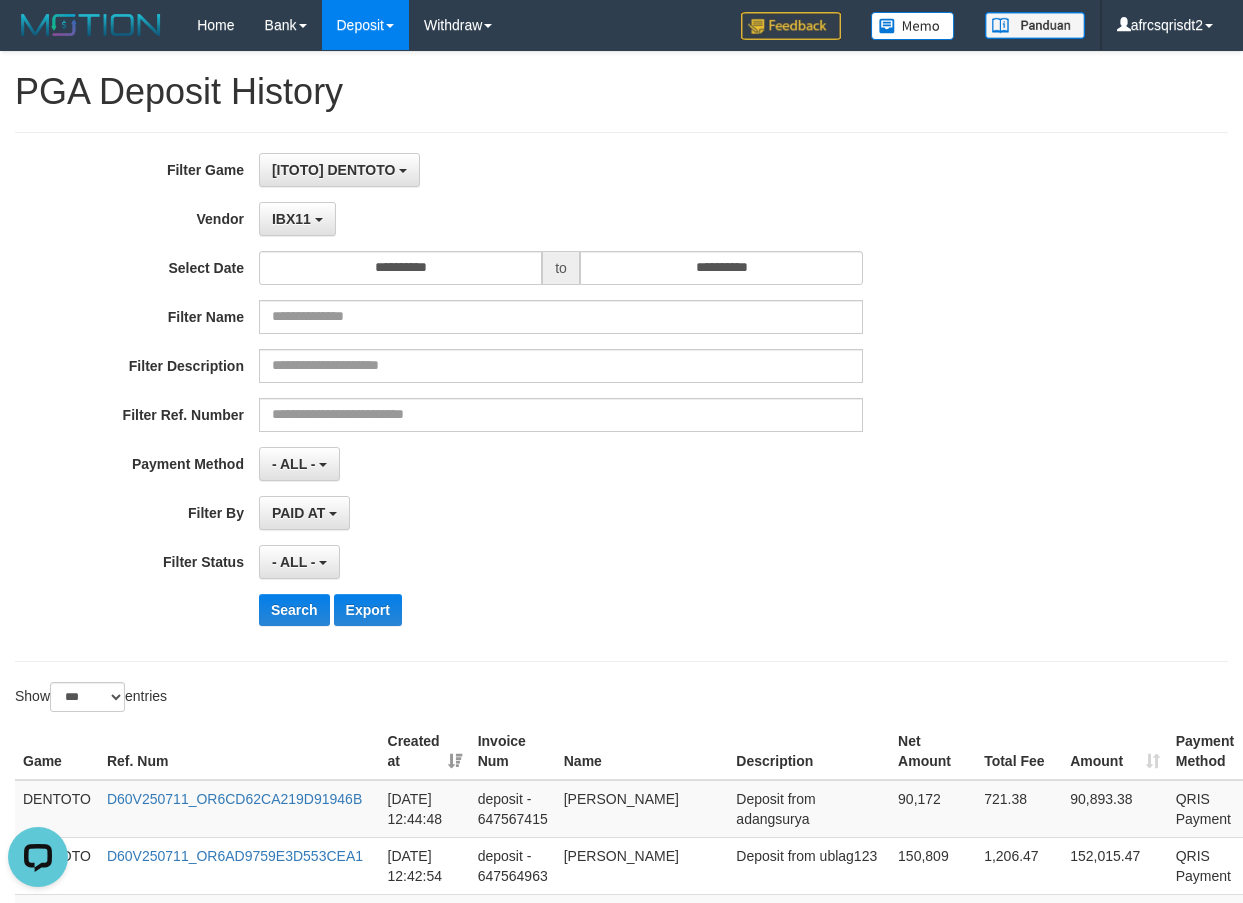 click on "PGA Deposit History" at bounding box center (621, 92) 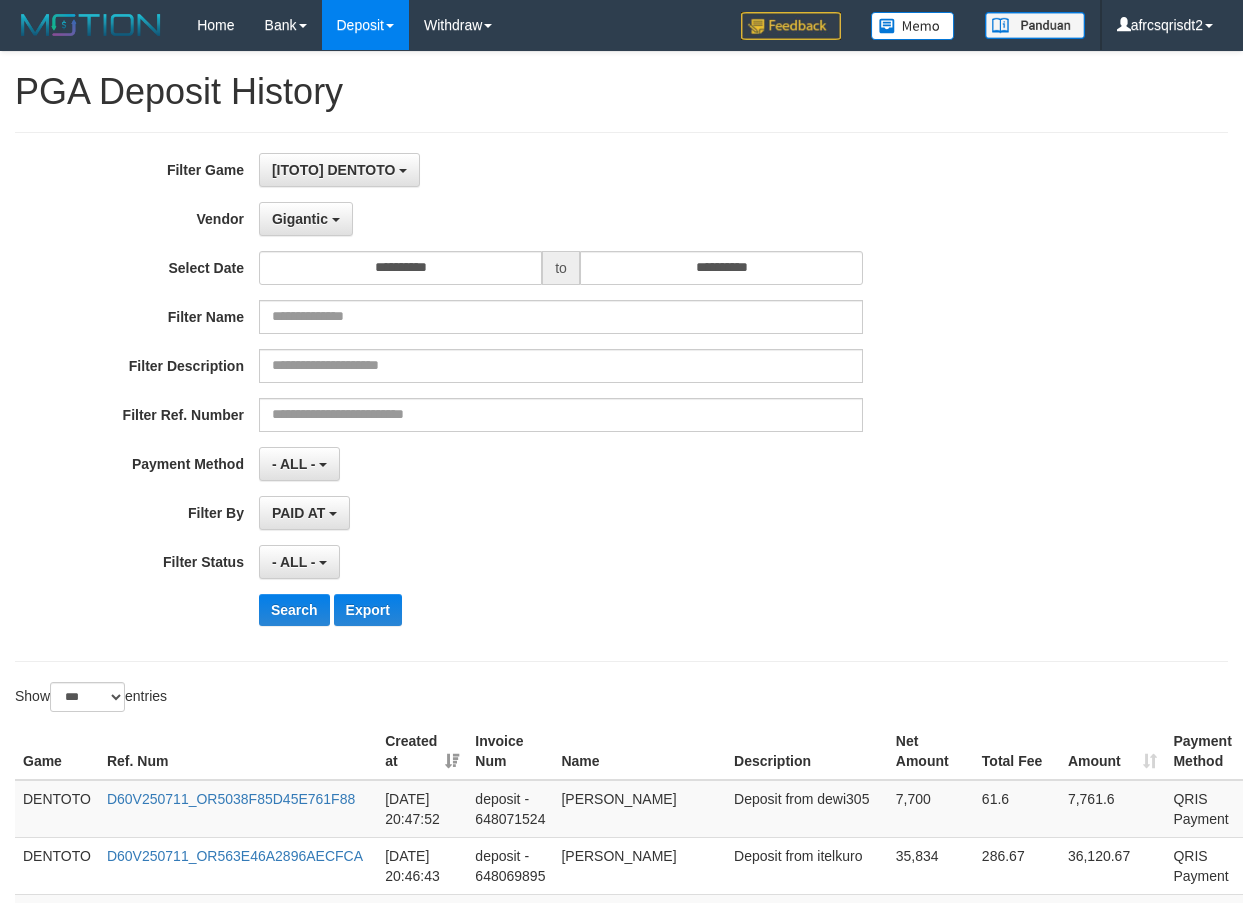 select on "**********" 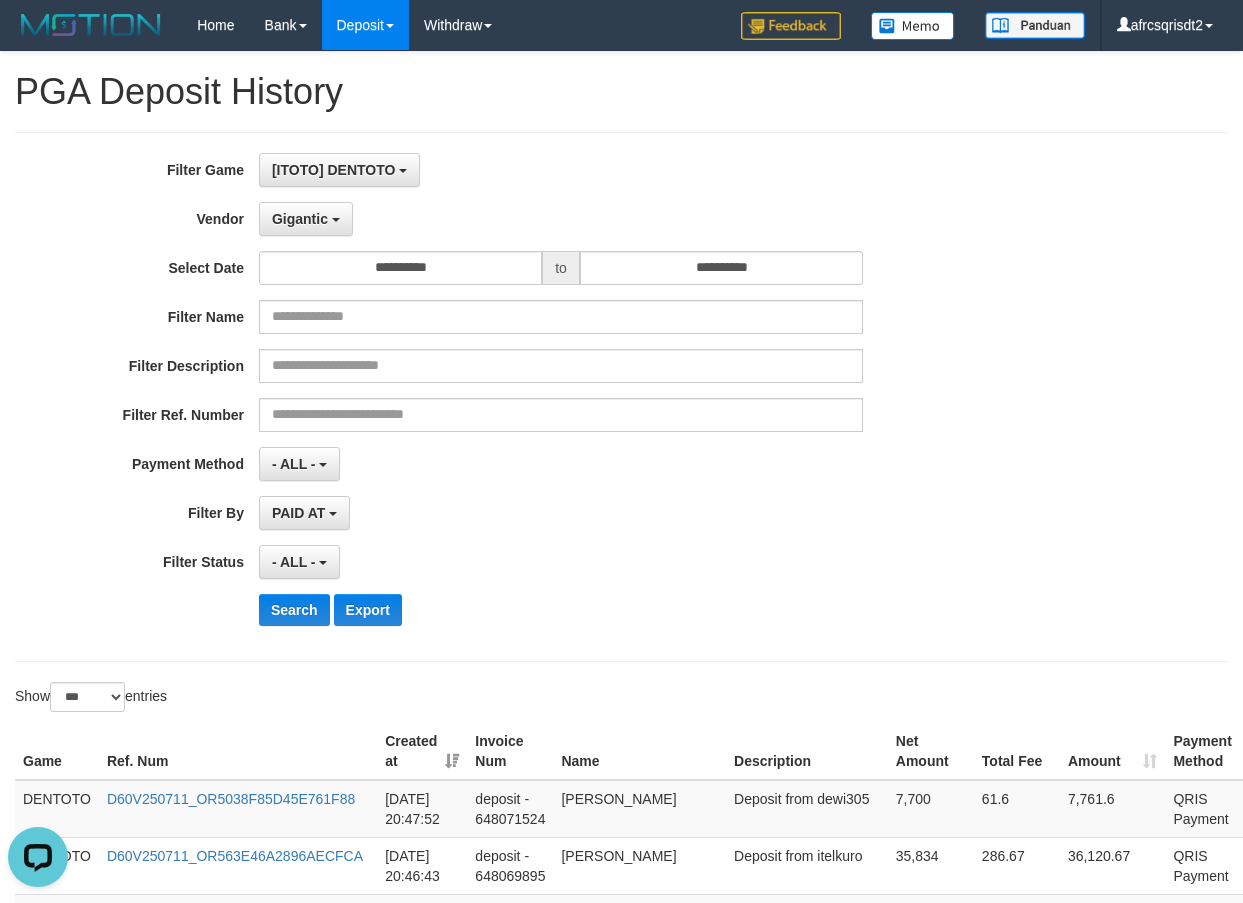 scroll, scrollTop: 0, scrollLeft: 0, axis: both 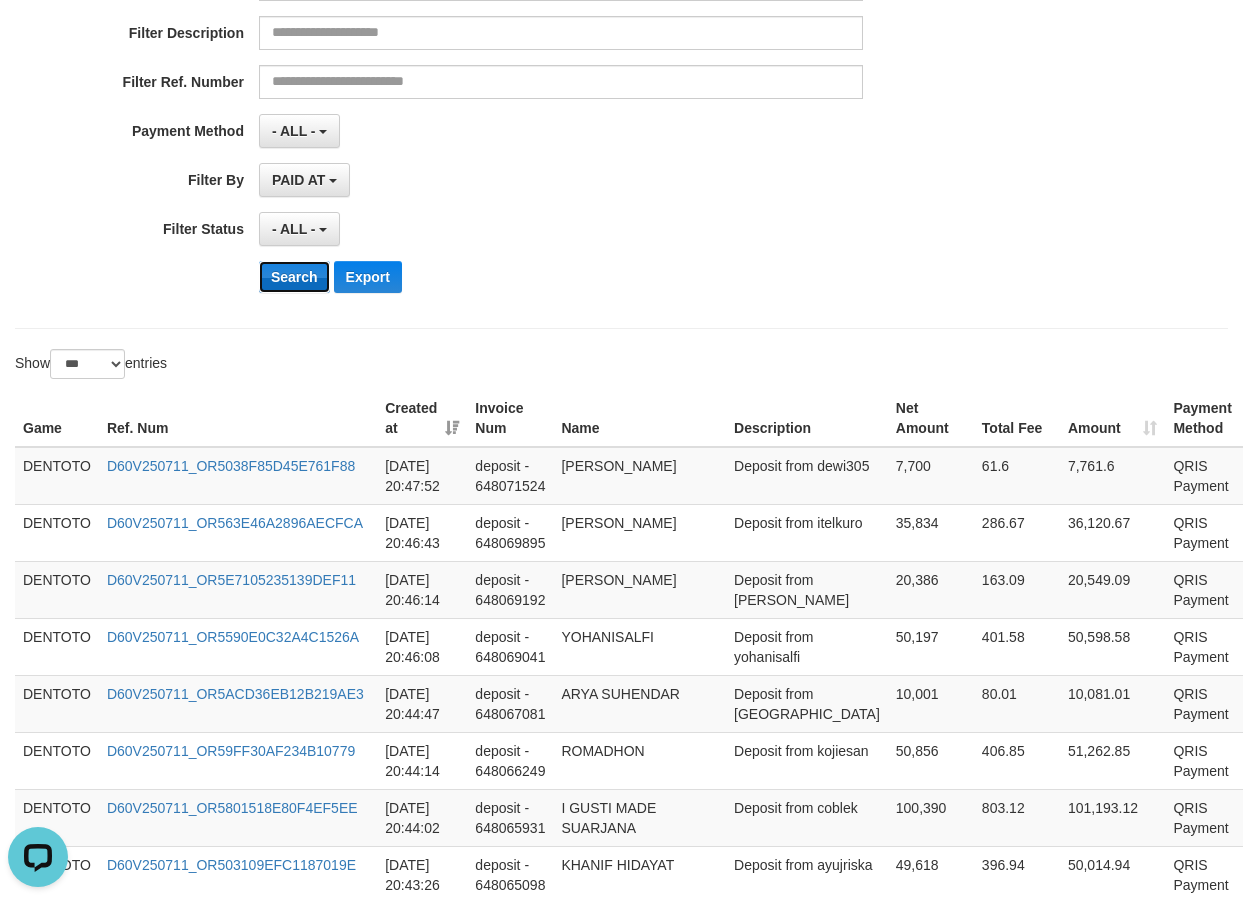 click on "Search" at bounding box center (294, 277) 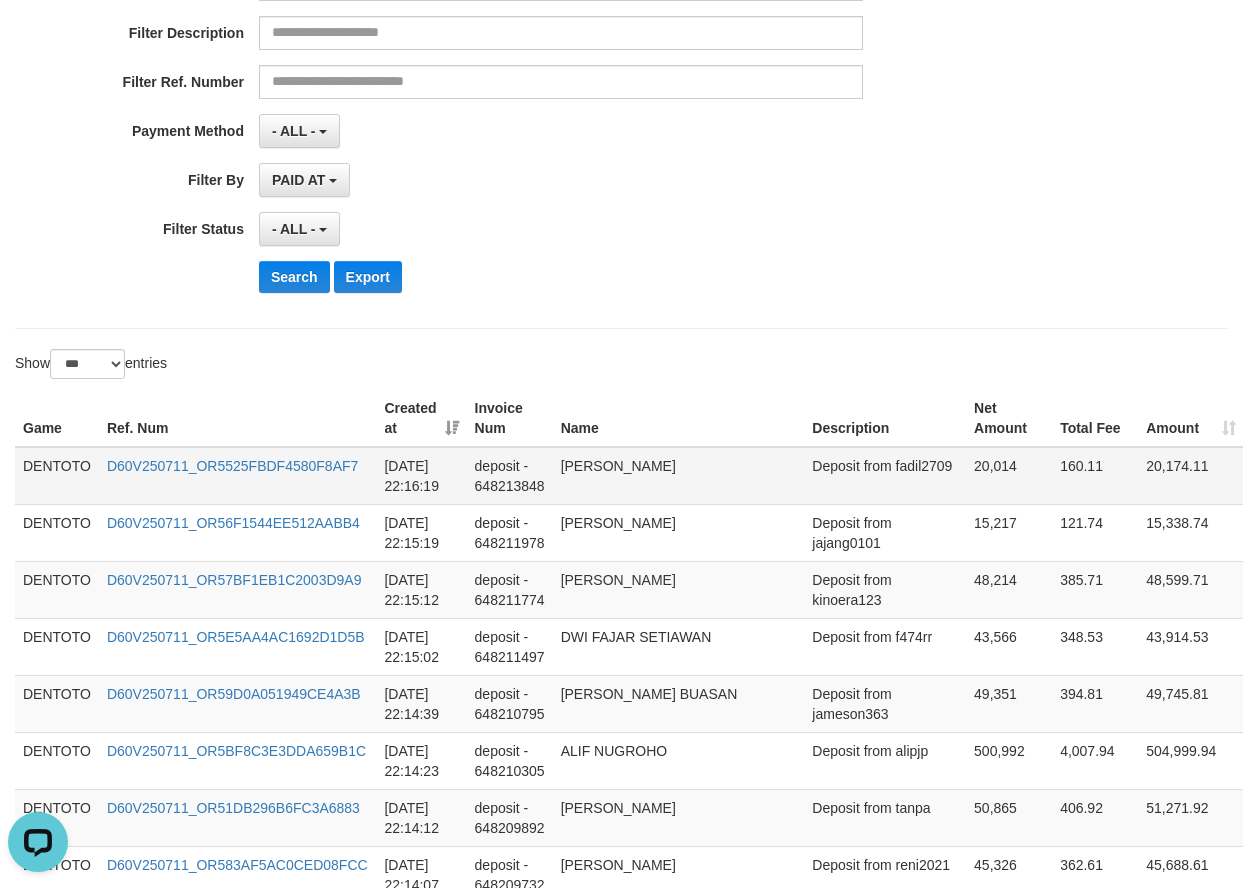 click on "DENTOTO" at bounding box center (57, 476) 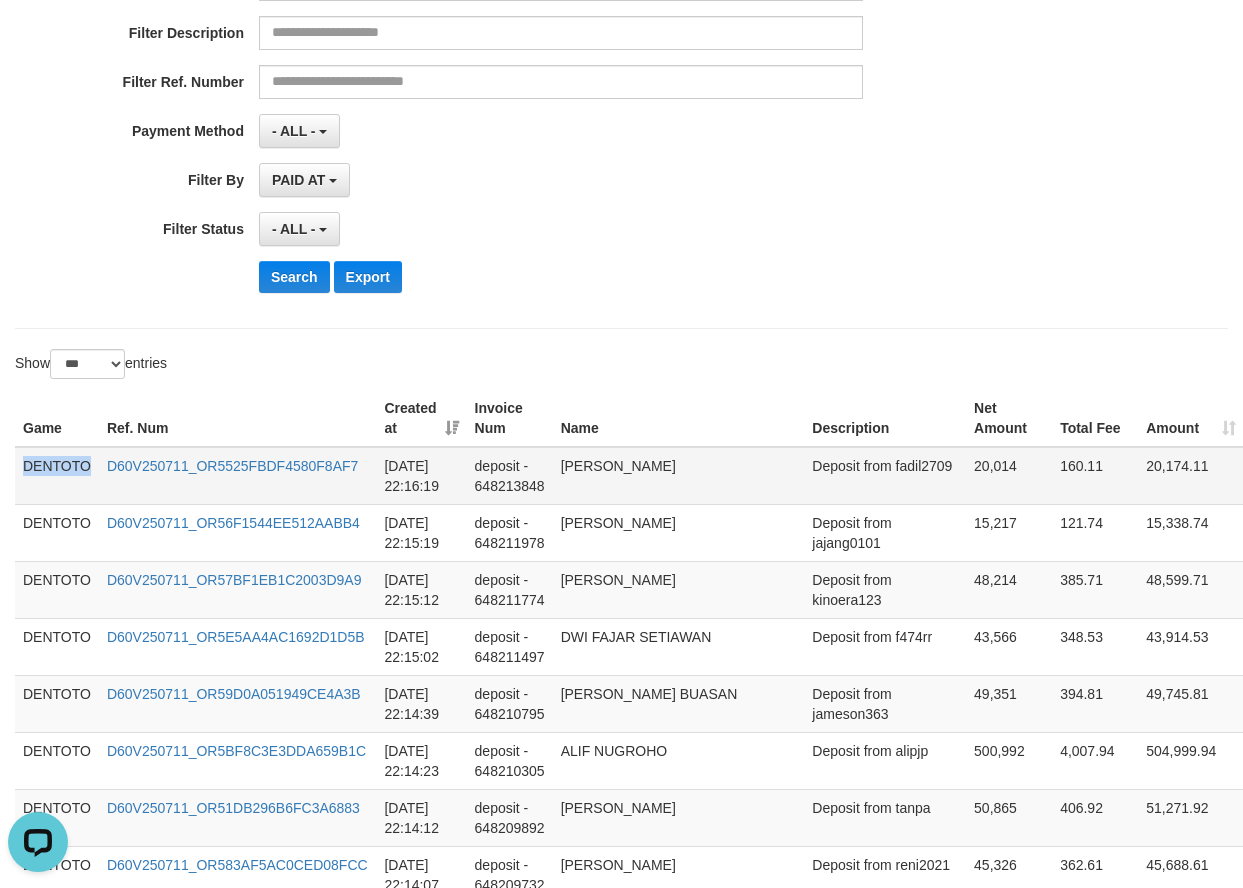 click on "DENTOTO" at bounding box center (57, 476) 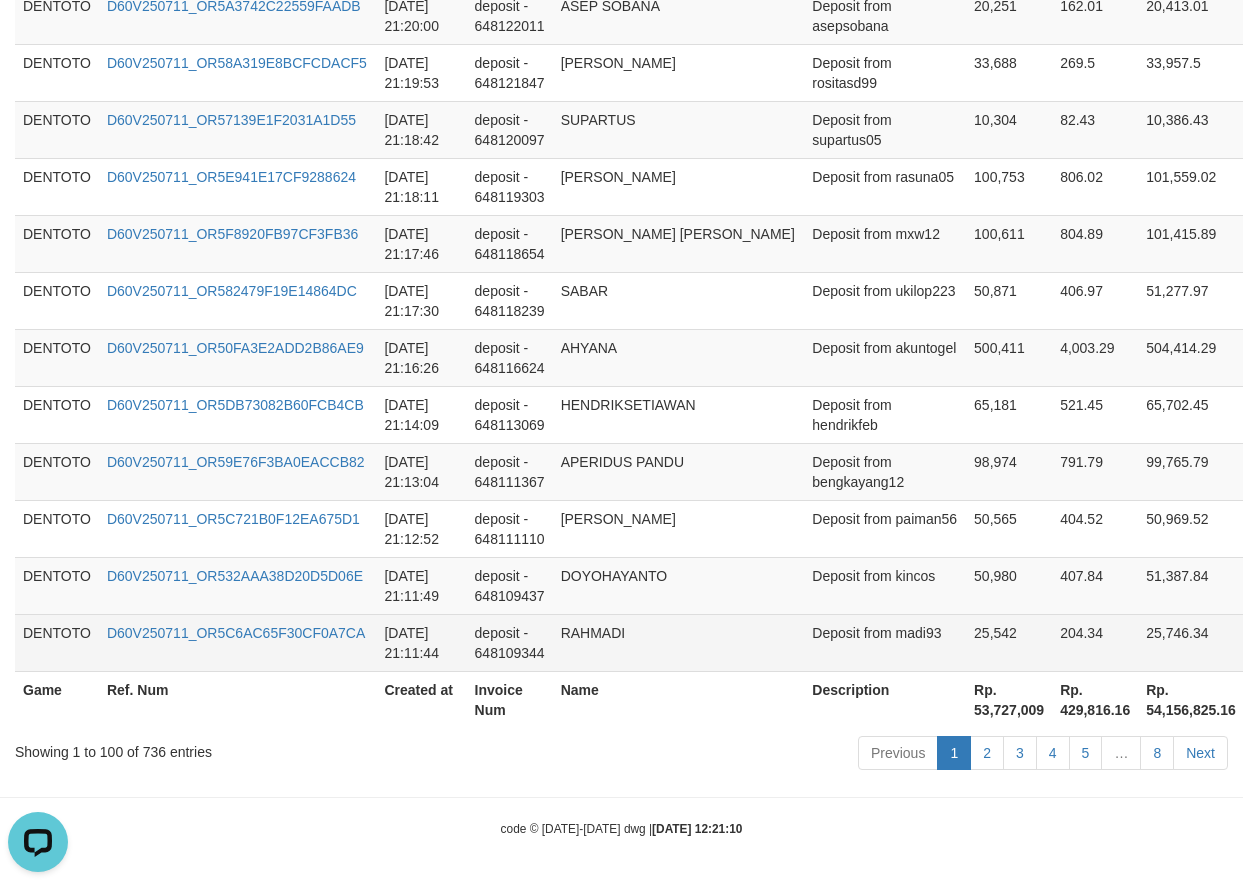 scroll, scrollTop: 5809, scrollLeft: 89, axis: both 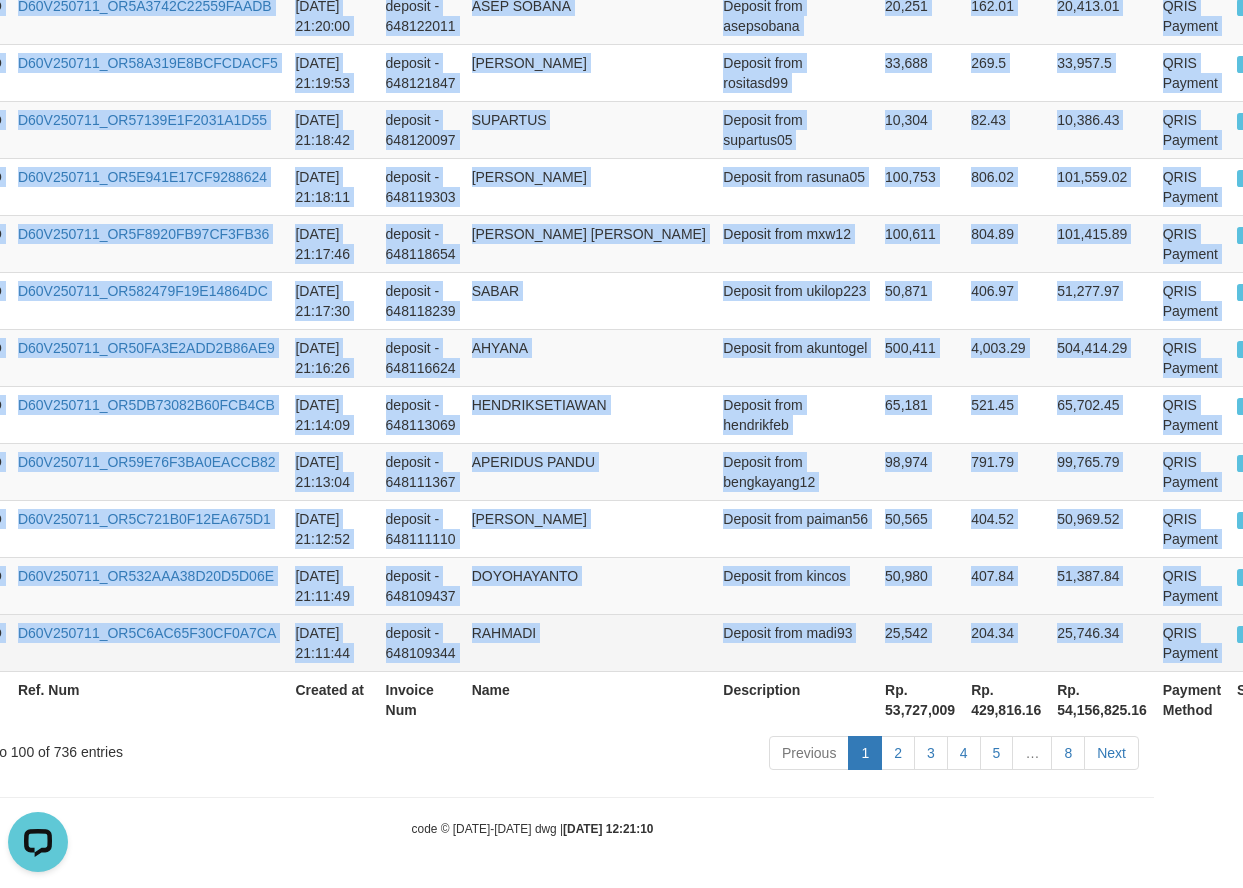 click on "P" at bounding box center [1258, 642] 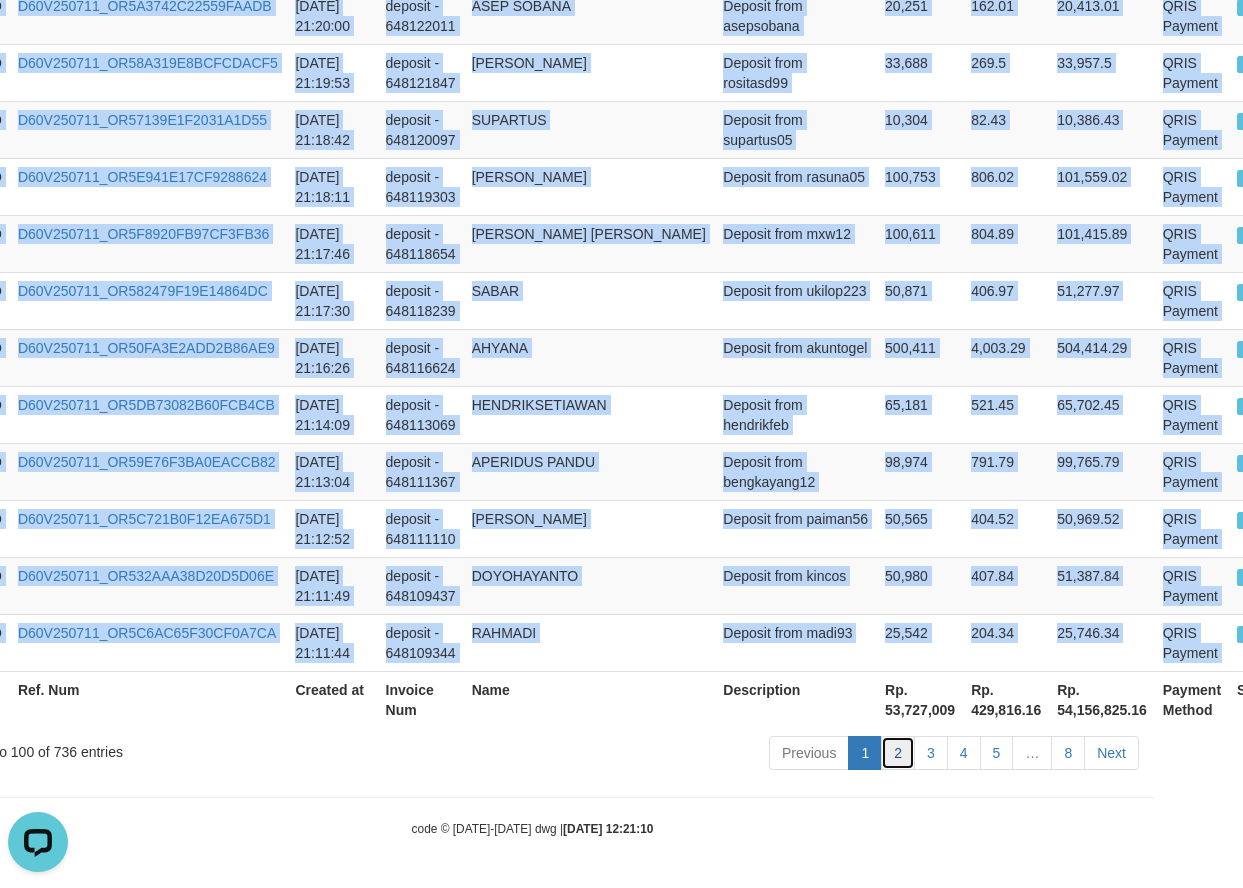 click on "2" at bounding box center (898, 753) 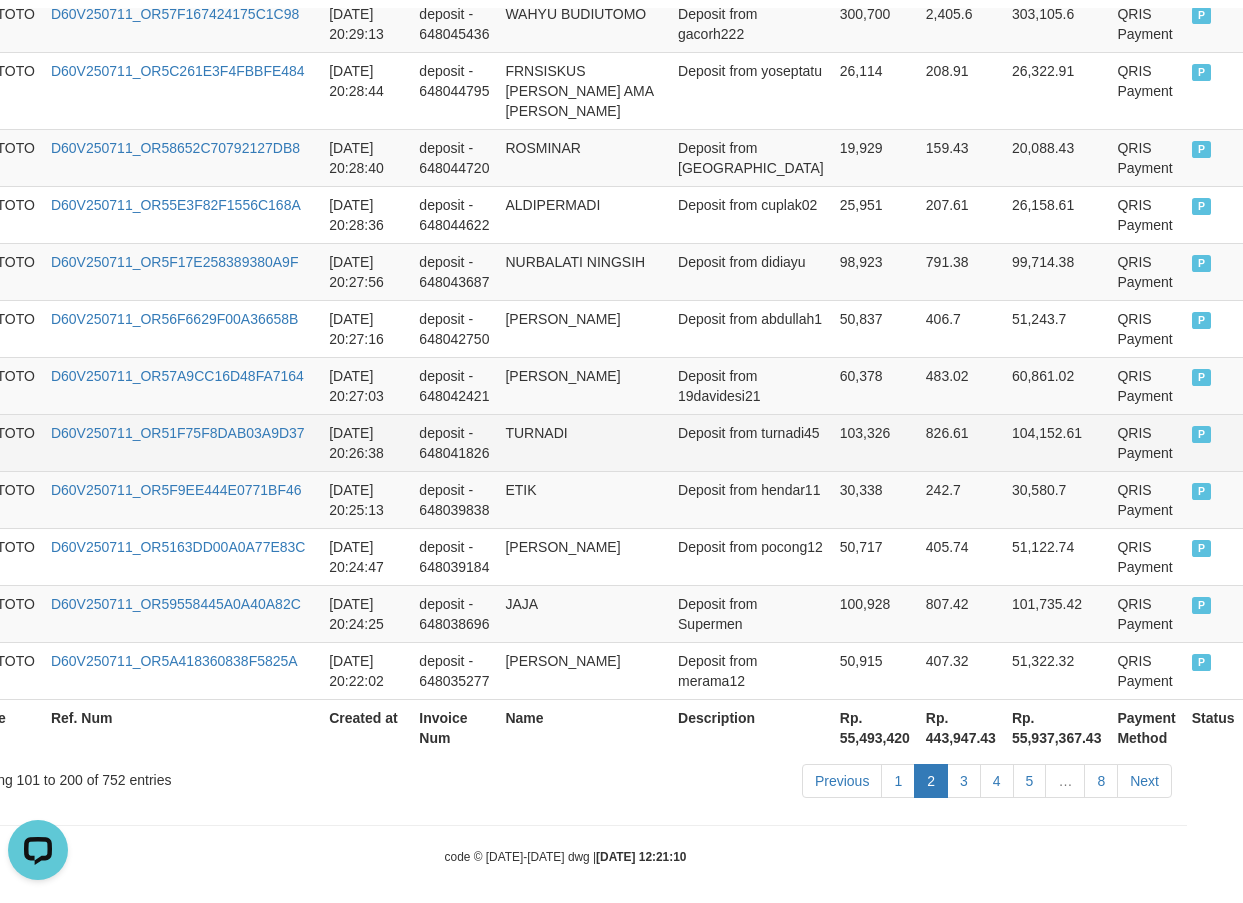 scroll, scrollTop: 5794, scrollLeft: 0, axis: vertical 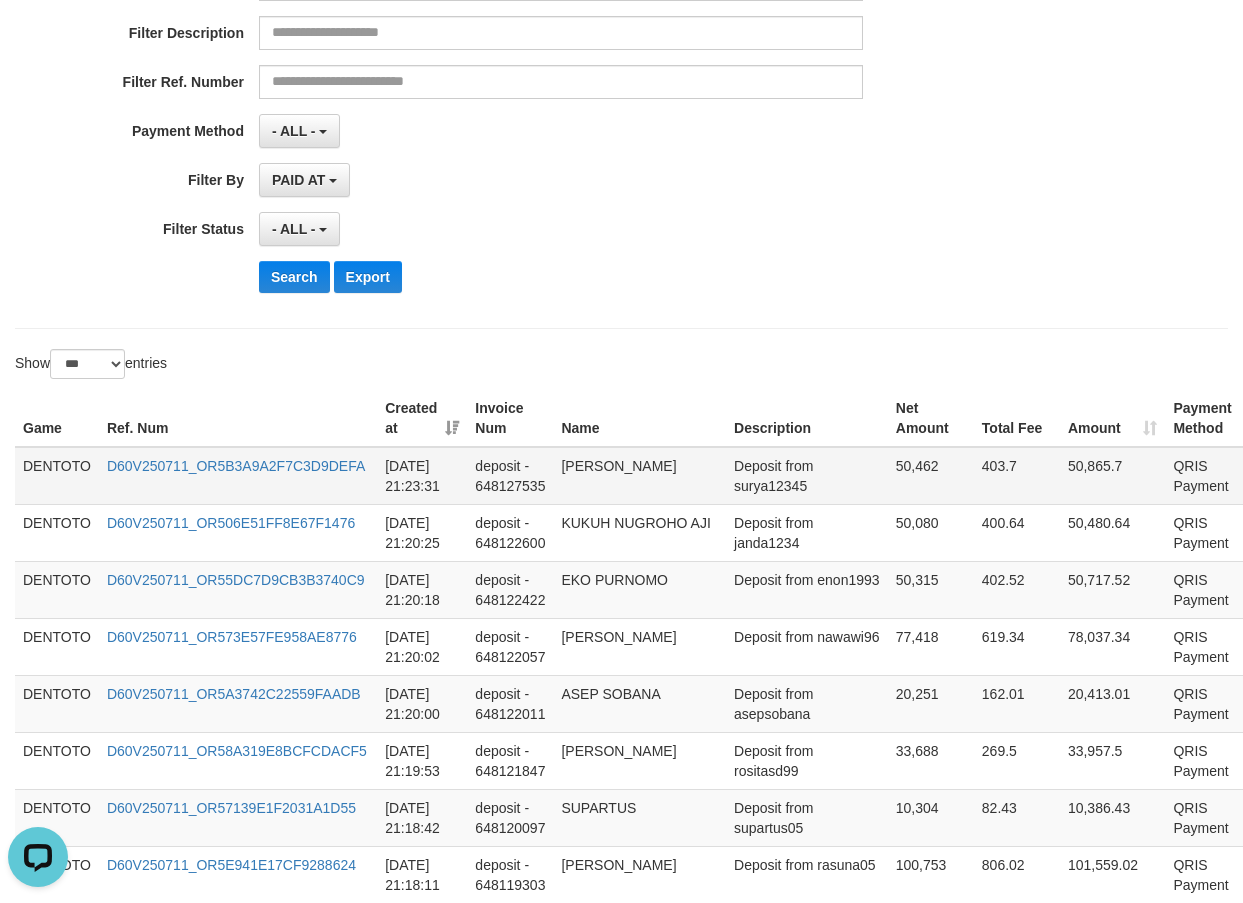 click on "DENTOTO" at bounding box center [57, 476] 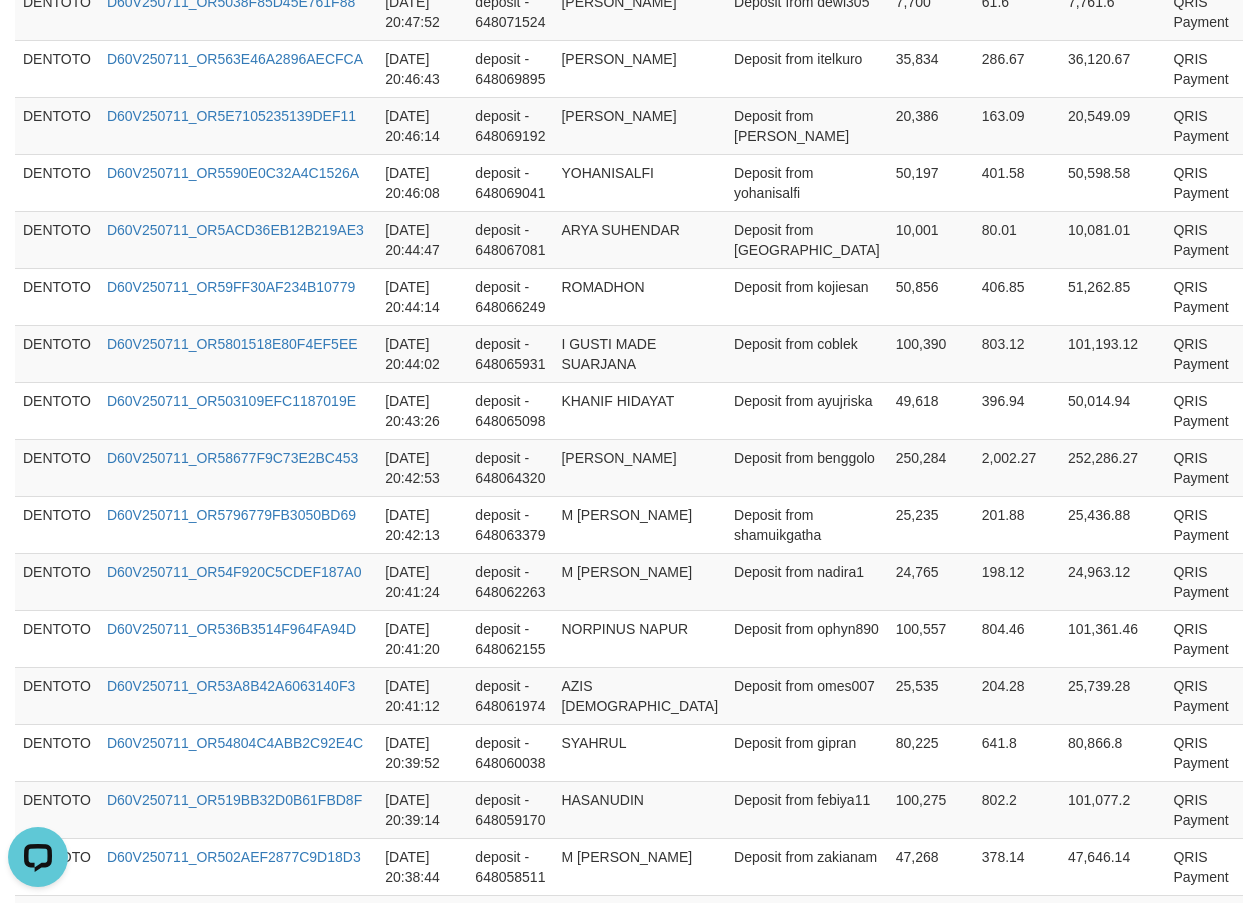 scroll, scrollTop: 5794, scrollLeft: 0, axis: vertical 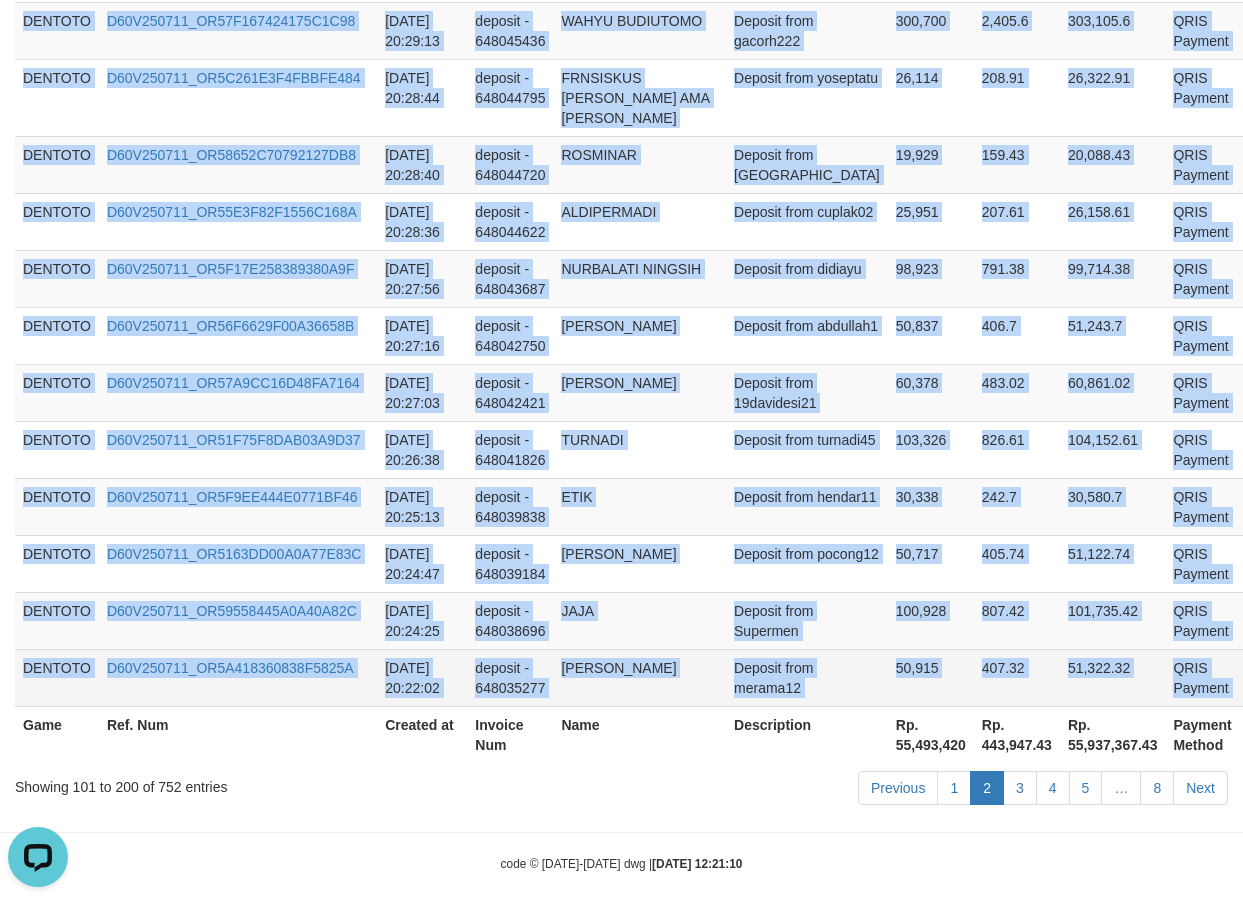 click on "P" at bounding box center [1269, 677] 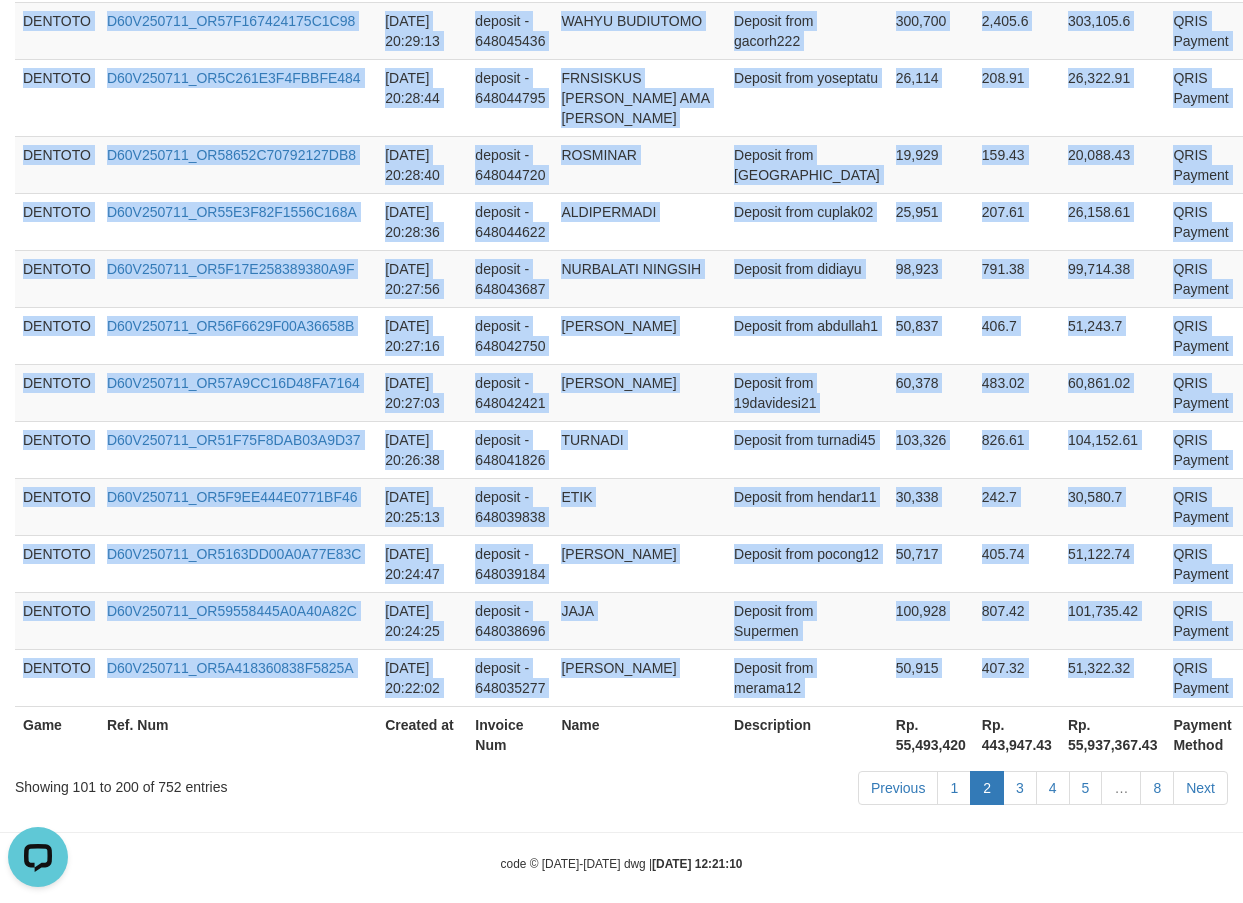 copy on "DENTOTO D60V250711_OR5B3A9A2F7C3D9DEFA 2025-07-11 21:23:31 deposit - 648127535 AKHMAD SURYANTO Deposit from surya12345 50,462 403.7 50,865.7 QRIS Payment P   DENTOTO D60V250711_OR506E51FF8E67F1476 2025-07-11 21:20:25 deposit - 648122600 KUKUH NUGROHO AJI Deposit from janda1234 50,080 400.64 50,480.64 QRIS Payment P   DENTOTO D60V250711_OR55DC7D9CB3B3740C9 2025-07-11 21:20:18 deposit - 648122422 EKO PURNOMO Deposit from enon1993 50,315 402.52 50,717.52 QRIS Payment P   DENTOTO D60V250711_OR573E57FE958AE8776 2025-07-11 21:20:02 deposit - 648122057 YANI Deposit from nawawi96 77,418 619.34 78,037.34 QRIS Payment P   DENTOTO D60V250711_OR5A3742C22559FAADB 2025-07-11 21:20:00 deposit - 648122011 ASEP SOBANA Deposit from asepsobana 20,251 162.01 20,413.01 QRIS Payment P   DENTOTO D60V250711_OR58A319E8BCFCDACF5 2025-07-11 21:19:53 deposit - 648121847 RASMA Deposit from rositasd99 33,688 269.5 33,957.5 QRIS Payment P   DENTOTO D60V250711_OR57139E1F2031A1D55 2025-07-11 21:18:42 deposit - 648120097 SUPARTUS Deposit f..." 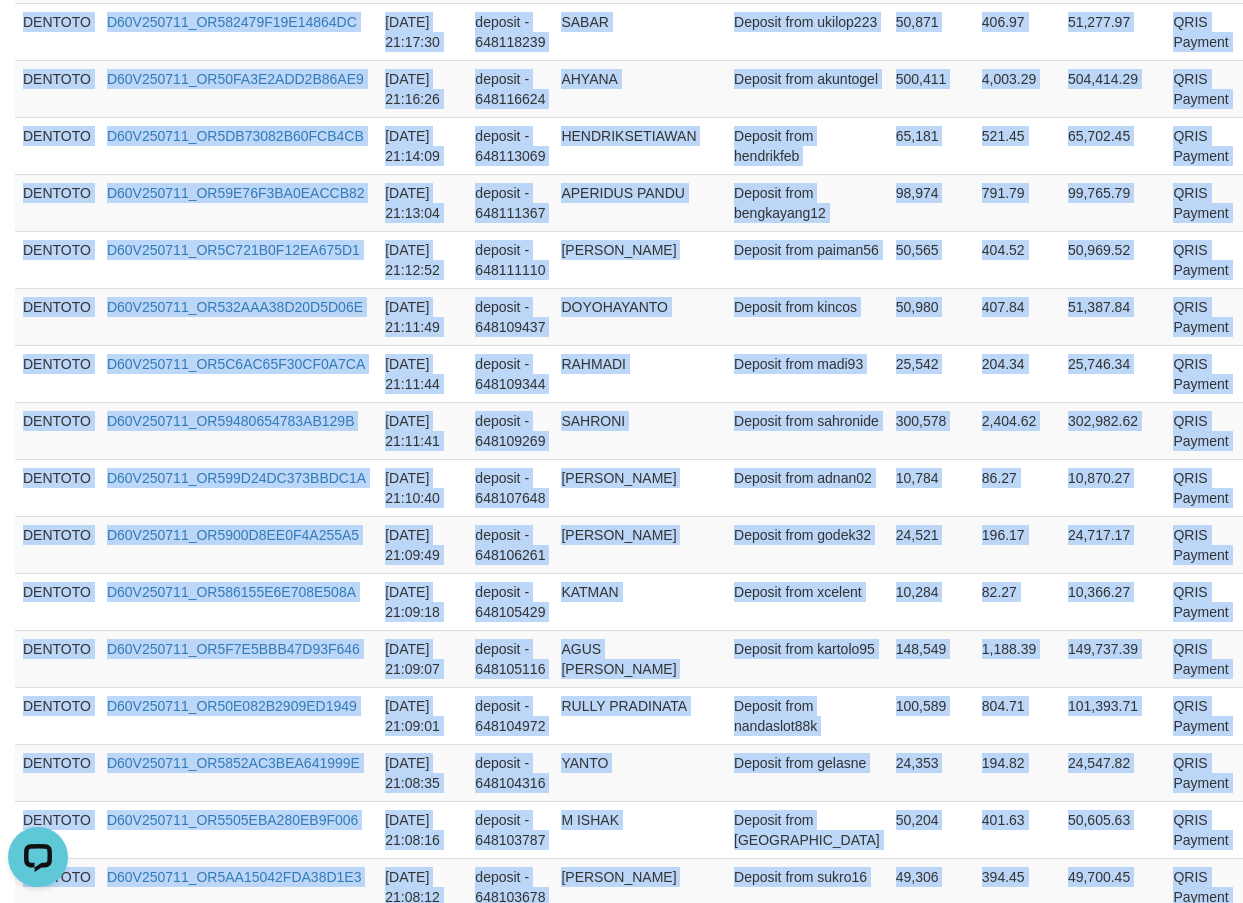 scroll, scrollTop: 0, scrollLeft: 0, axis: both 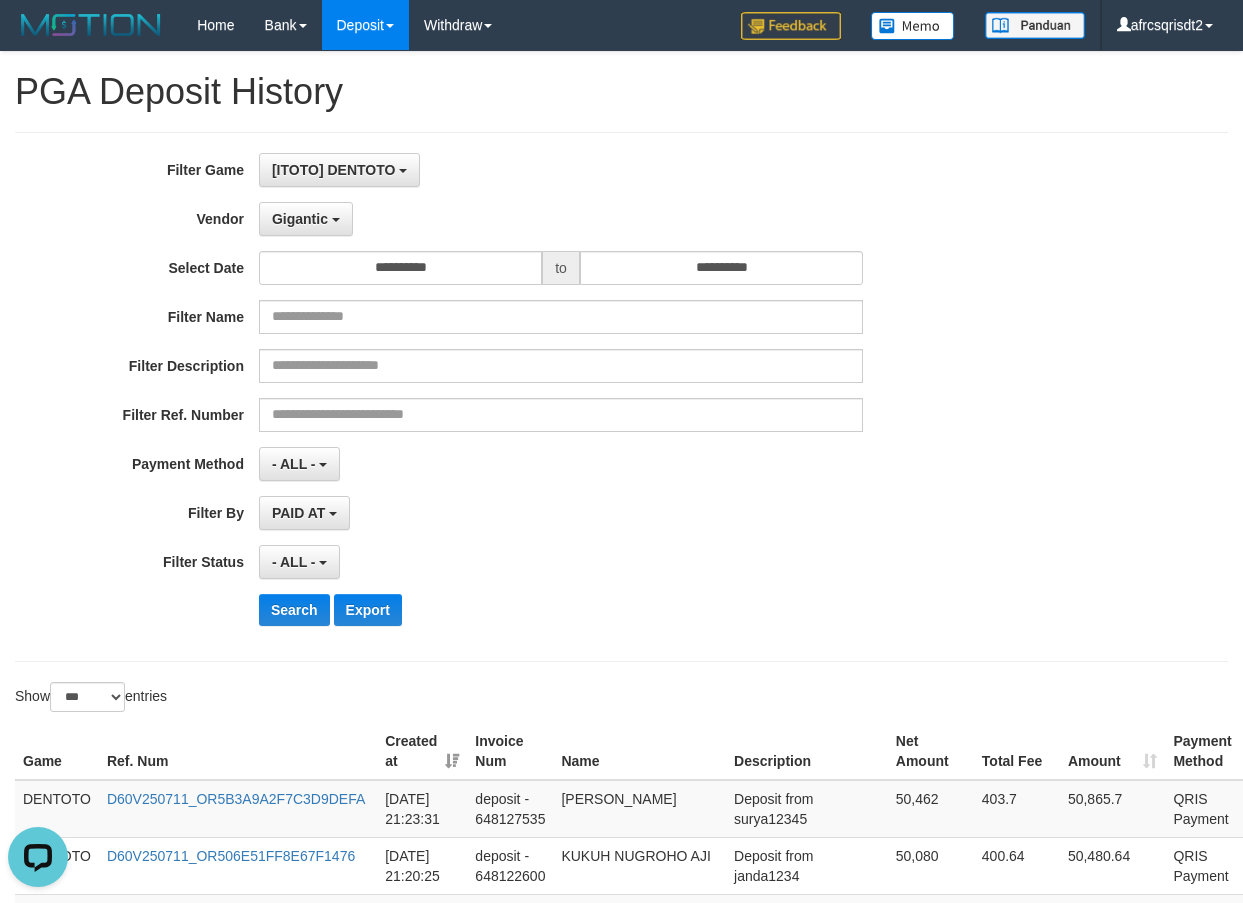 click on "**********" at bounding box center [621, 397] 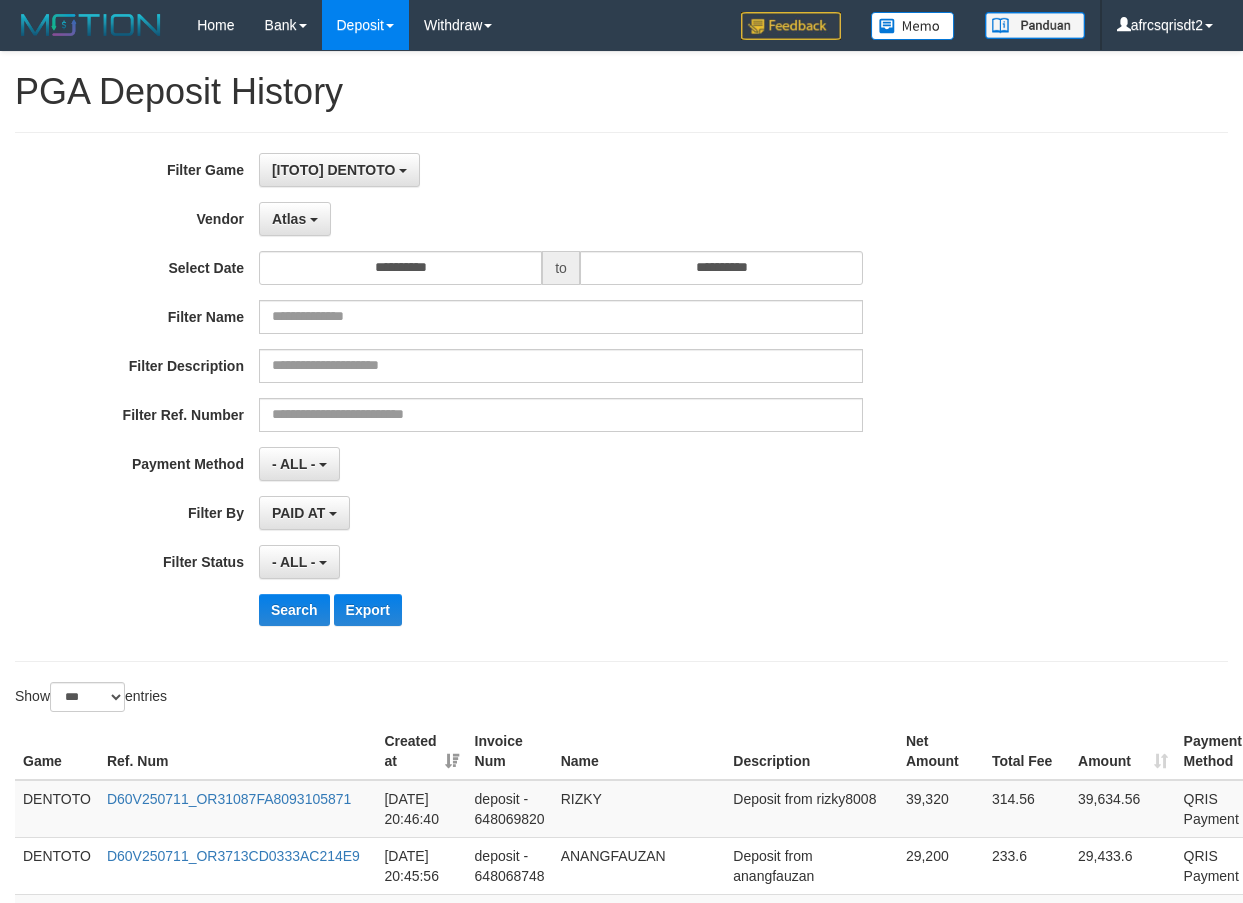 select on "**********" 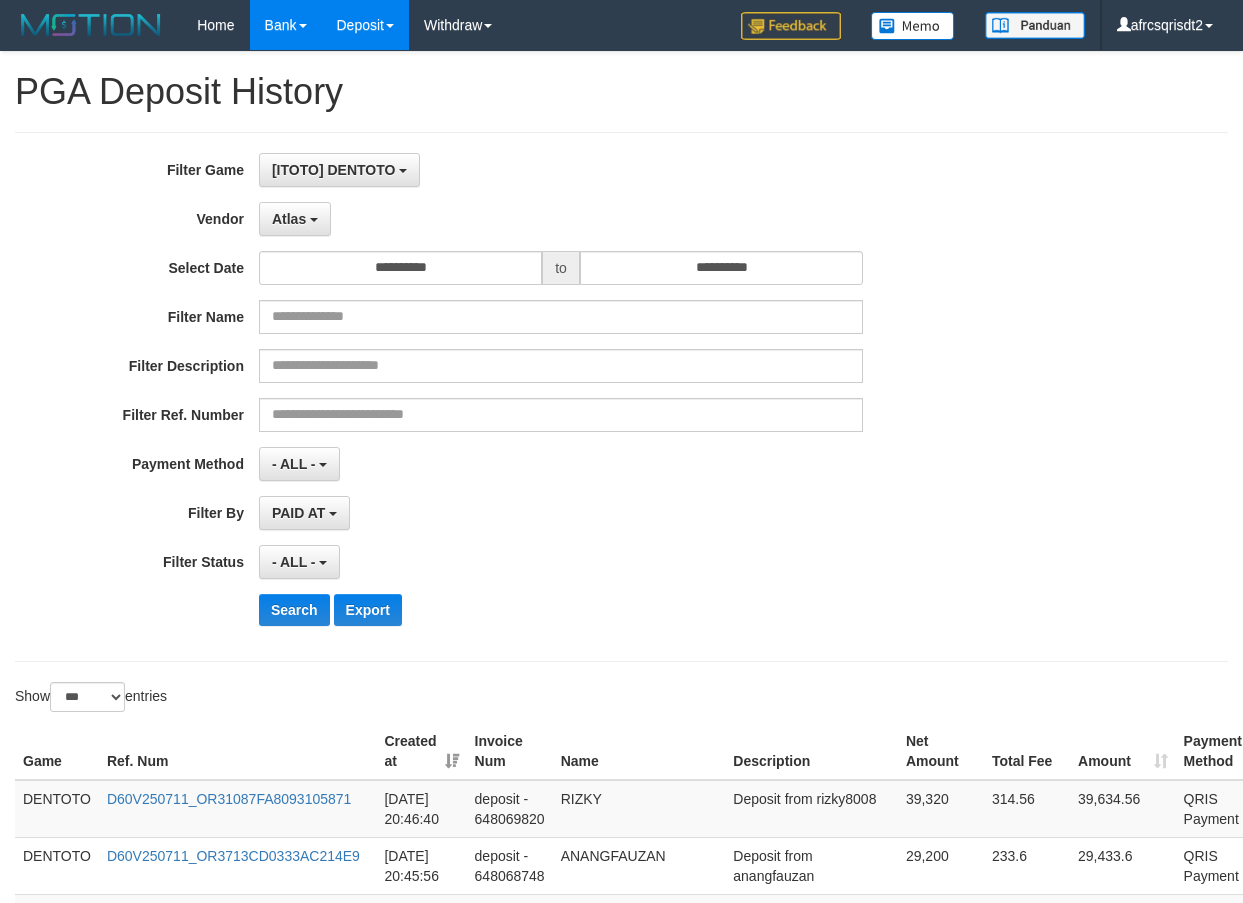 scroll, scrollTop: 0, scrollLeft: 0, axis: both 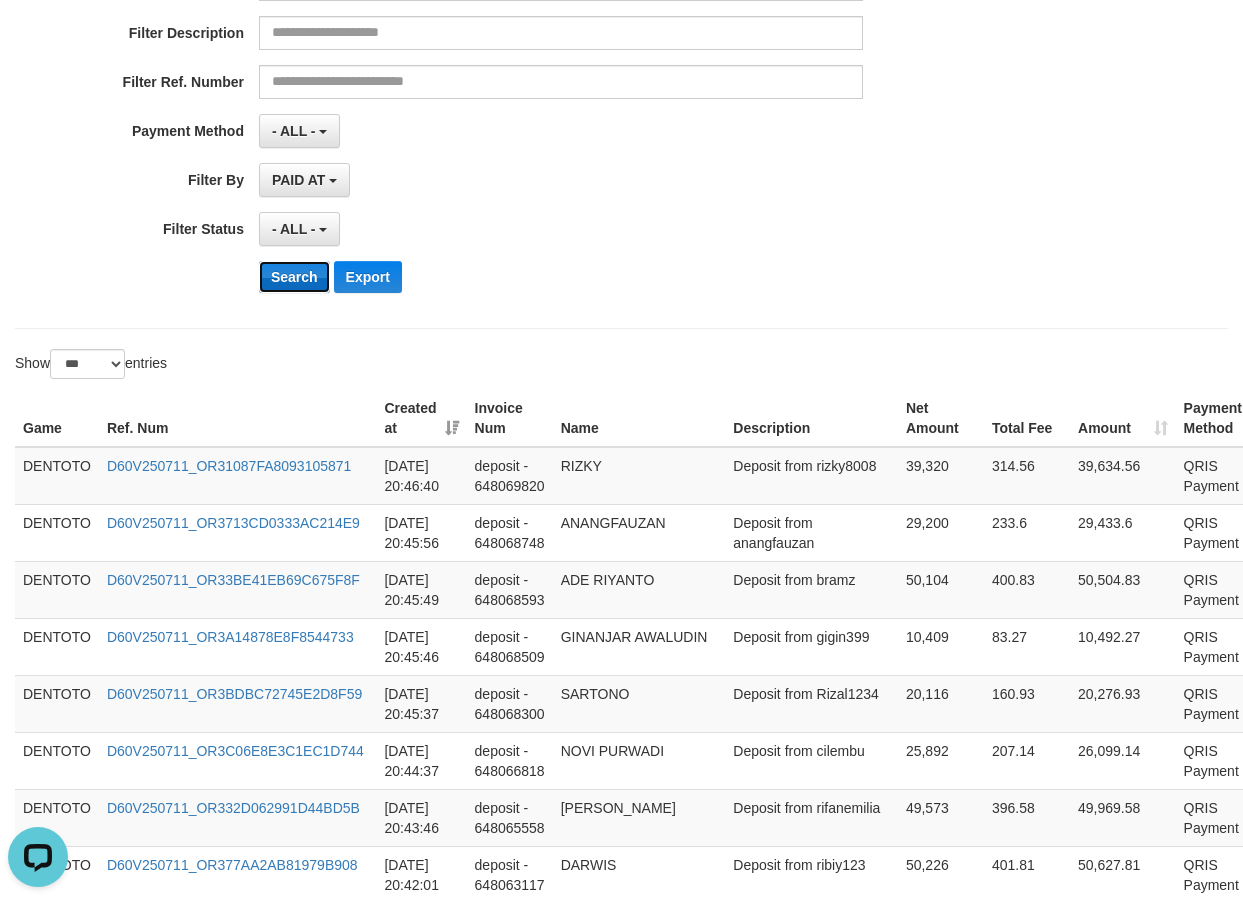 click on "Search" at bounding box center [294, 277] 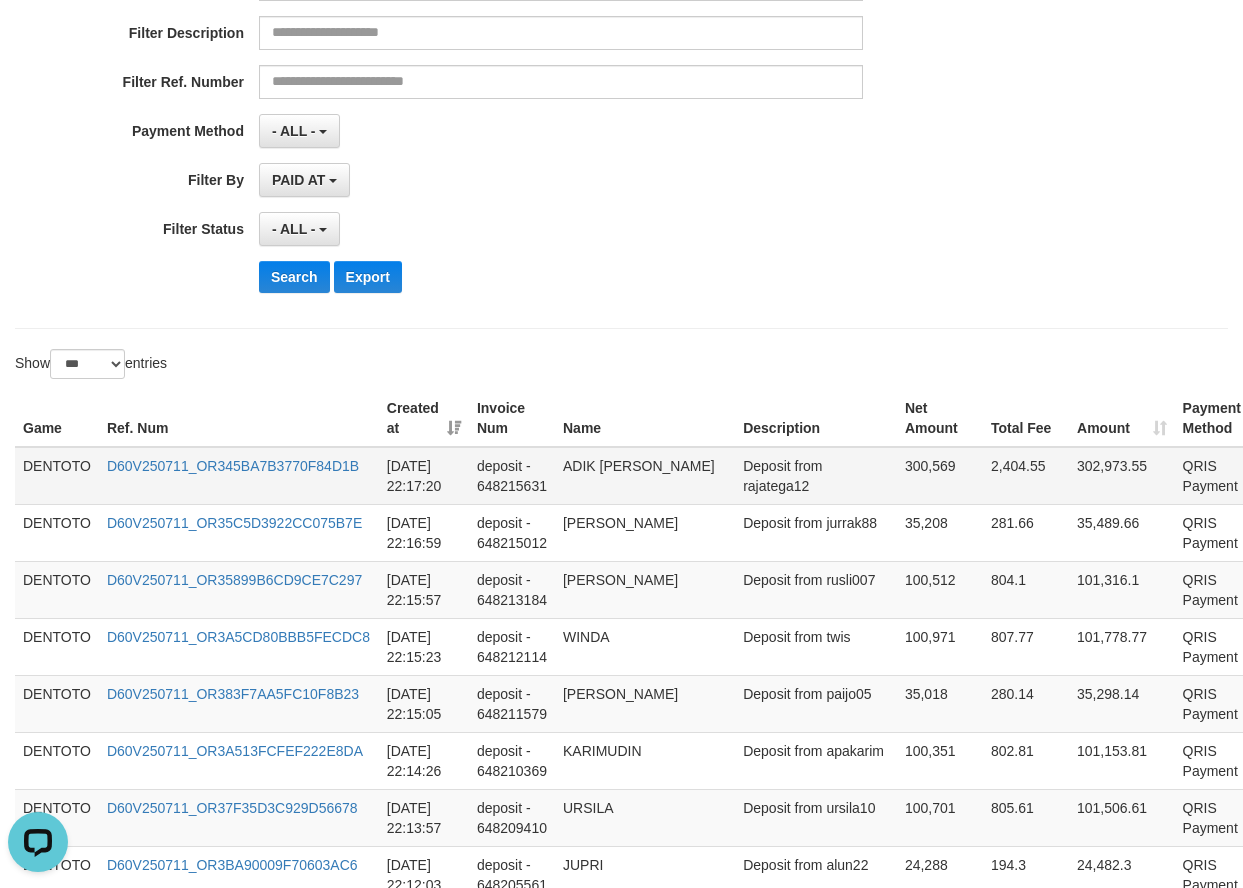 click on "DENTOTO" at bounding box center [57, 476] 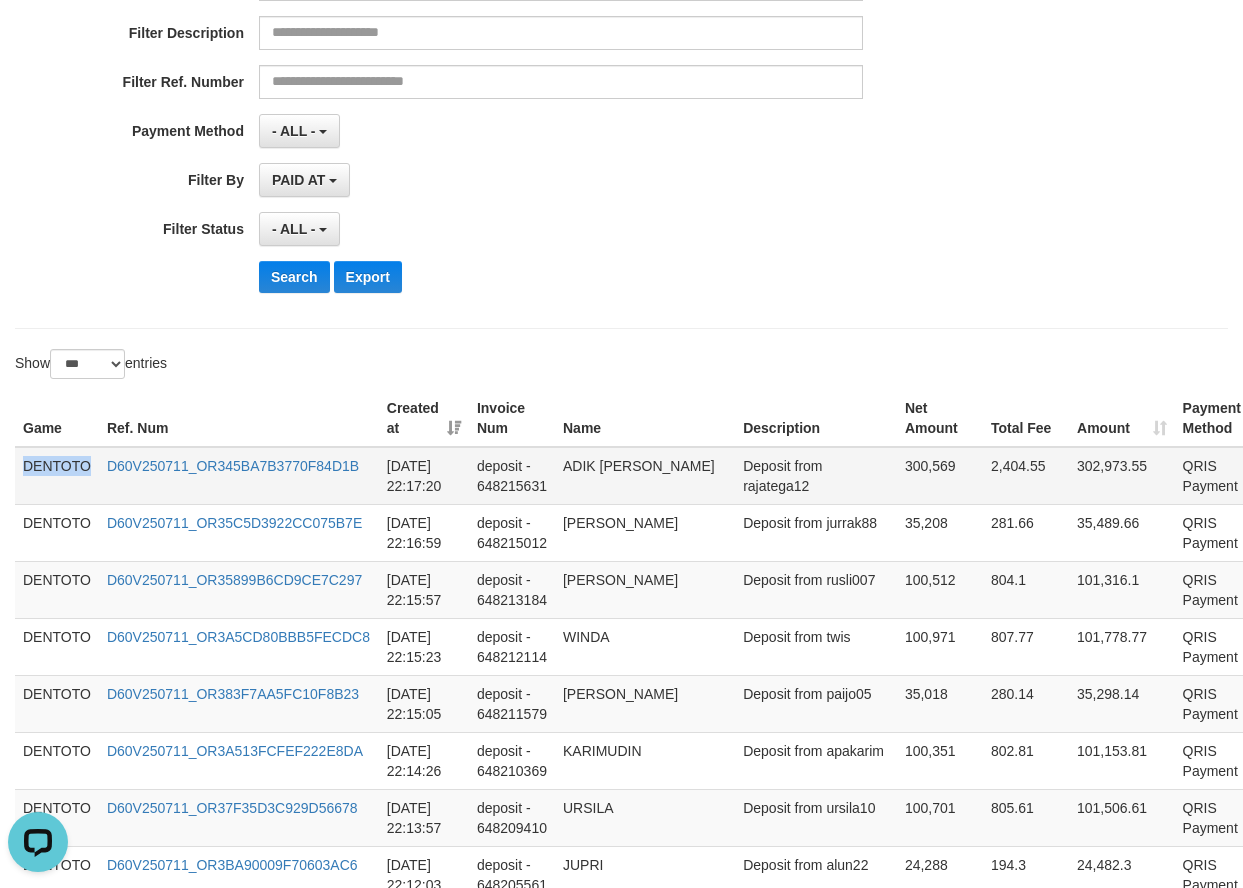 click on "DENTOTO" at bounding box center [57, 476] 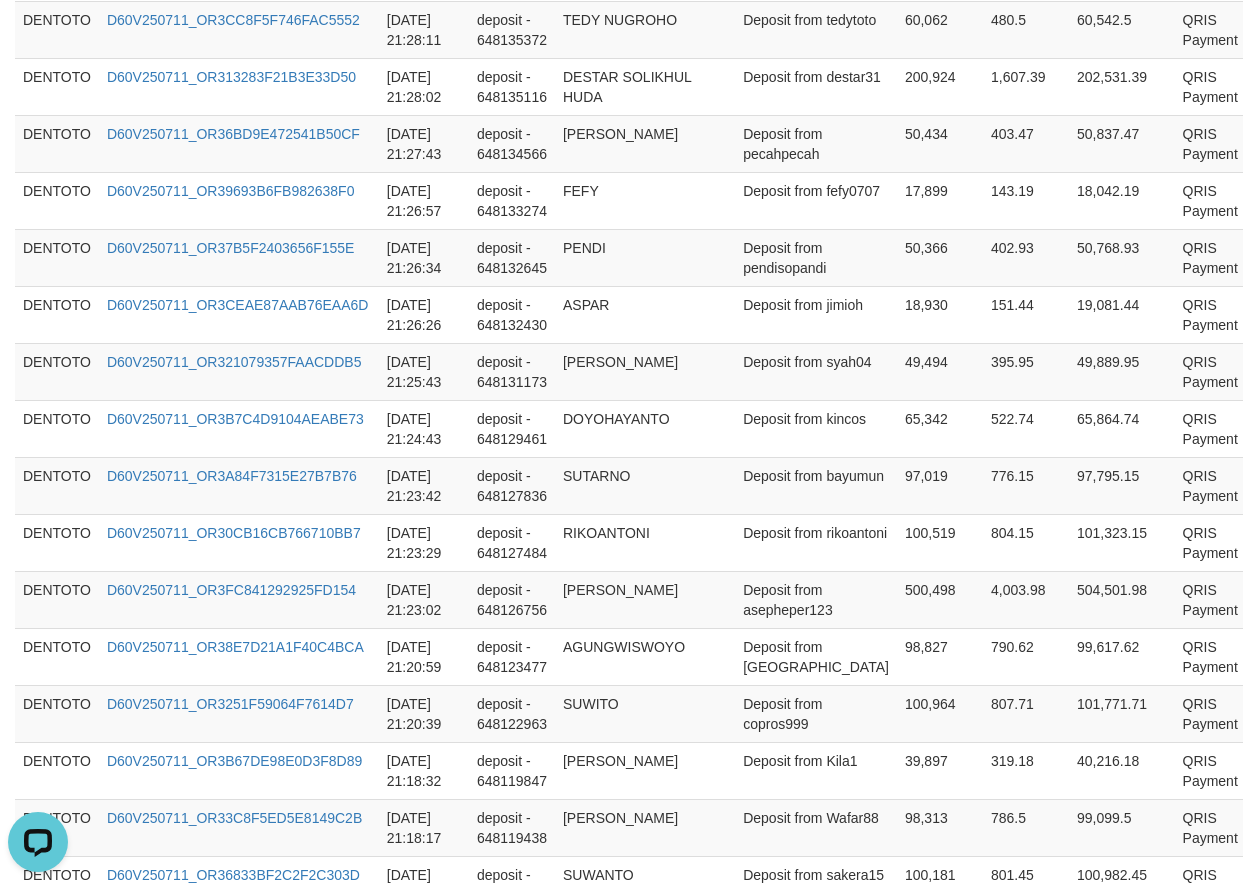 scroll, scrollTop: 5809, scrollLeft: 0, axis: vertical 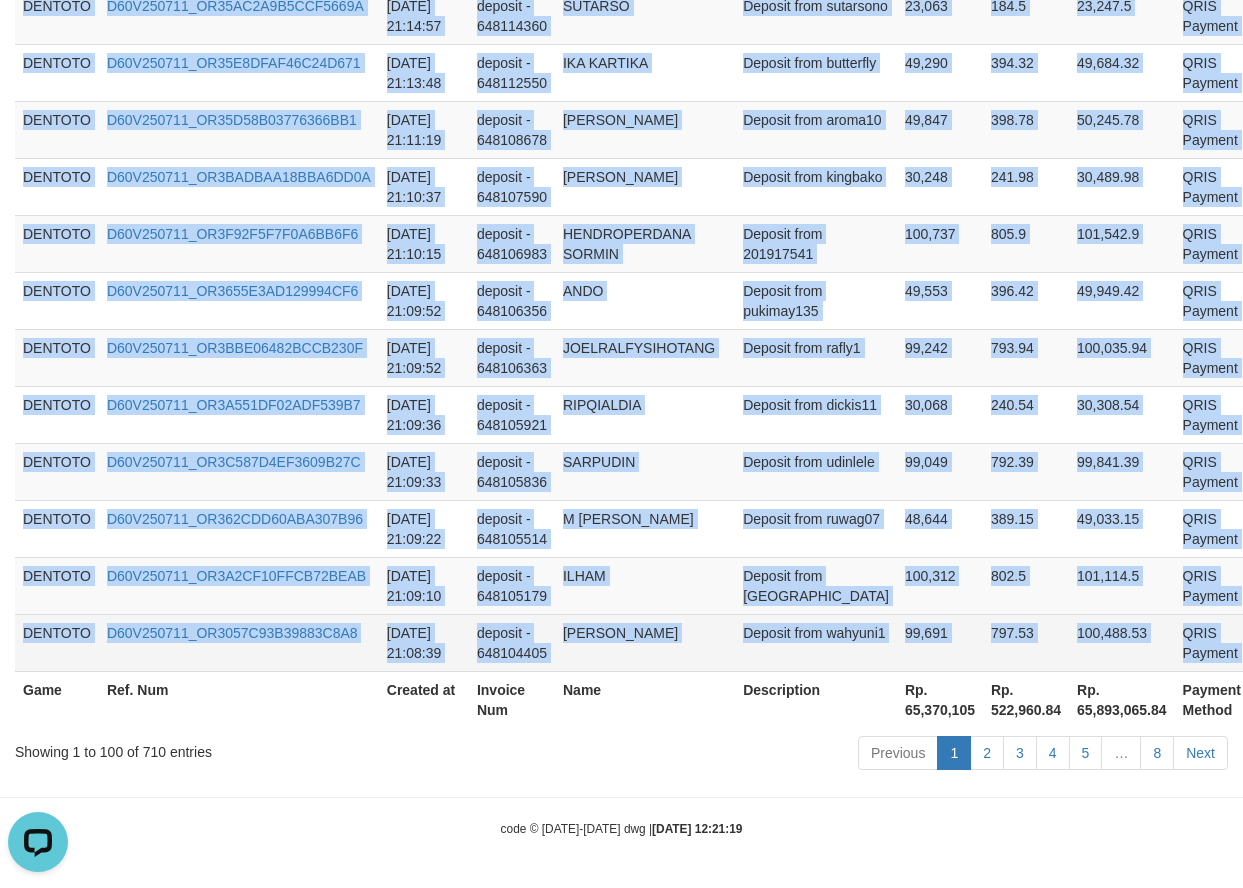click on "P" at bounding box center [1267, 634] 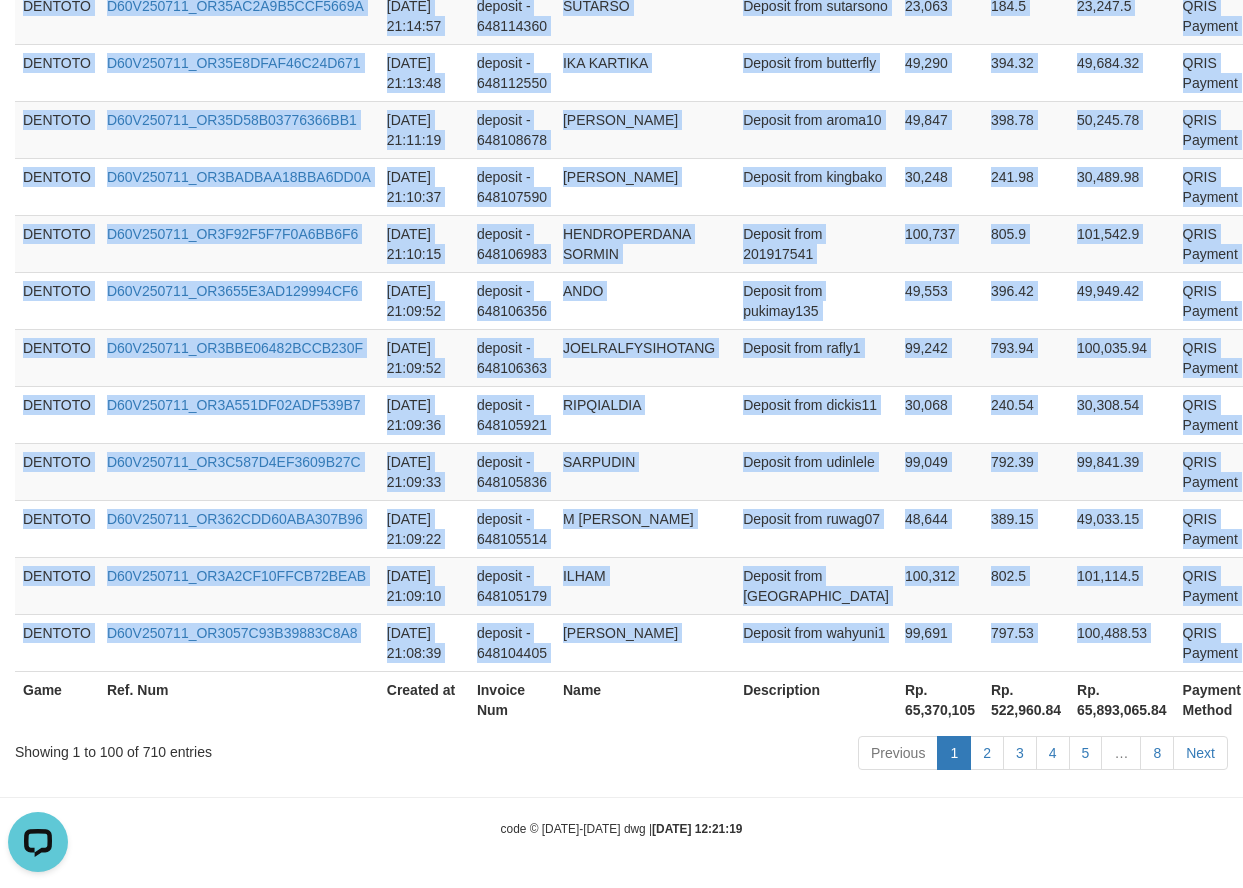 copy on "DENTOTO D60V250711_OR345BA7B3770F84D1B [DATE] 22:17:20 deposit - 648215631 ADIK [PERSON_NAME] from rajatega12 300,569 2,404.55 302,973.55 QRIS Payment P   DENTOTO D60V250711_OR35C5D3922CC075B7E [DATE] 22:16:59 deposit - 648215012 [PERSON_NAME] Deposit from jurrak88 35,208 281.66 35,489.66 QRIS Payment P   DENTOTO D60V250711_OR35899B6CD9CE7C297 [DATE] 22:15:57 deposit - 648213184 [PERSON_NAME] Deposit from rusli007 100,512 804.1 101,316.1 QRIS Payment P   DENTOTO D60V250711_OR3A5CD80BBB5FECDC8 [DATE] 22:15:23 deposit - 648212114 WINDA Deposit from twis 100,971 807.77 101,778.77 QRIS Payment P   DENTOTO D60V250711_OR383F7AA5FC10F8B23 [DATE] 22:15:05 deposit - 648211579 [PERSON_NAME] Deposit from paijo05 35,018 280.14 35,298.14 QRIS Payment P   DENTOTO D60V250711_OR3A513FCFEF222E8DA [DATE] 22:14:26 deposit - 648210369 KARIMUDIN Deposit from apakarim 100,351 802.81 101,153.81 QRIS Payment P   DENTOTO D60V250711_OR37F35D3C929D56678 [DATE] 22:13:57 deposit - 648209410 URSILA Deposit ..." 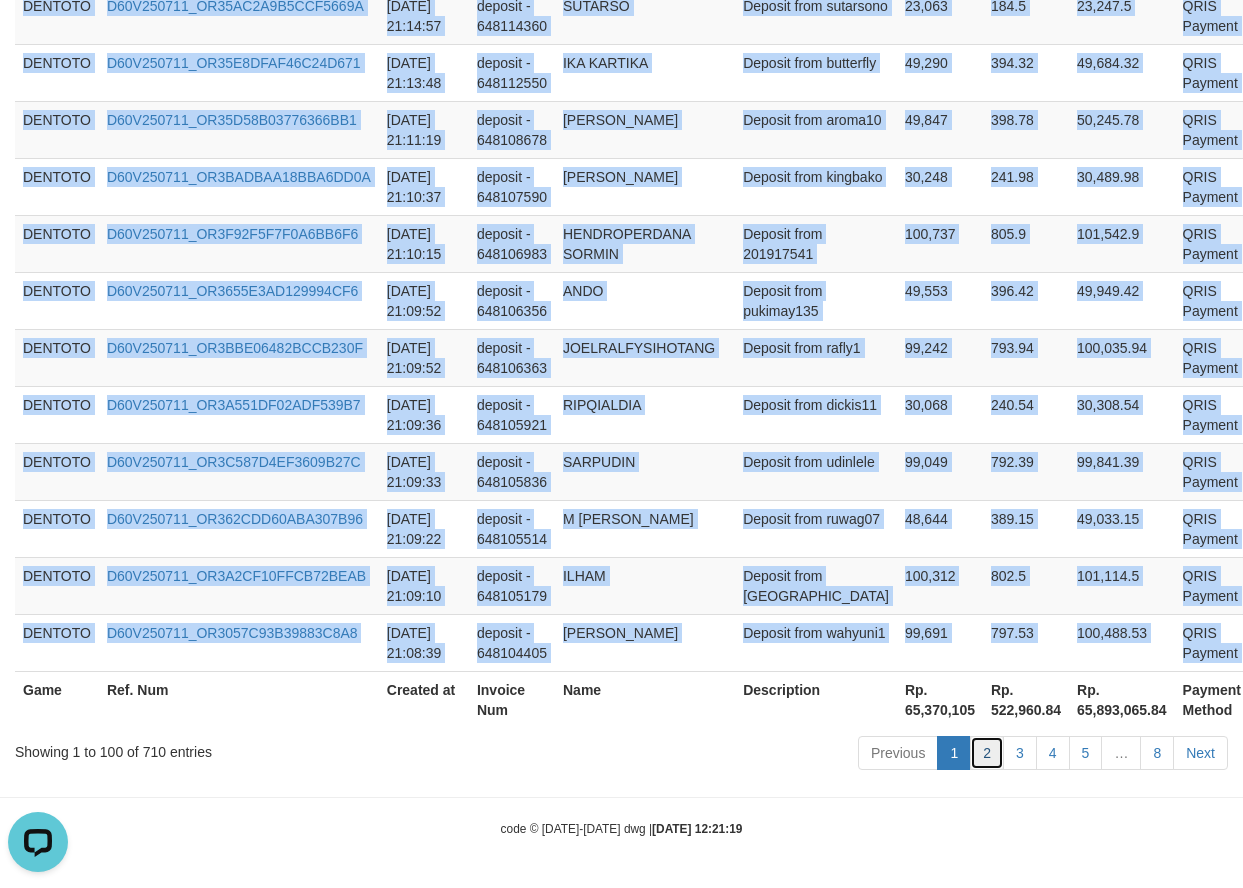 click on "2" at bounding box center (987, 753) 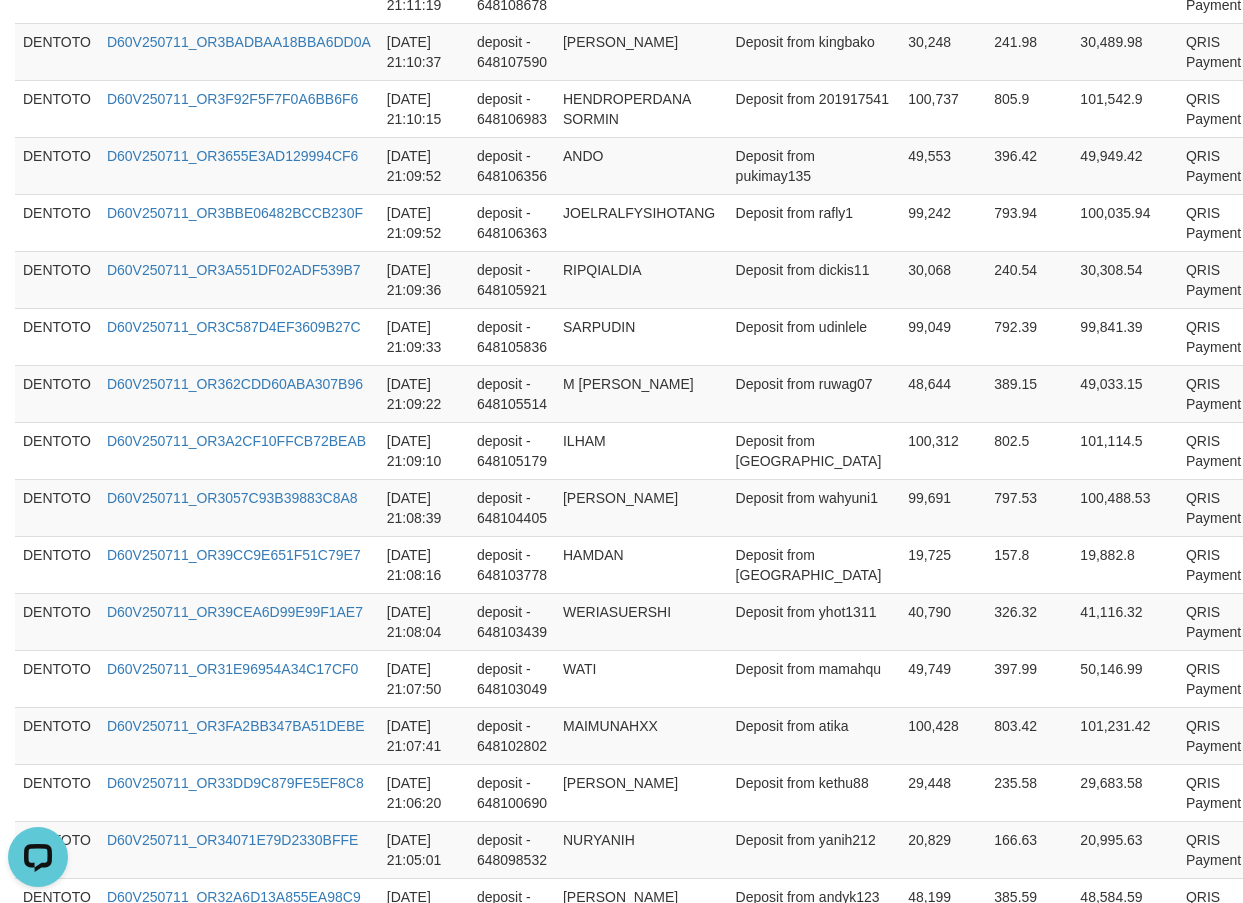 scroll, scrollTop: 0, scrollLeft: 0, axis: both 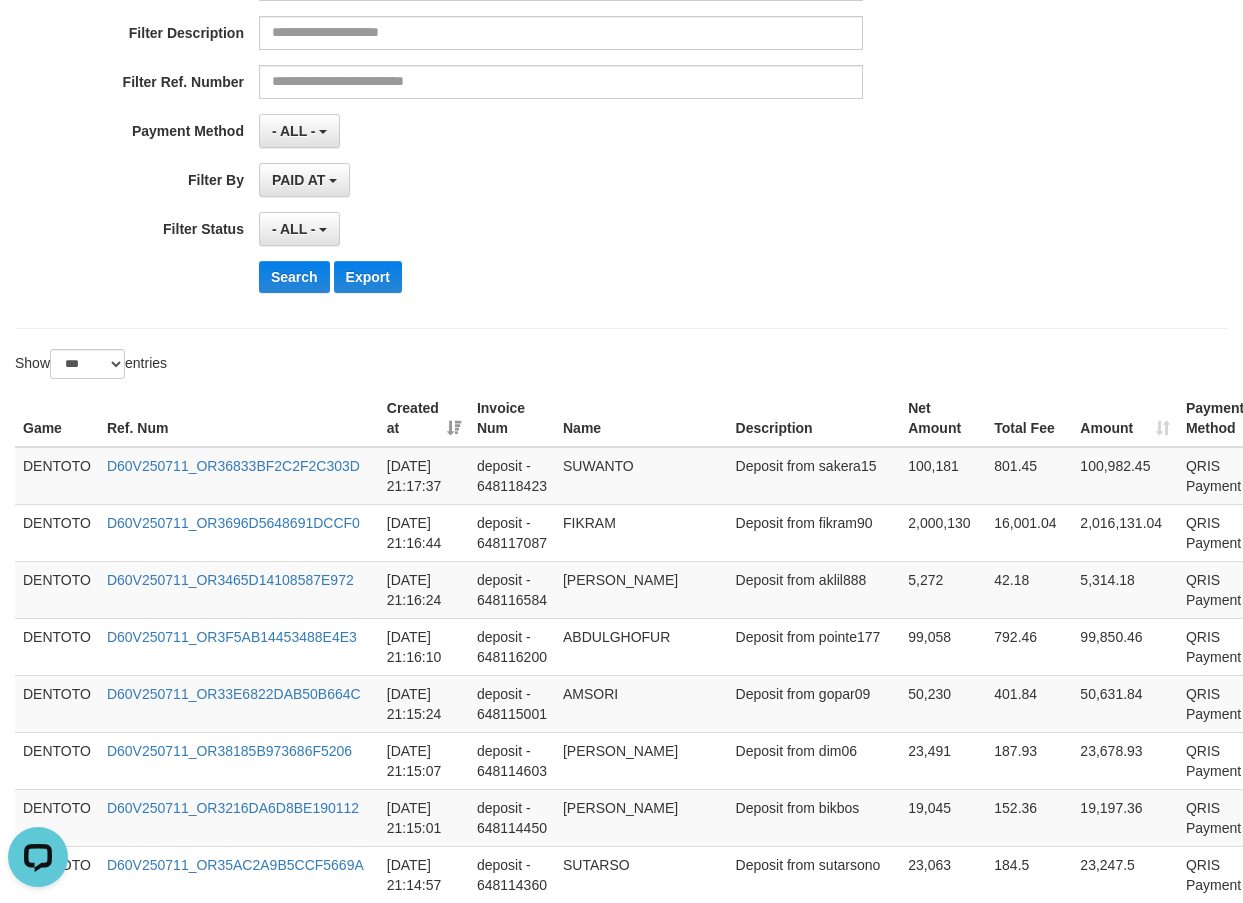 click on "Game" at bounding box center (57, 418) 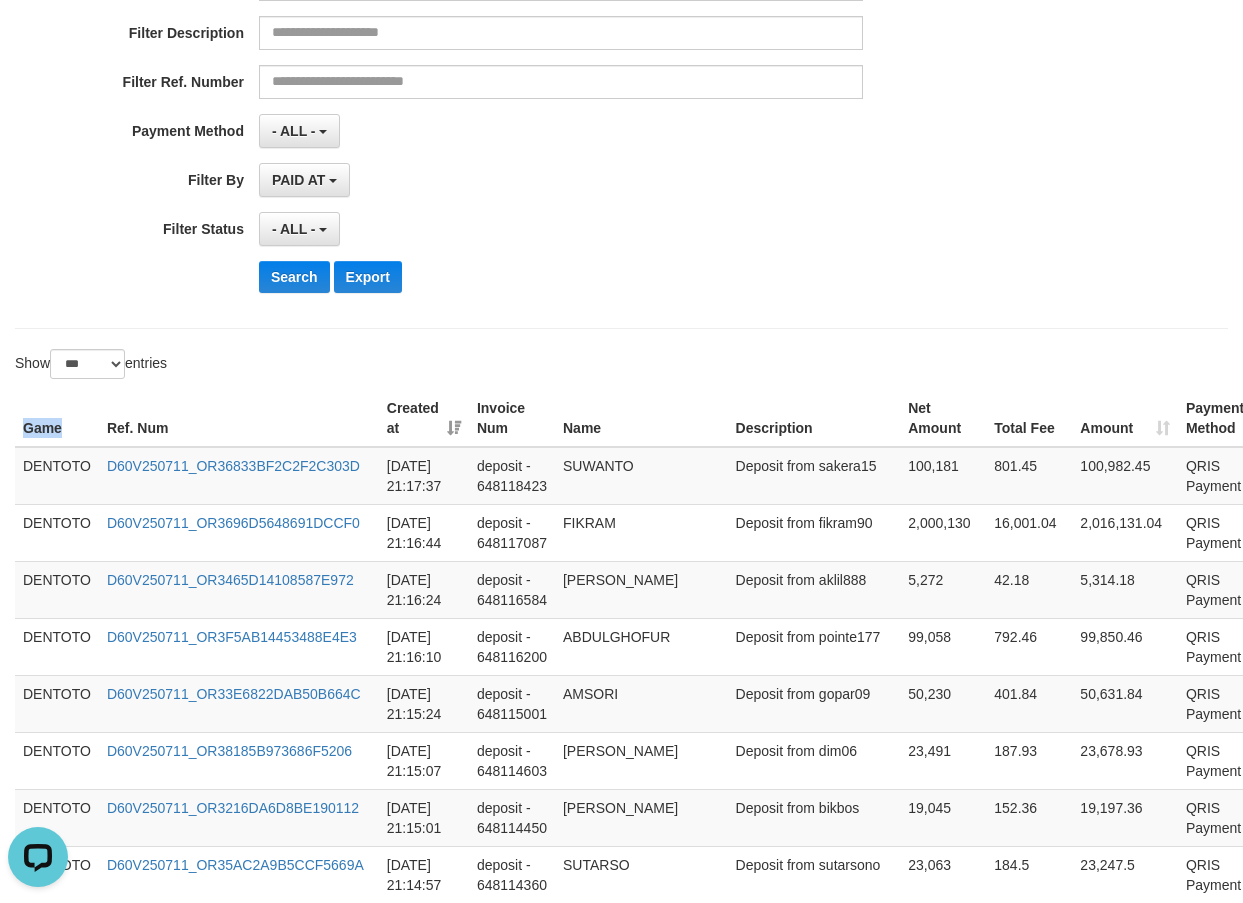 click on "Game" at bounding box center (57, 418) 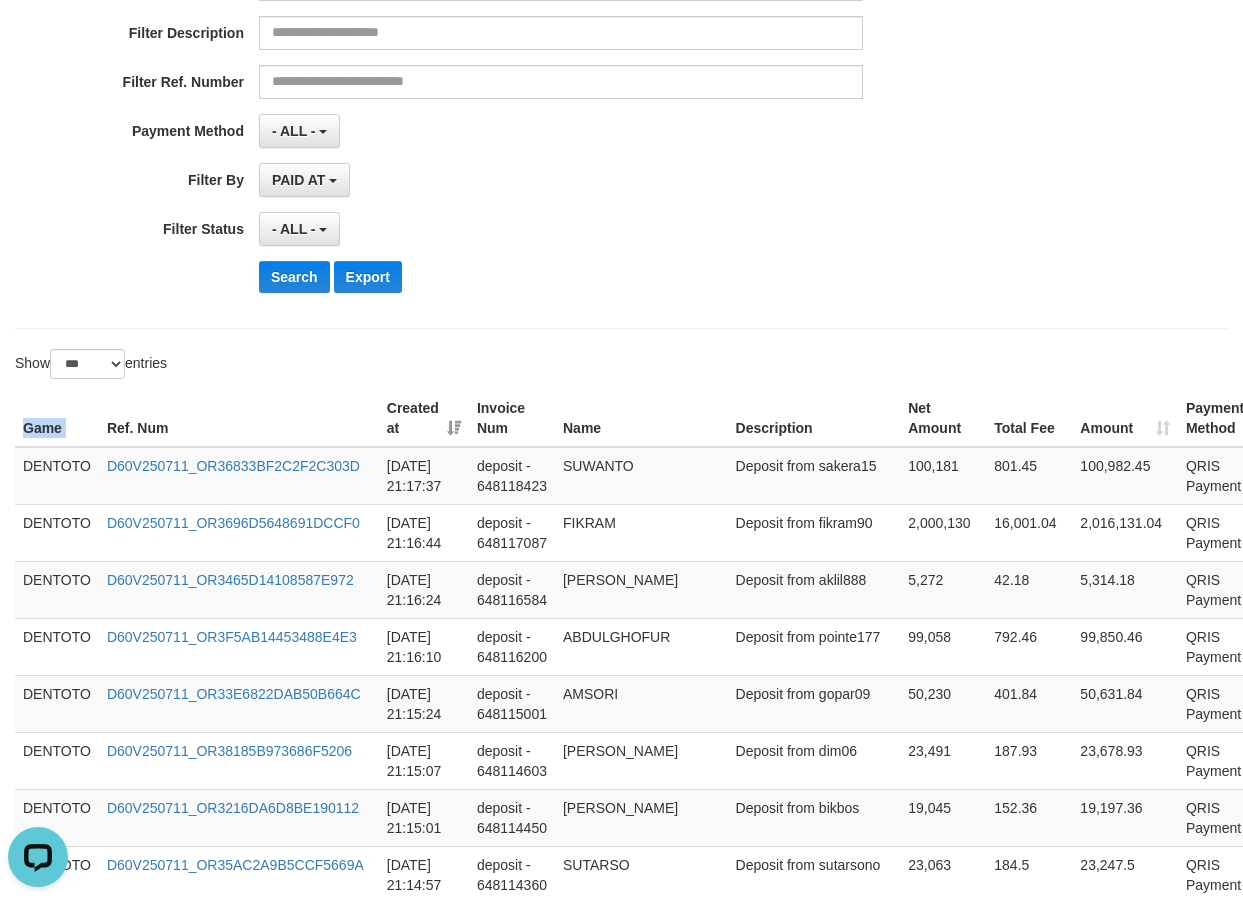 click on "Game" at bounding box center (57, 418) 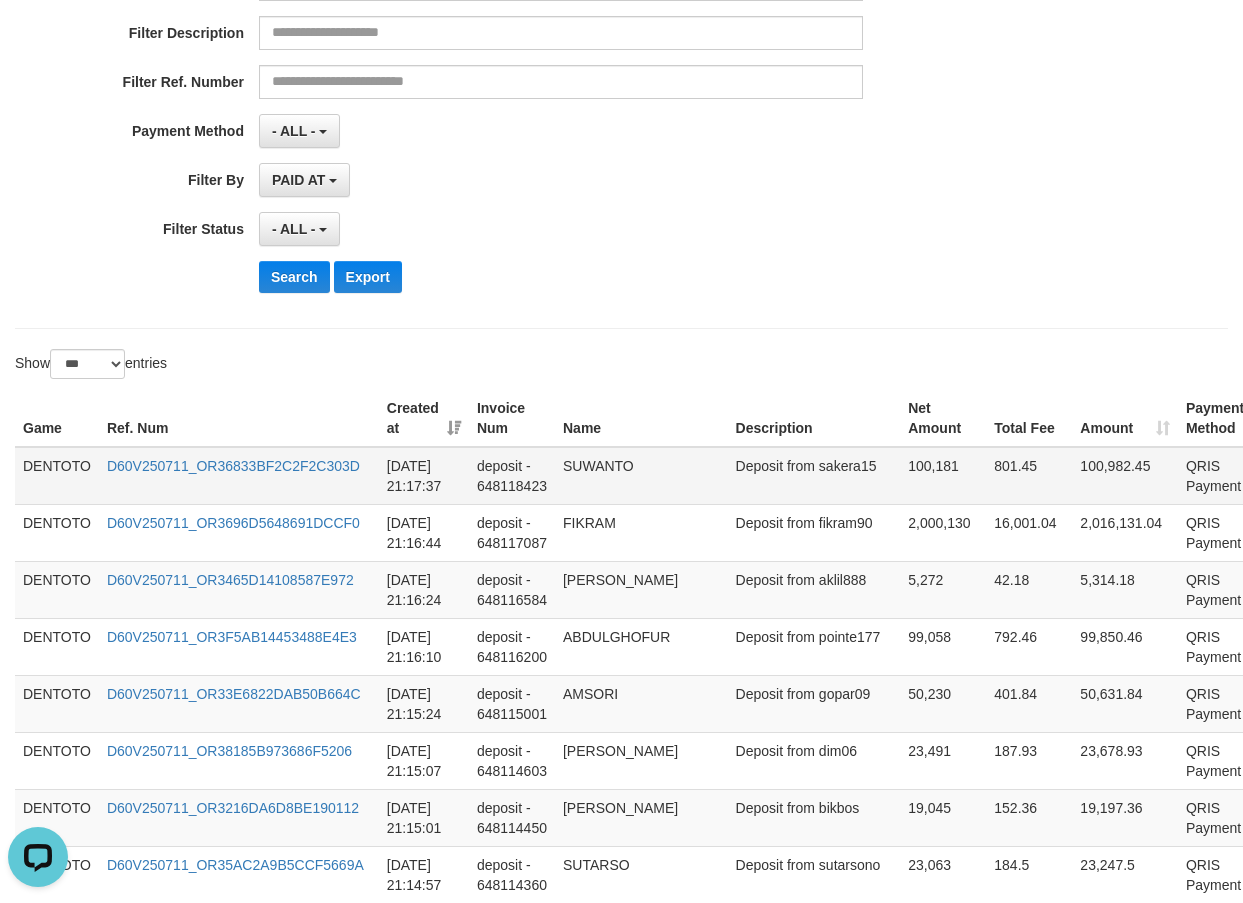 click on "DENTOTO" at bounding box center [57, 476] 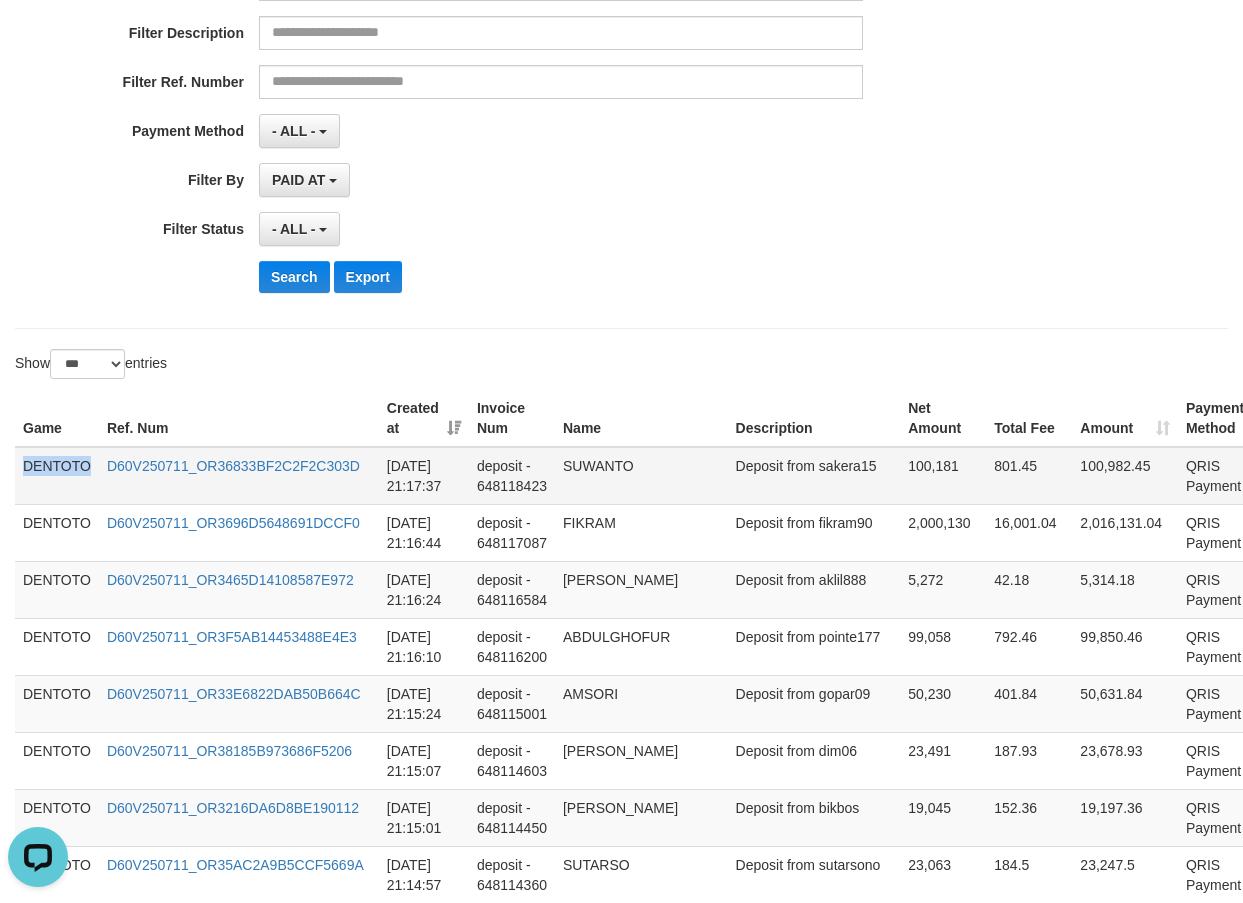 click on "DENTOTO" at bounding box center [57, 476] 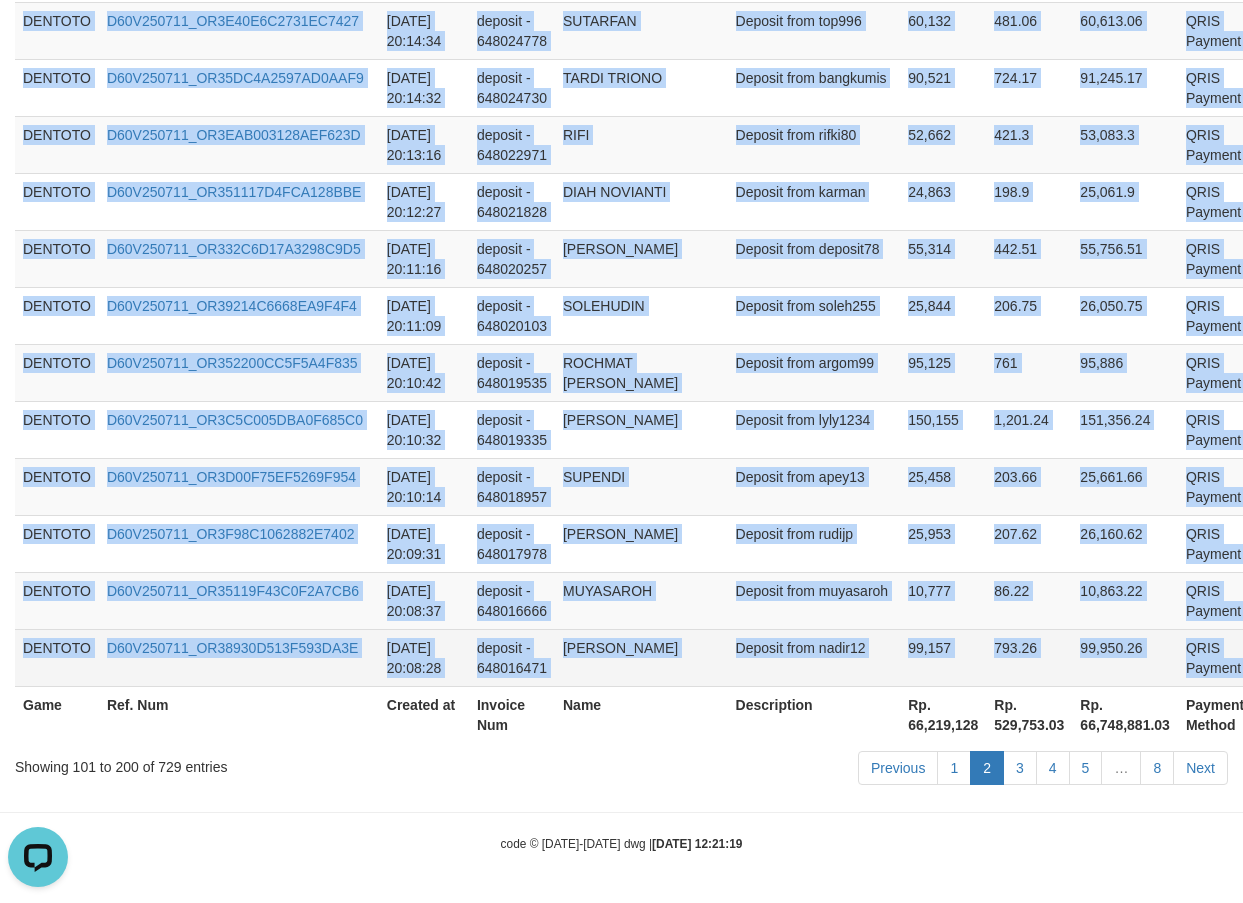 click on "P" at bounding box center [1281, 657] 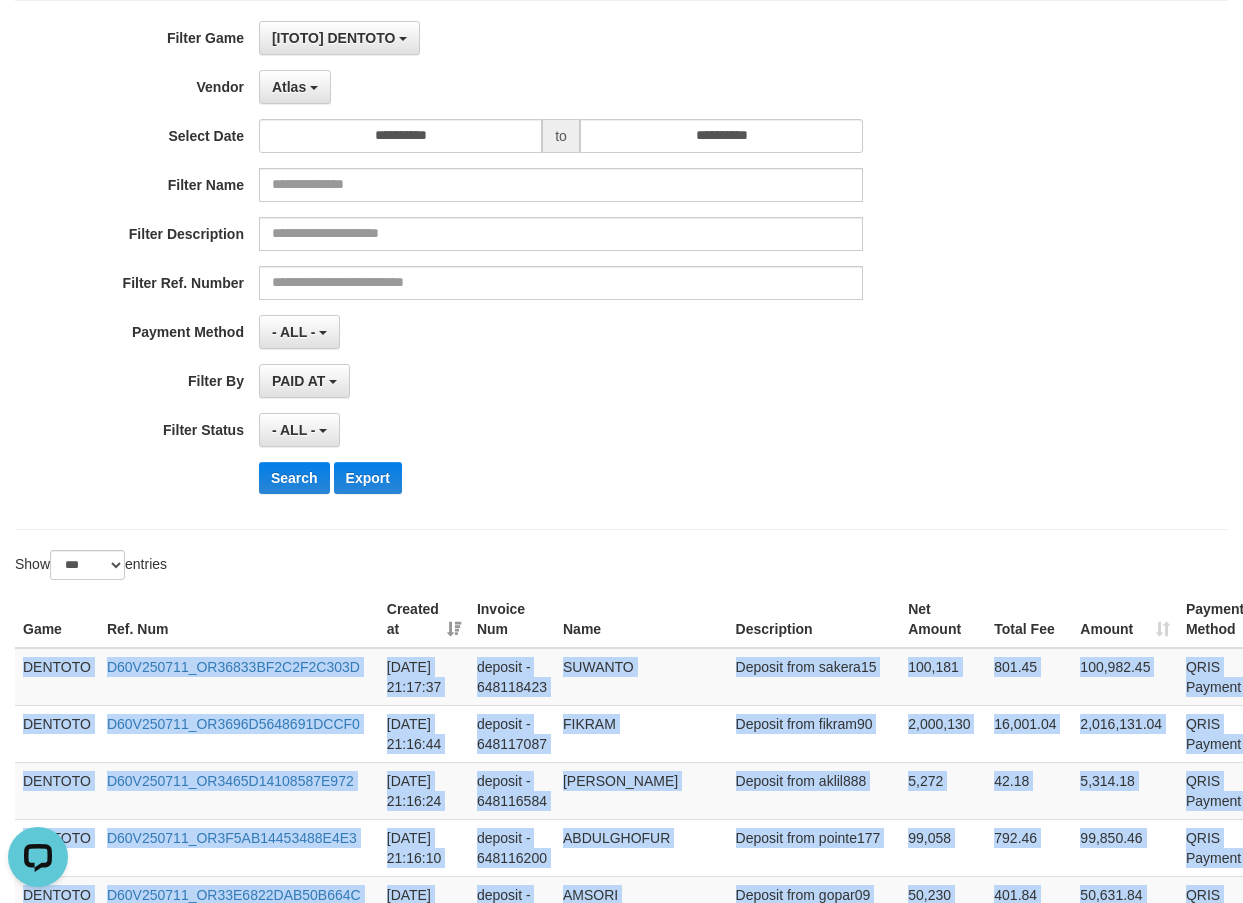 scroll, scrollTop: 0, scrollLeft: 0, axis: both 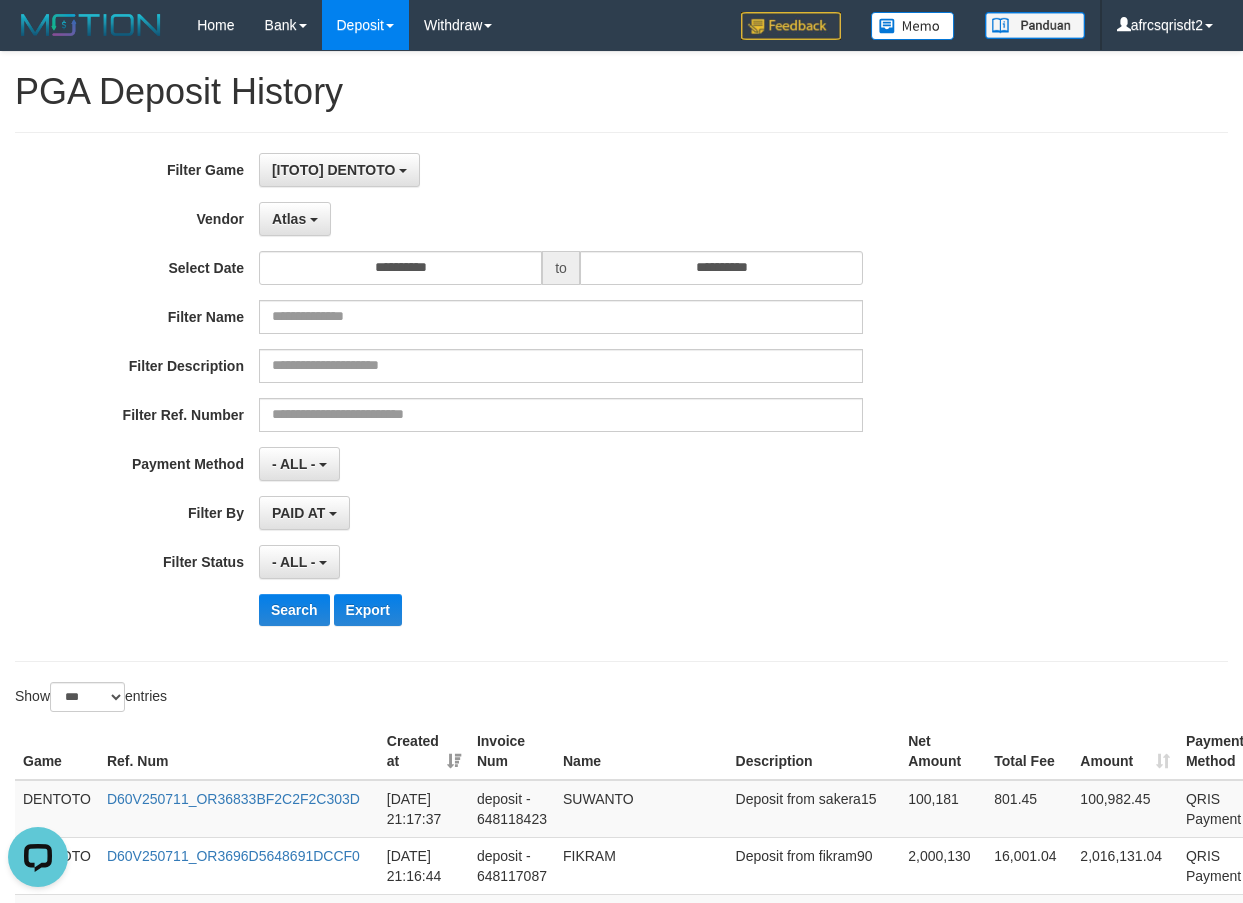 click on "**********" at bounding box center [621, 397] 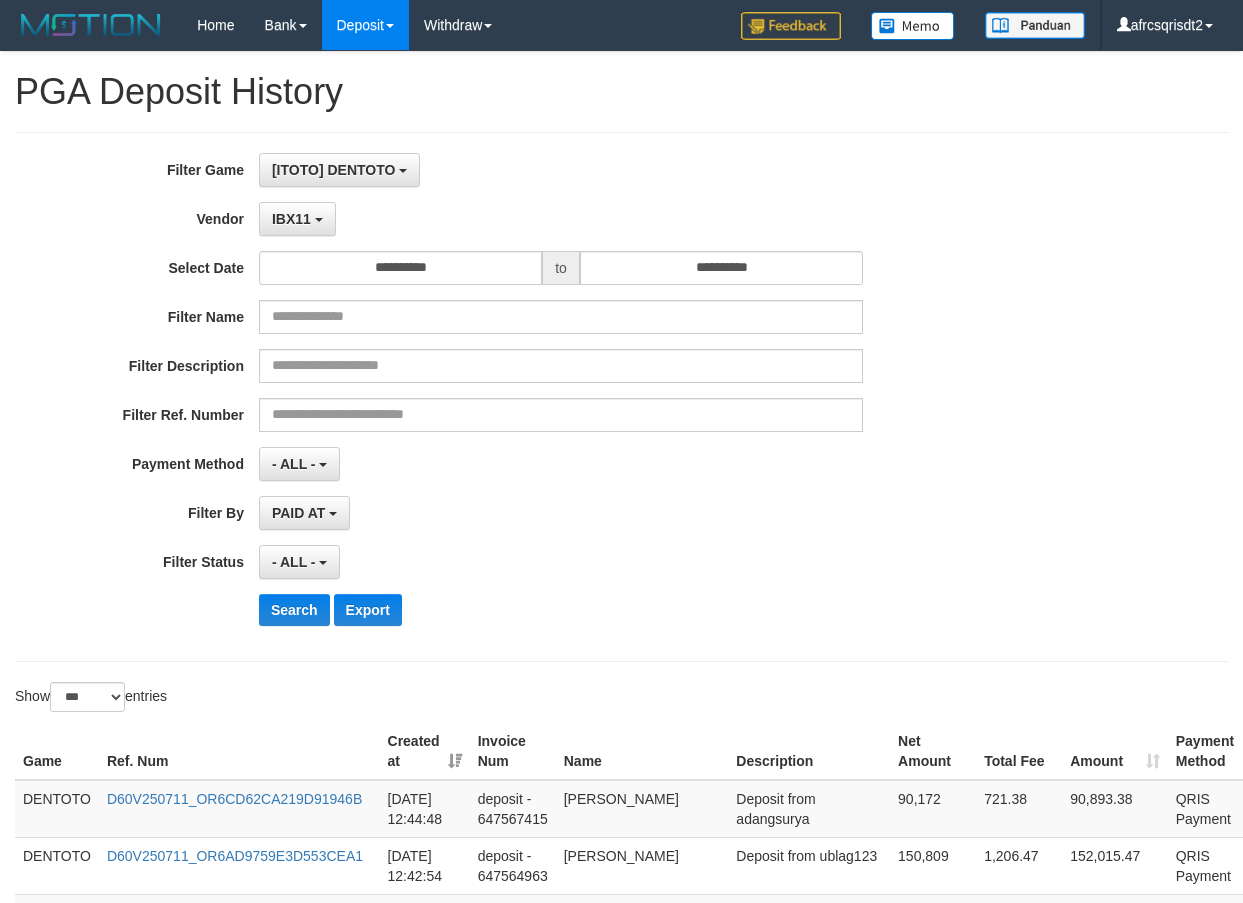 select on "**********" 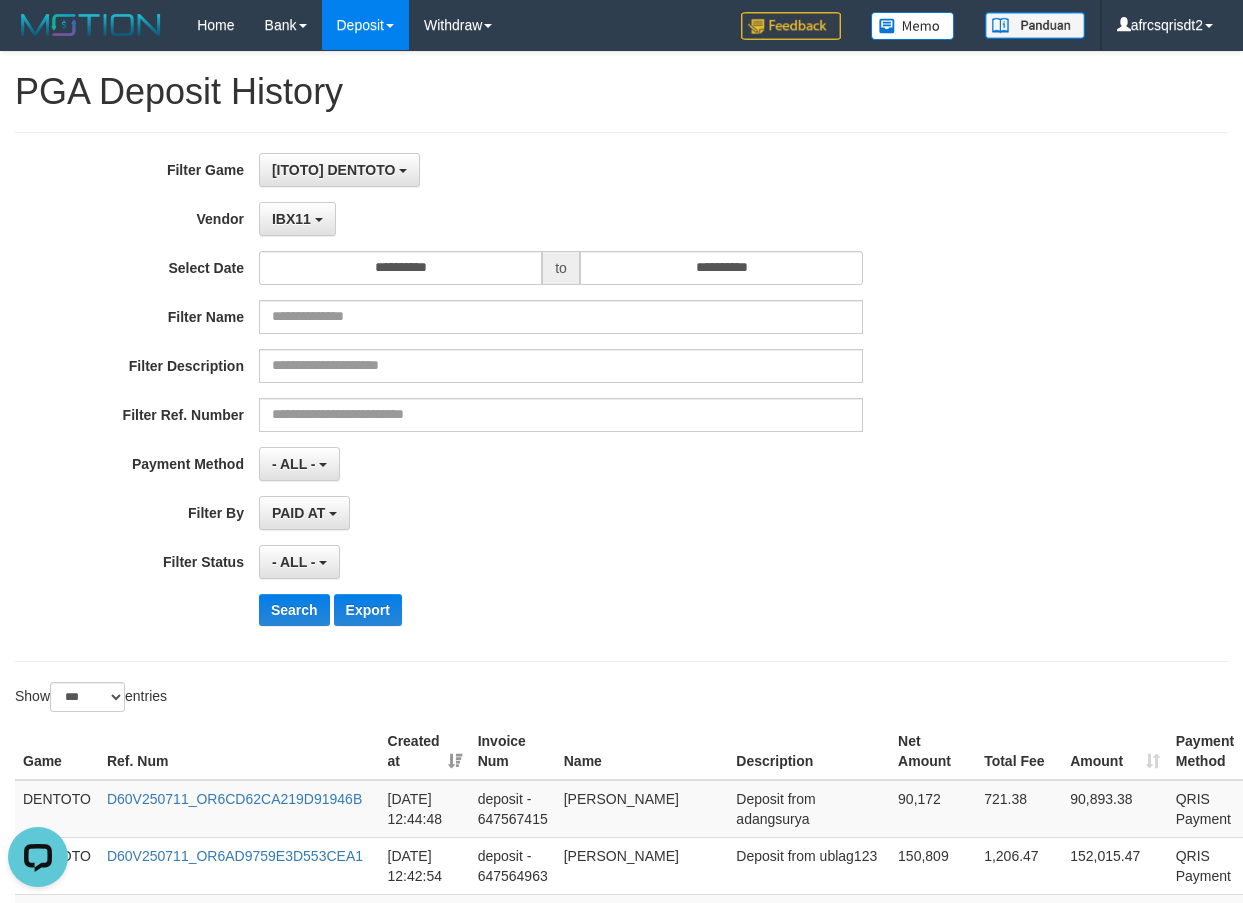 scroll, scrollTop: 0, scrollLeft: 0, axis: both 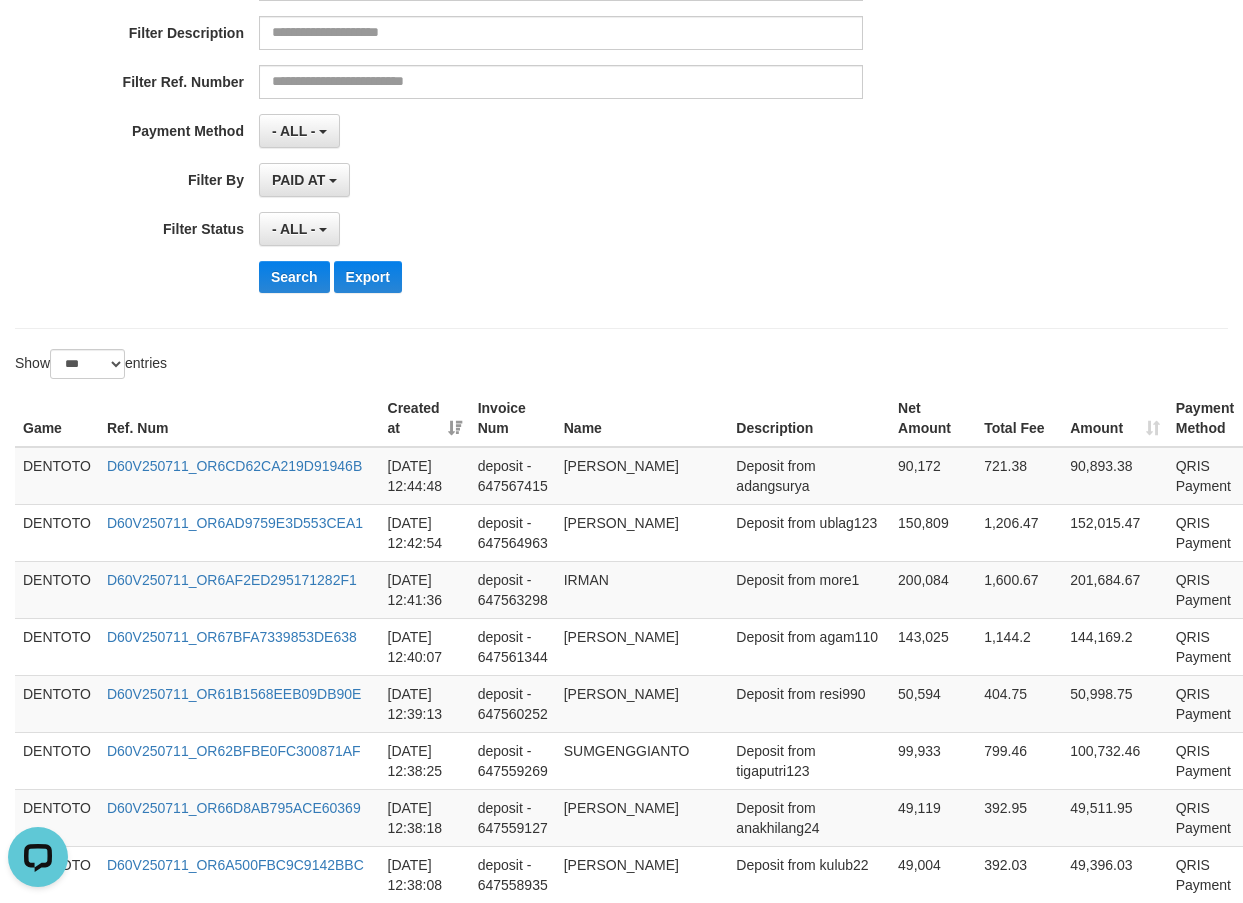 drag, startPoint x: 321, startPoint y: 375, endPoint x: 293, endPoint y: 311, distance: 69.856995 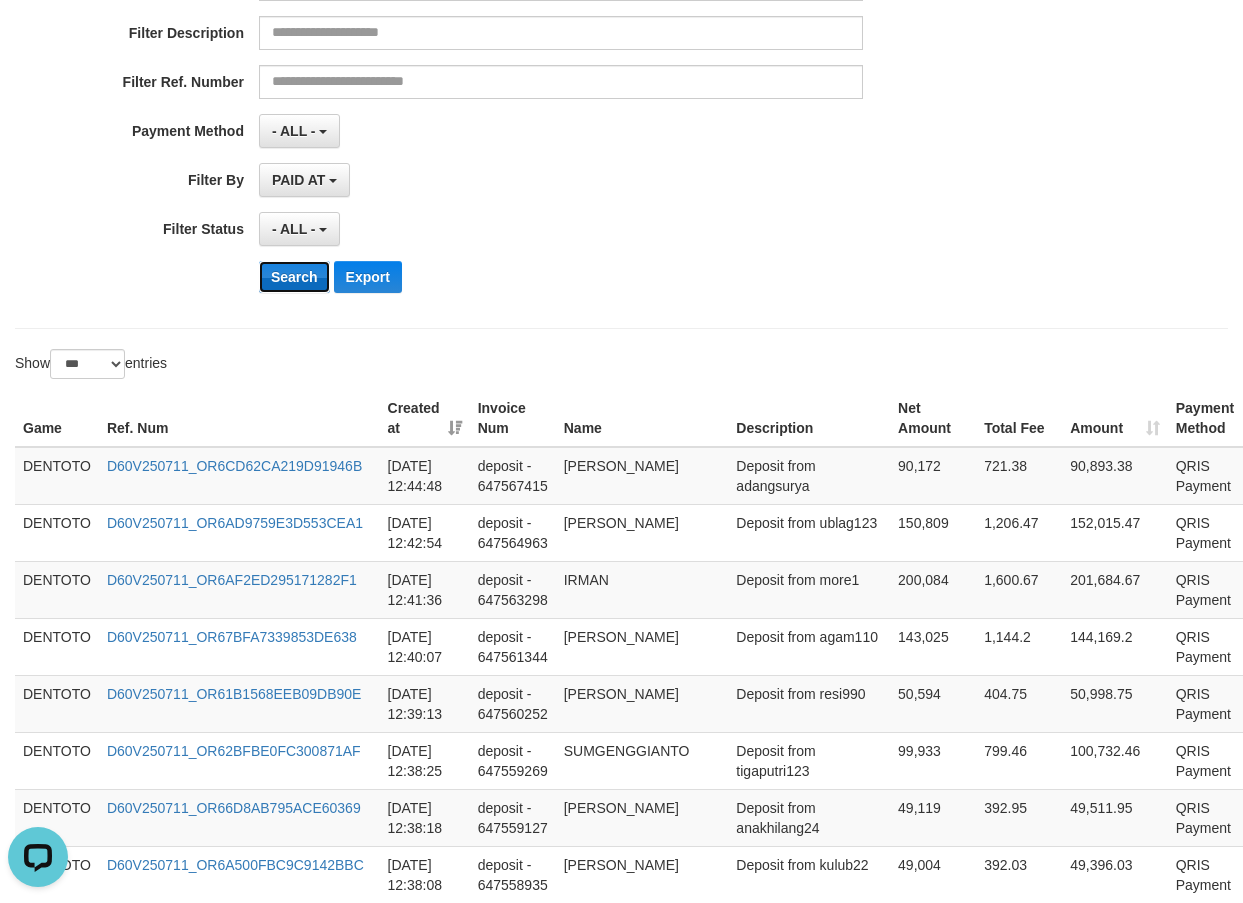 click on "Search" at bounding box center (294, 277) 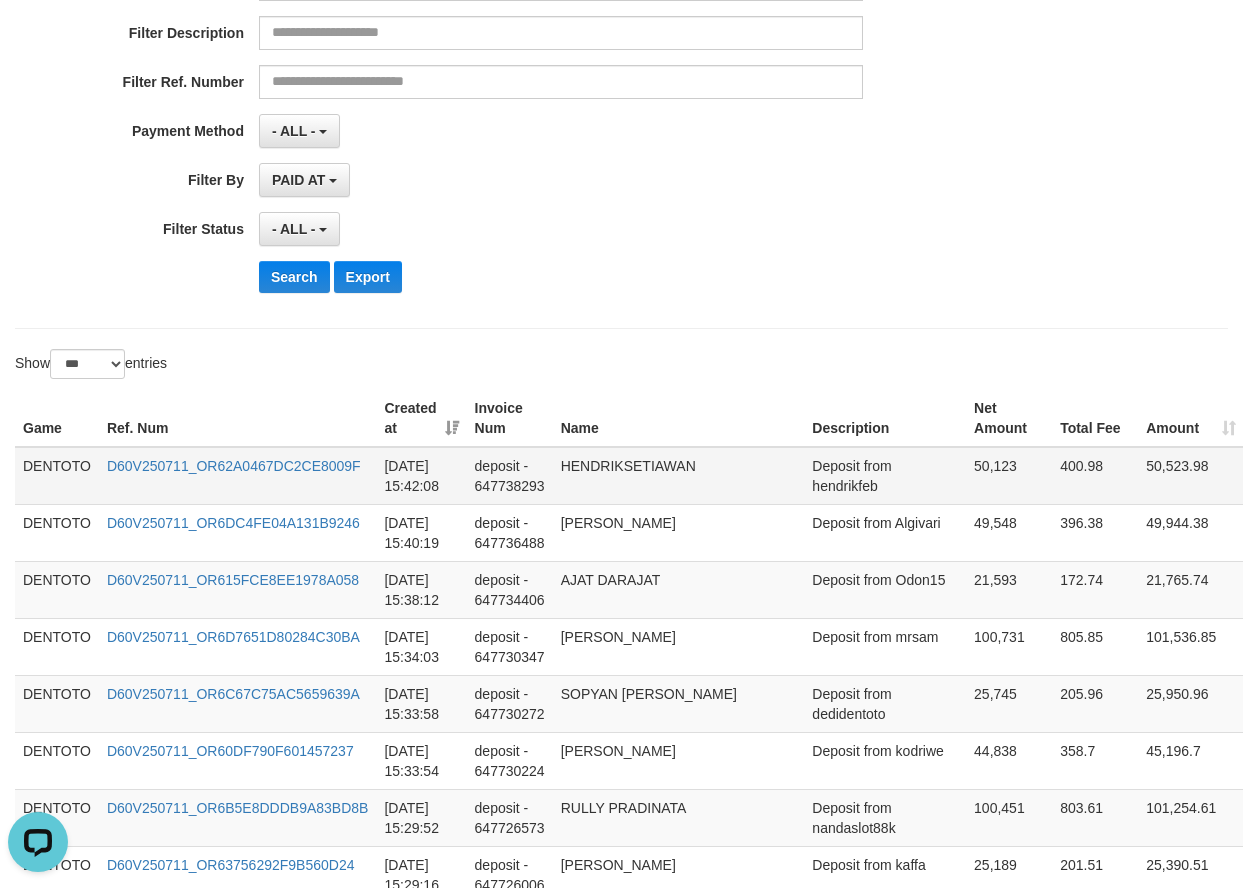 click on "DENTOTO" at bounding box center [57, 476] 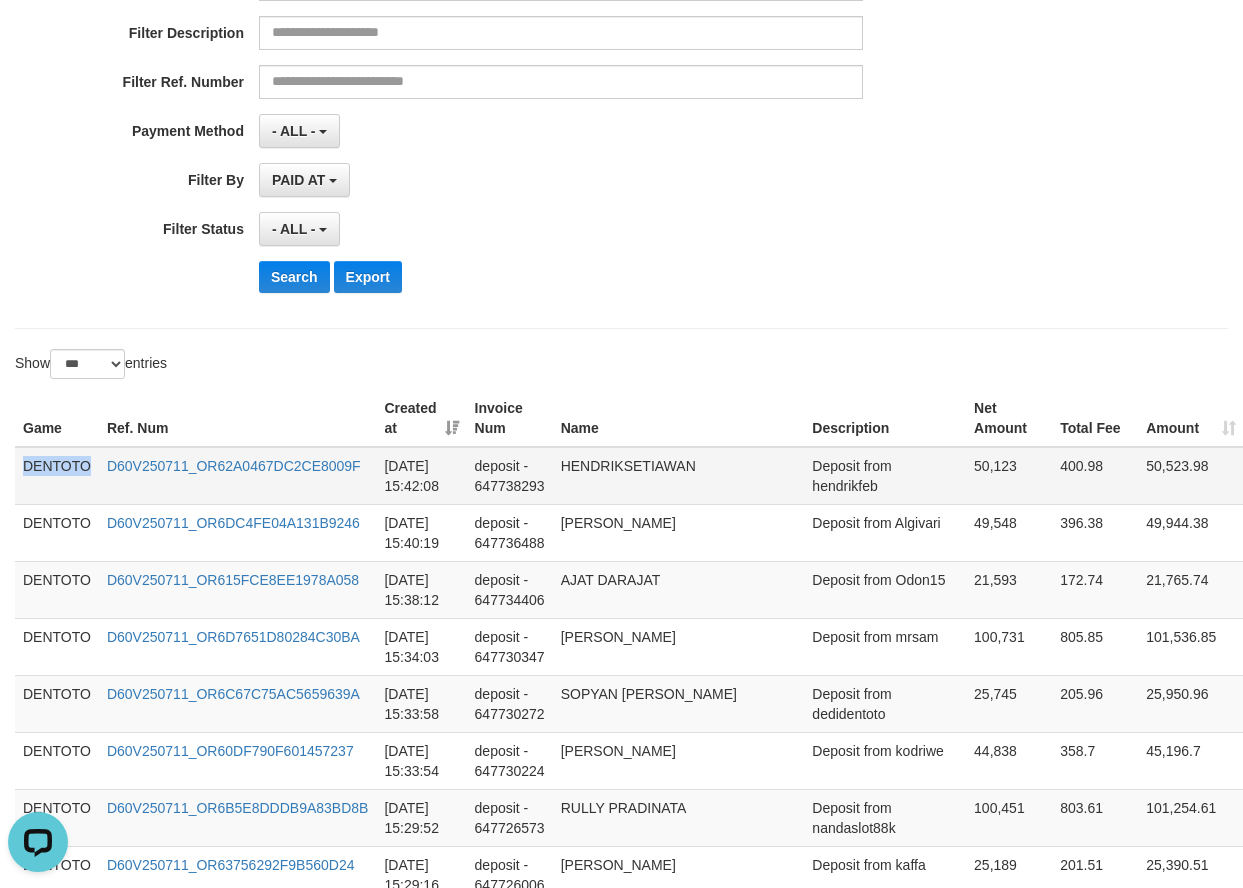 click on "DENTOTO" at bounding box center (57, 476) 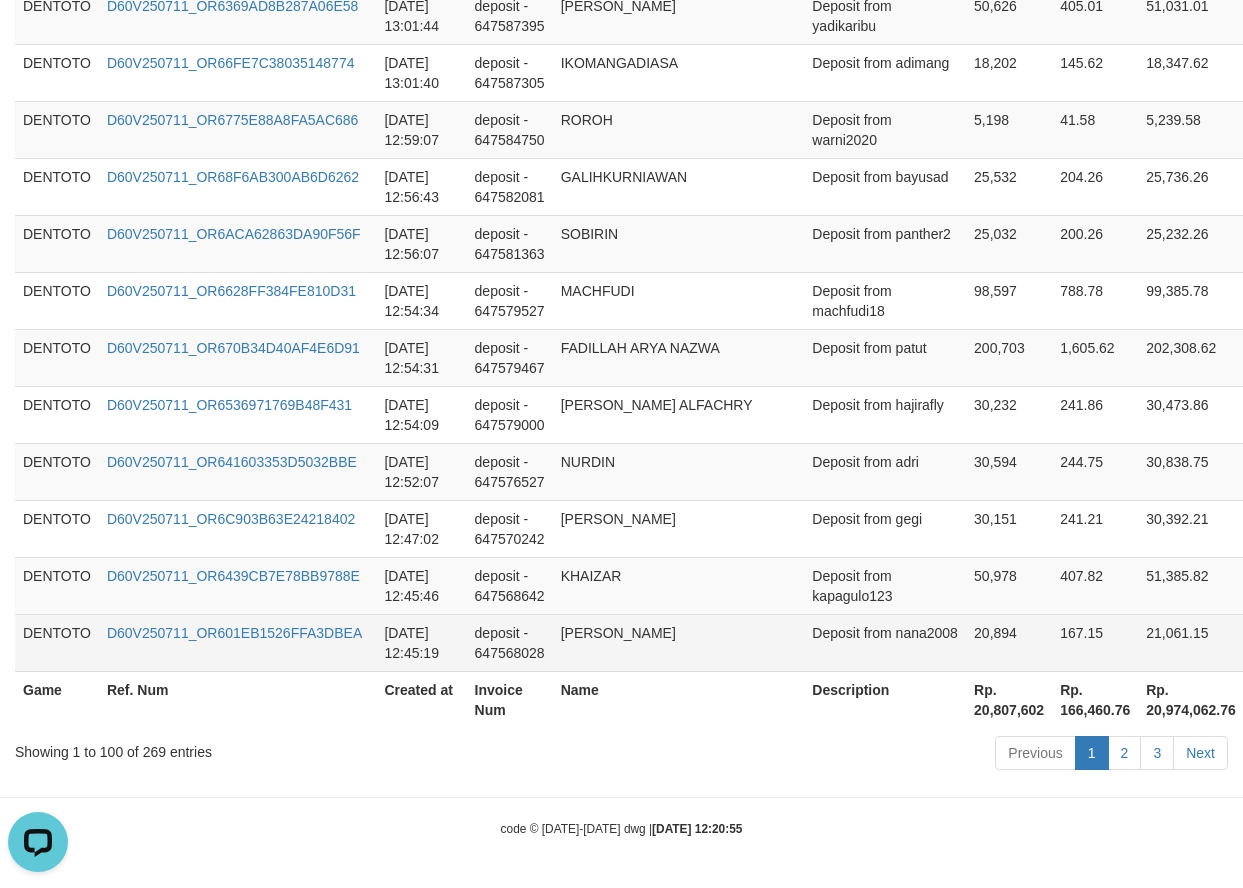 scroll, scrollTop: 5809, scrollLeft: 79, axis: both 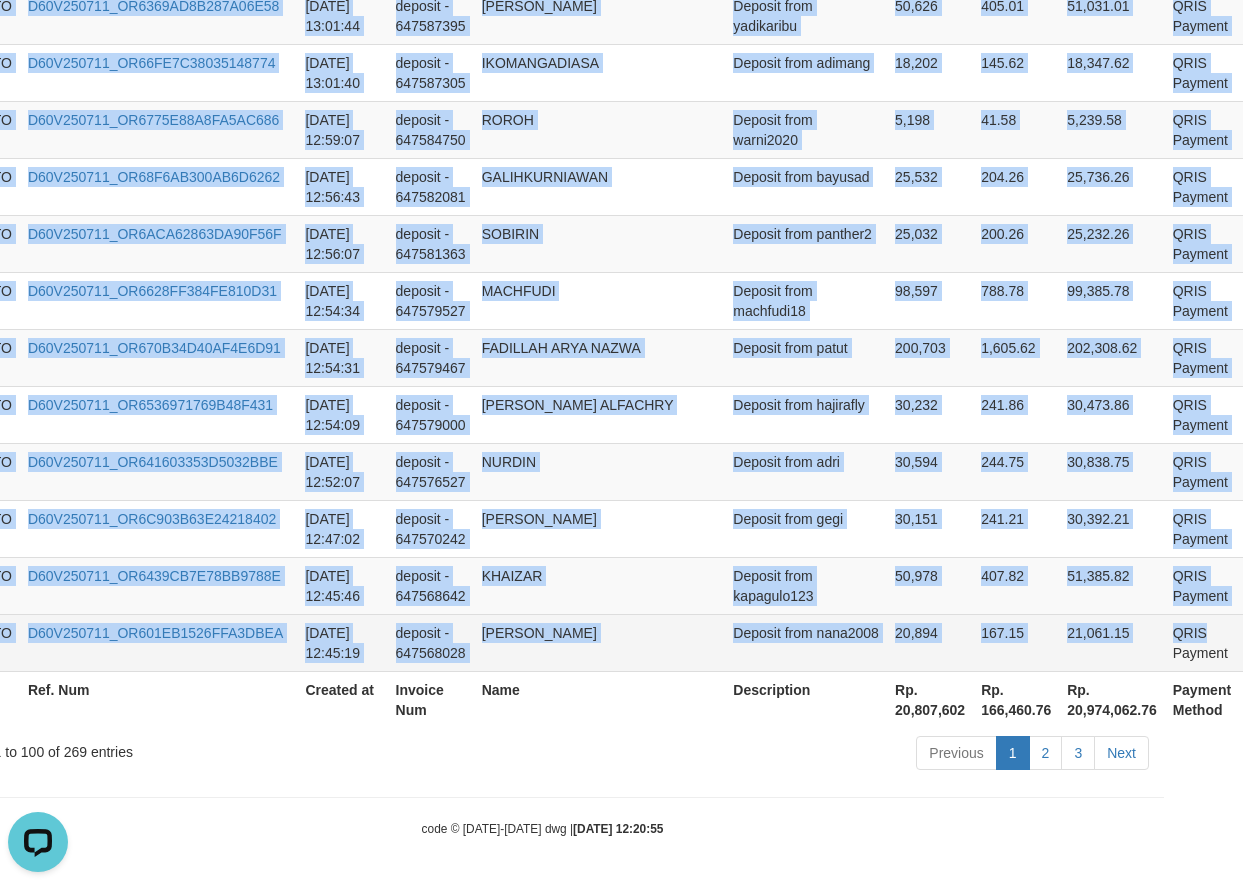 click on "QRIS Payment" at bounding box center [1202, 642] 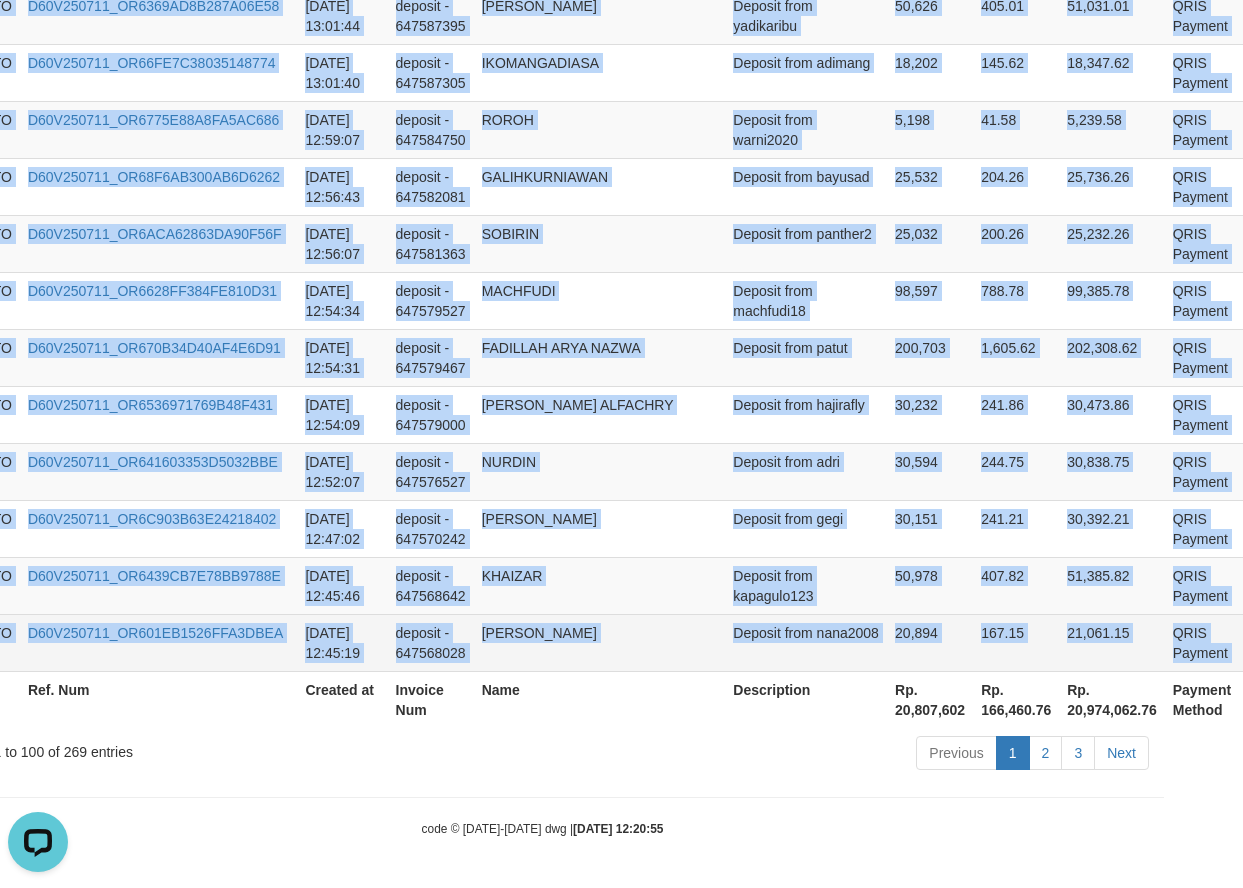 click on "P" at bounding box center [1268, 642] 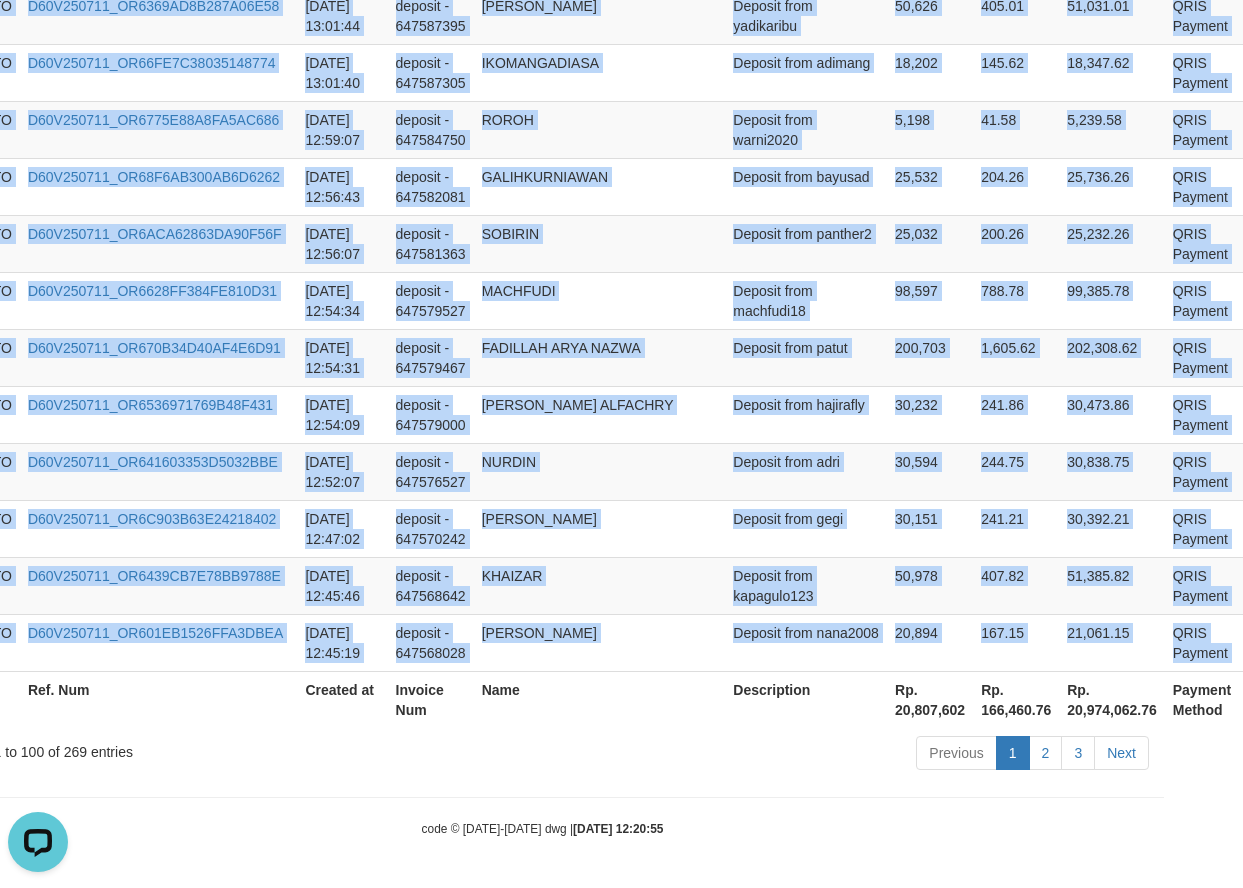 scroll, scrollTop: 0, scrollLeft: 79, axis: horizontal 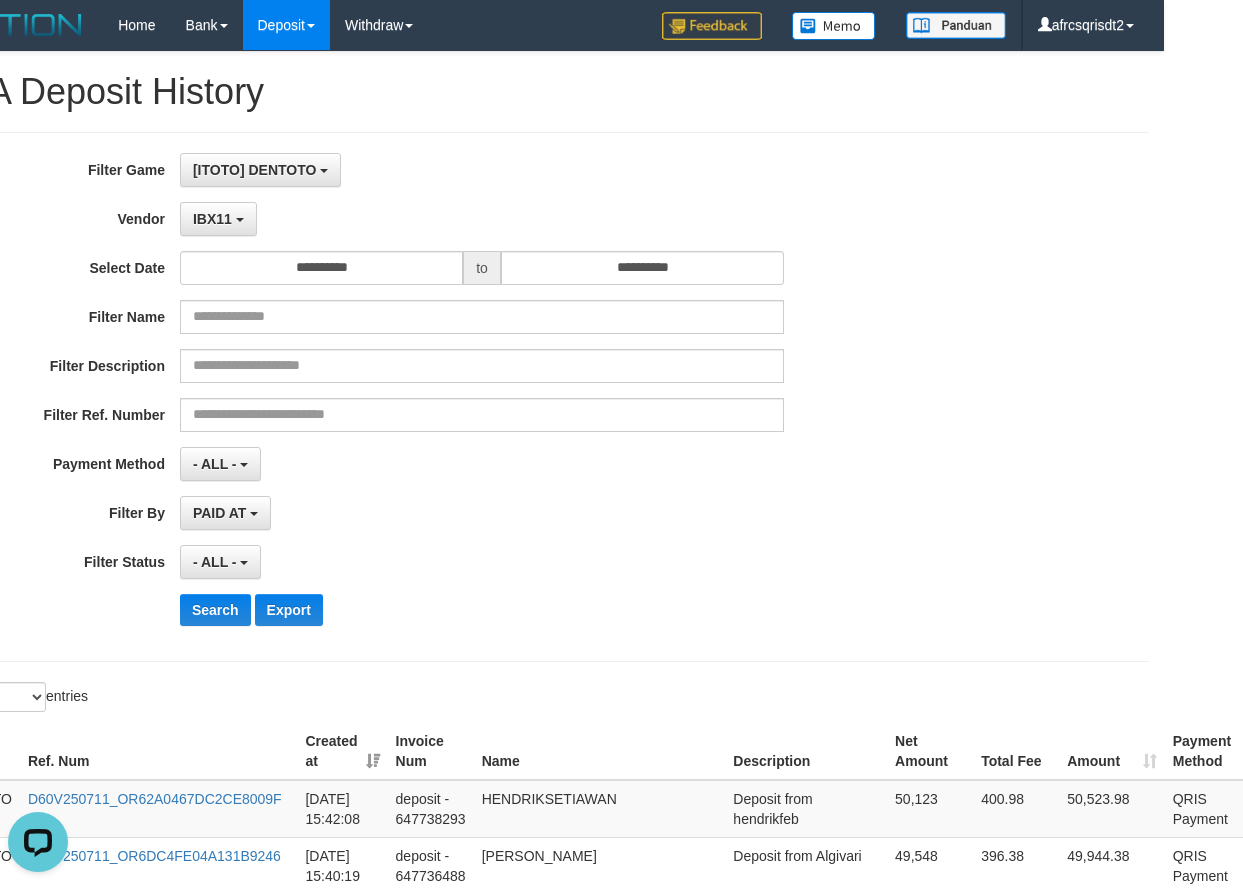 click on "**********" at bounding box center (542, 3319) 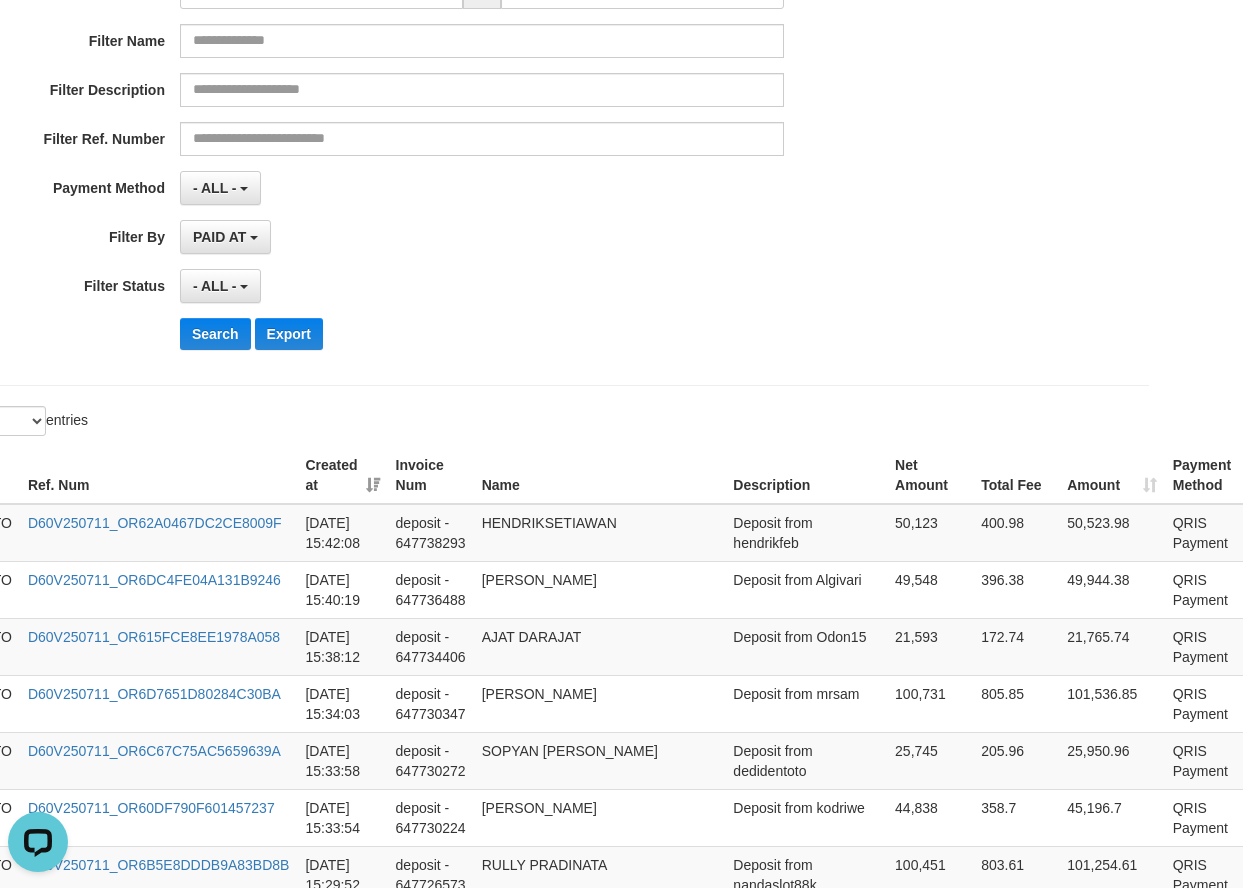 scroll, scrollTop: 333, scrollLeft: 79, axis: both 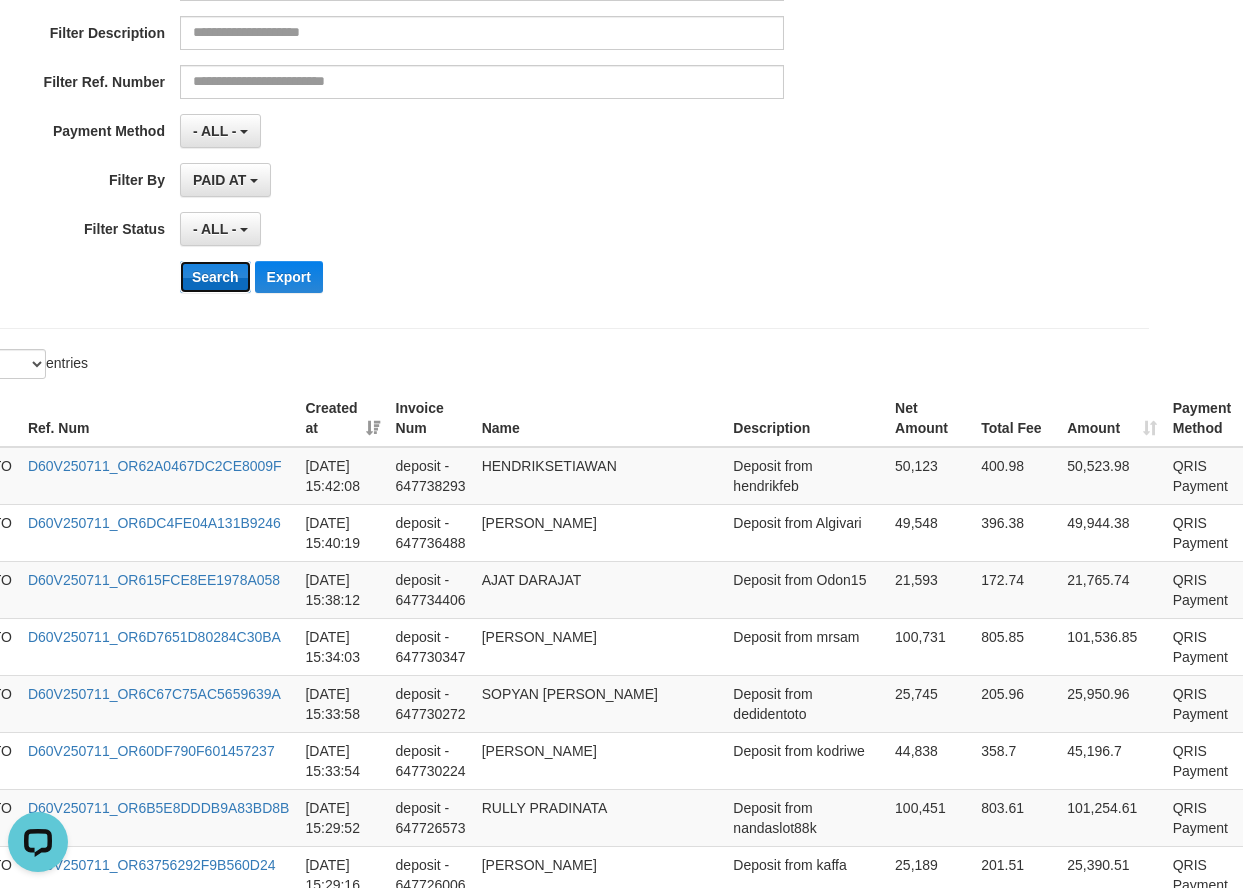 click on "Search" at bounding box center (215, 277) 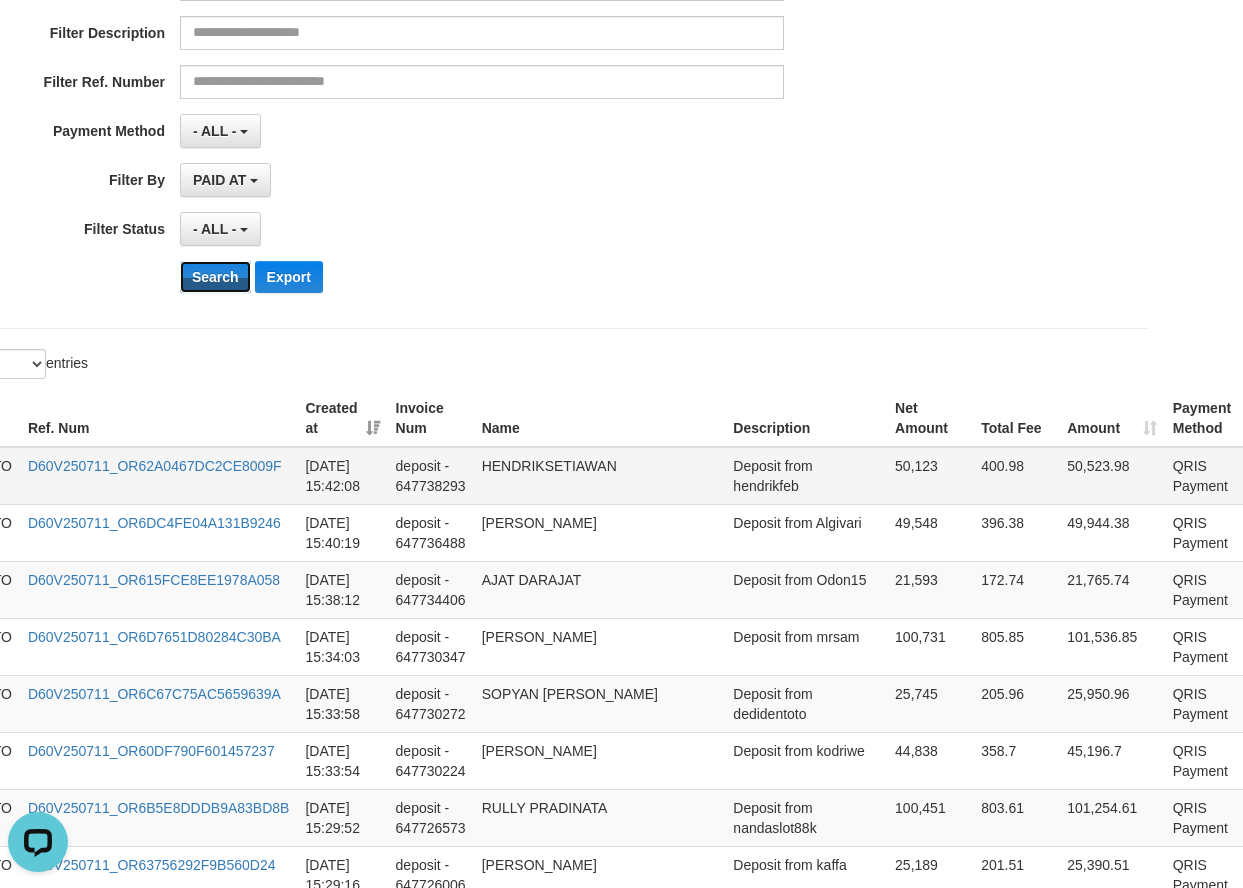 type 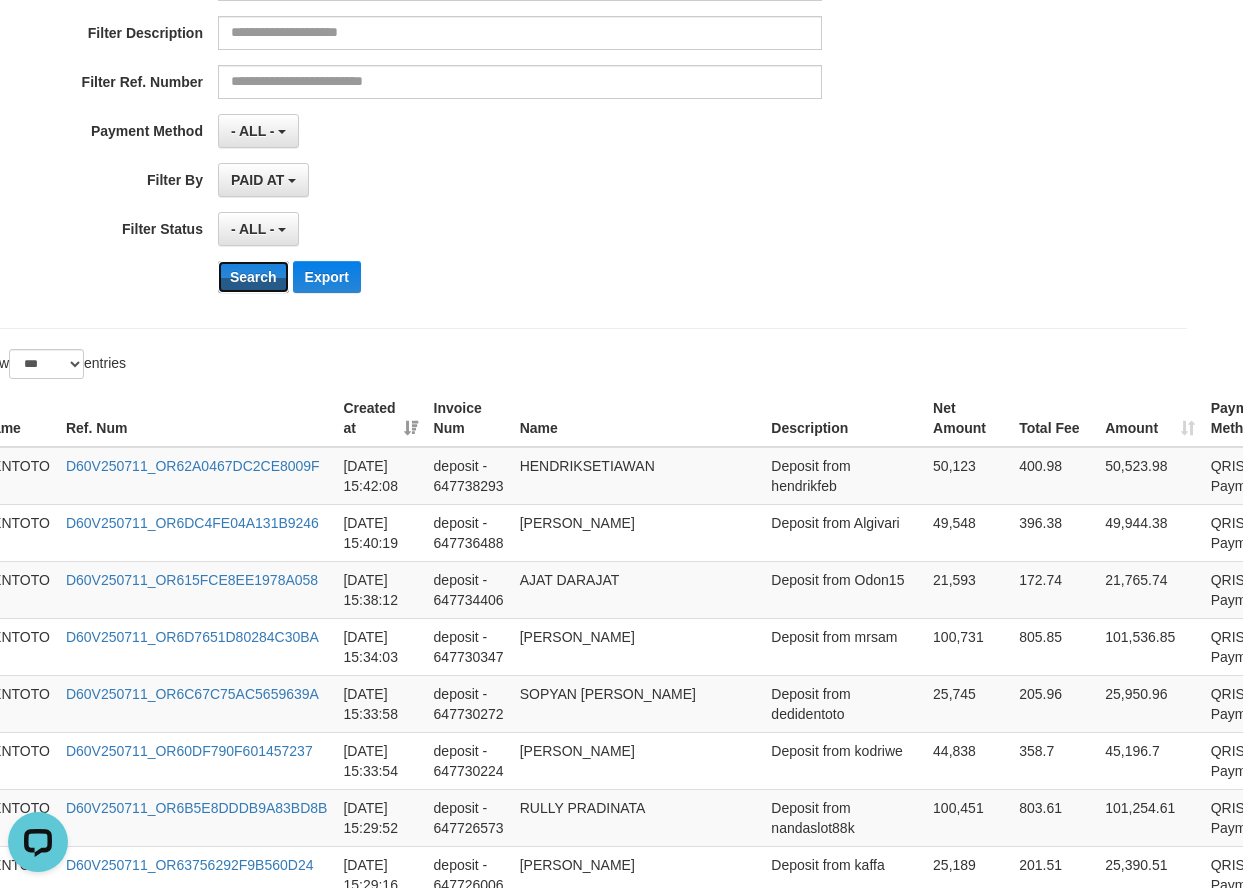 scroll, scrollTop: 333, scrollLeft: 0, axis: vertical 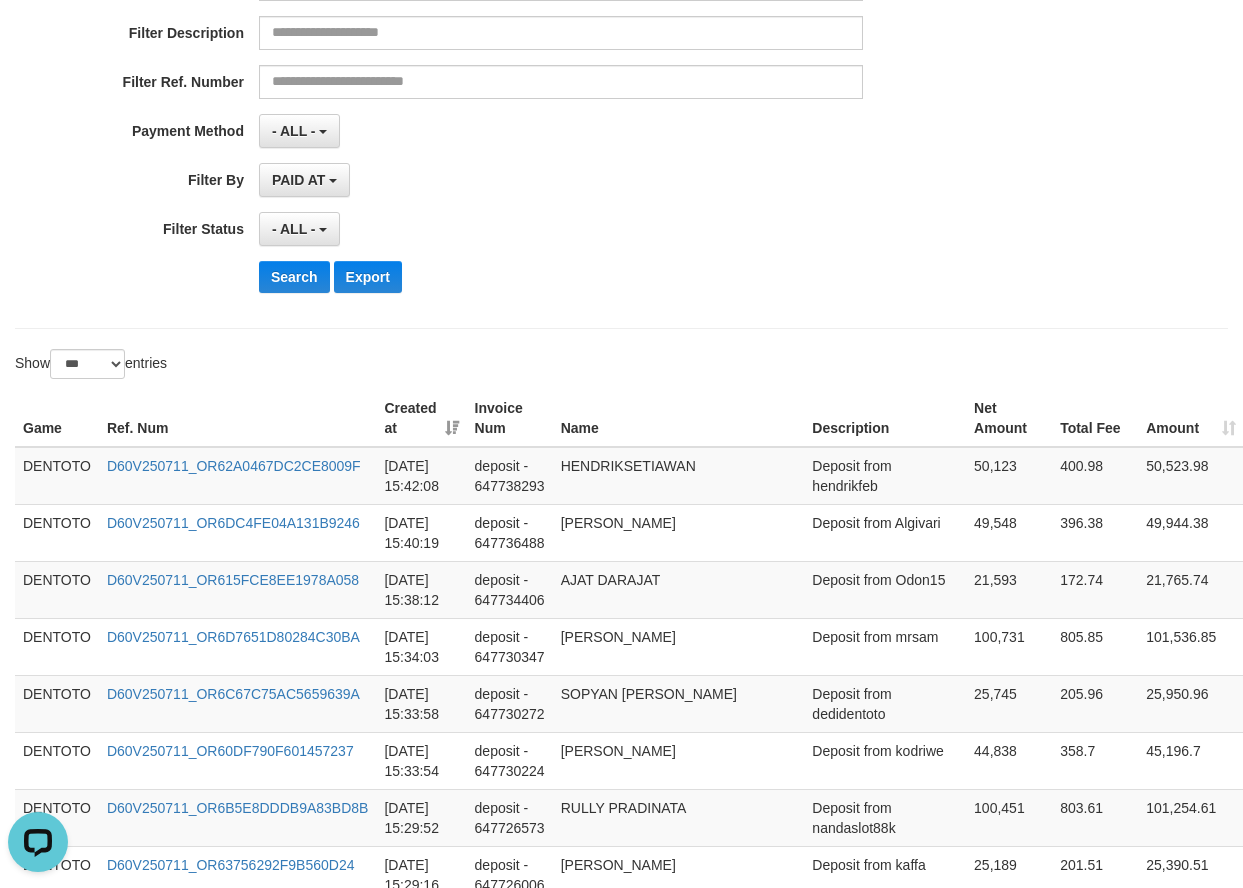 click on "Game Ref. Num Created at Invoice Num Name Description Net Amount Total Fee Amount Payment Method Status
Game Ref. Num Created at Invoice Num Name Description Rp. 20,807,602 Rp. 166,460.76 Rp. 20,974,062.76 Payment Method Status
DENTOTO D60V250711_OR62A0467DC2CE8009F [DATE] 15:42:08 deposit - 647738293 HENDRIKSETIAWAN Deposit from hendrikfeb 50,123 400.98 50,523.98 QRIS Payment P   DENTOTO D60V250711_OR6DC4FE04A131B9246 [DATE] 15:40:19 deposit - 647736488 UJANG SULAEMAN Deposit from Algivari 49,548 396.38 49,944.38 QRIS Payment P   DENTOTO D60V250711_OR615FCE8EE1978A058 [DATE] 15:38:12 deposit - 647734406 AJAT DARAJAT Deposit from Odon15 21,593 172.74 21,765.74 QRIS Payment P   DENTOTO D60V250711_OR6D7651D80284C30BA [DATE] 15:34:03 deposit - 647730347 AGUS KUSTIWA Deposit from mrsam 100,731 805.85 101,536.85 QRIS Payment P   DENTOTO D60V250711_OR6C67C75AC5659639A [DATE] 15:33:58 deposit - 647730272 SOPYAN [PERSON_NAME] Deposit from dedidentoto 25,745 205.96 P" at bounding box center [621, 3297] 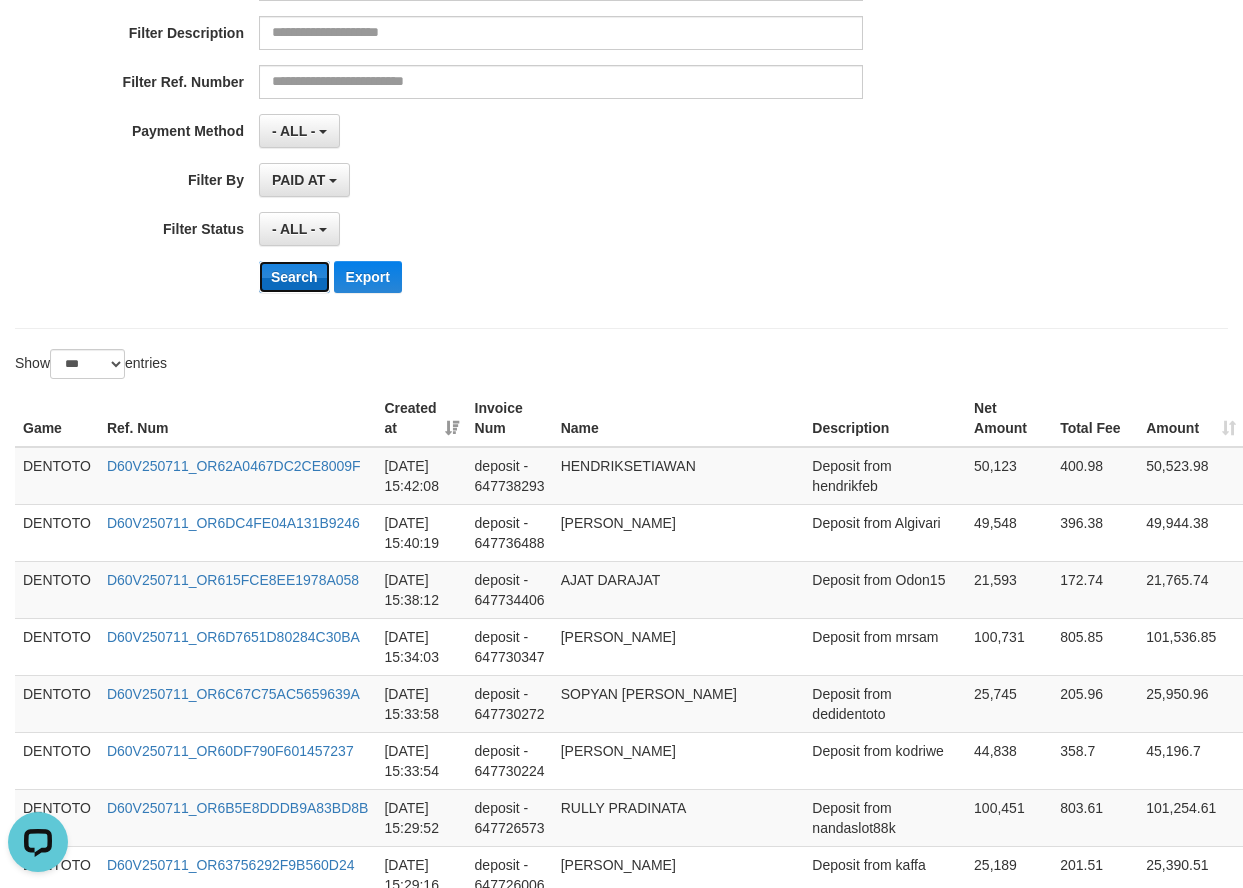 click on "Search" at bounding box center [294, 277] 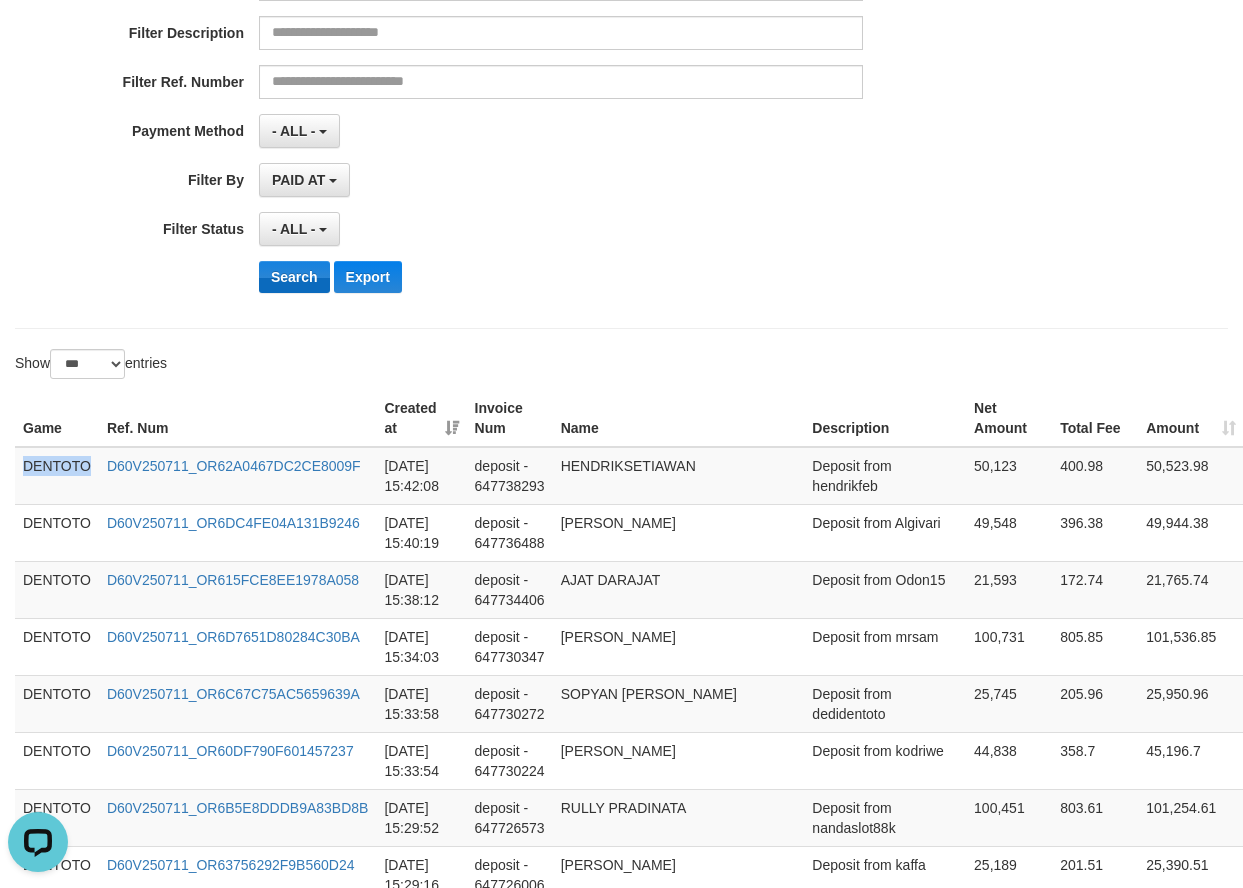 click on "DENTOTO" at bounding box center [57, 476] 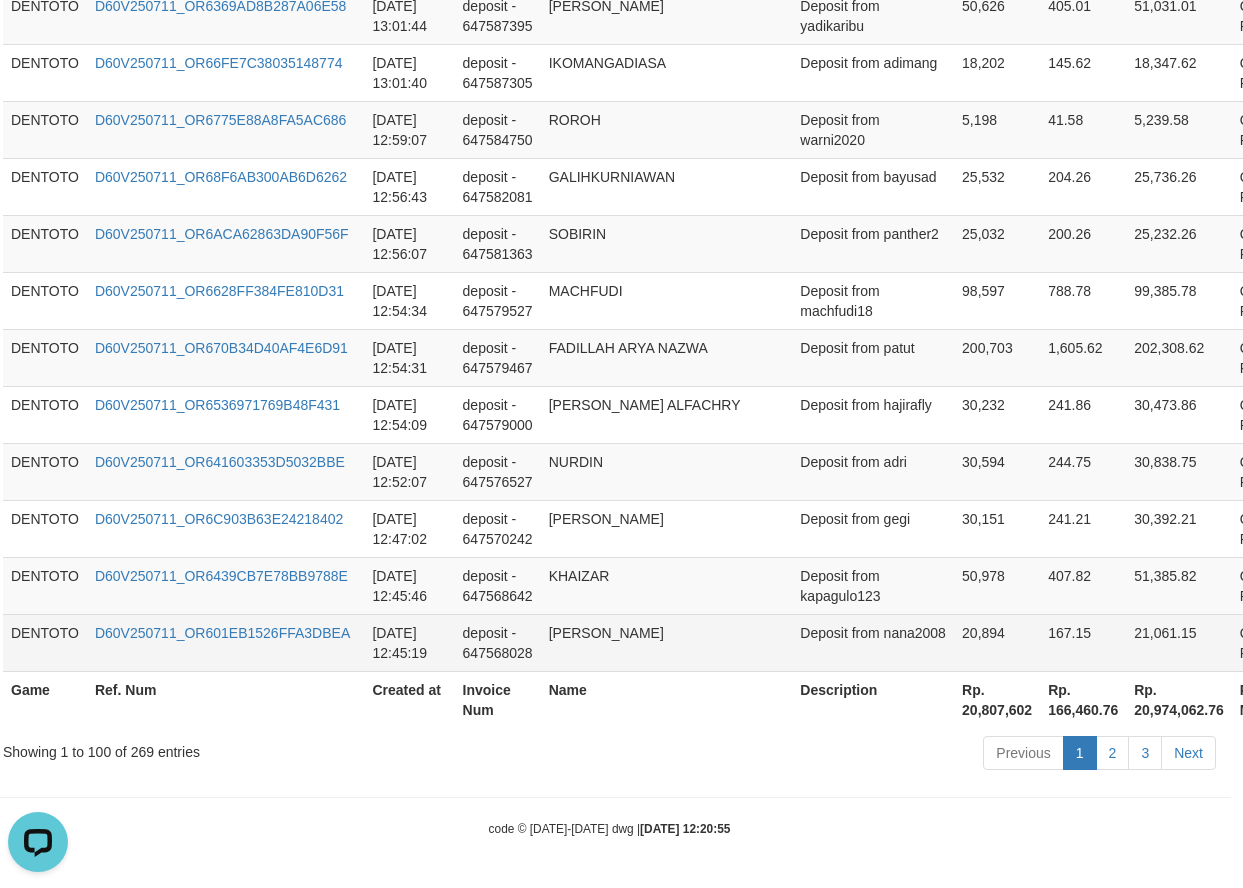 scroll, scrollTop: 5809, scrollLeft: 79, axis: both 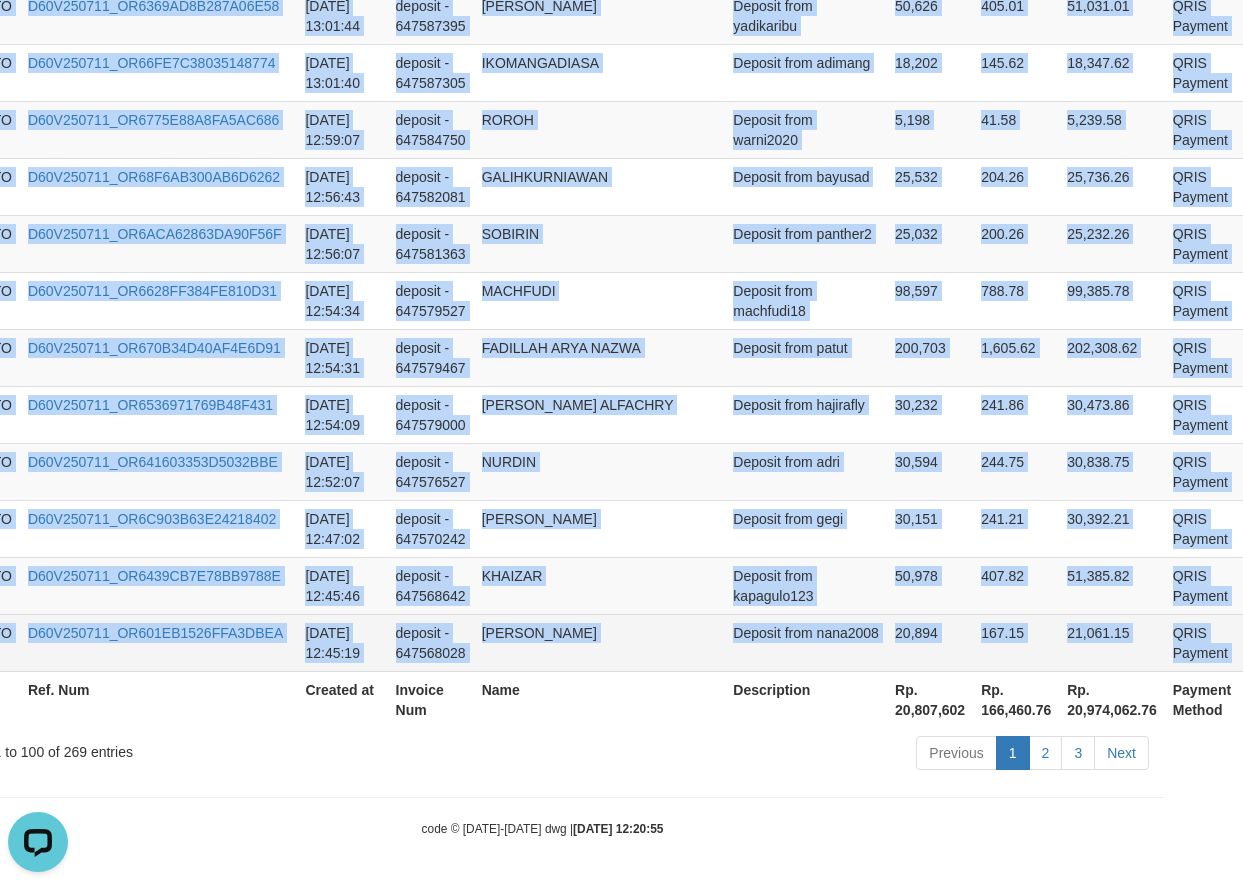drag, startPoint x: 1175, startPoint y: 637, endPoint x: 1188, endPoint y: 637, distance: 13 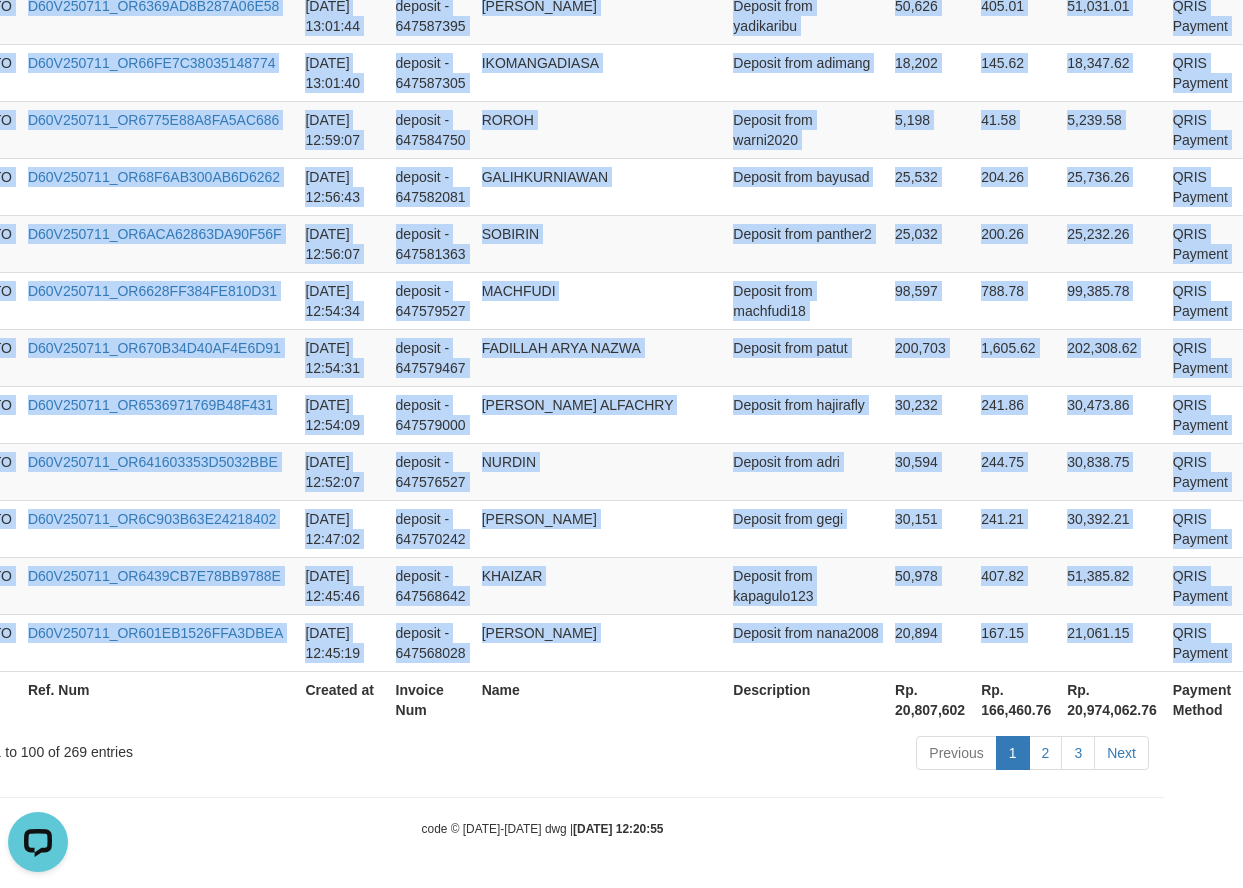 copy on "DENTOTO D60V250711_OR62A0467DC2CE8009F 2025-07-11 15:42:08 deposit - 647738293 HENDRIKSETIAWAN Deposit from hendrikfeb 50,123 400.98 50,523.98 QRIS Payment P   DENTOTO D60V250711_OR6DC4FE04A131B9246 2025-07-11 15:40:19 deposit - 647736488 UJANG SULAEMAN Deposit from Algivari 49,548 396.38 49,944.38 QRIS Payment P   DENTOTO D60V250711_OR615FCE8EE1978A058 2025-07-11 15:38:12 deposit - 647734406 AJAT DARAJAT Deposit from Odon15 21,593 172.74 21,765.74 QRIS Payment P   DENTOTO D60V250711_OR6D7651D80284C30BA 2025-07-11 15:34:03 deposit - 647730347 AGUS KUSTIWA Deposit from mrsam 100,731 805.85 101,536.85 QRIS Payment P   DENTOTO D60V250711_OR6C67C75AC5659639A 2025-07-11 15:33:58 deposit - 647730272 SOPYAN DEDI SETIAWAN Deposit from dedidentoto 25,745 205.96 25,950.96 QRIS Payment P   DENTOTO D60V250711_OR60DF790F601457237 2025-07-11 15:33:54 deposit - 647730224 DADANG UMAR Deposit from kodriwe 44,838 358.7 45,196.7 QRIS Payment P   DENTOTO D60V250711_OR6B5E8DDDB9A83BD8B 2025-07-11 15:29:52 deposit - 647726573 R..." 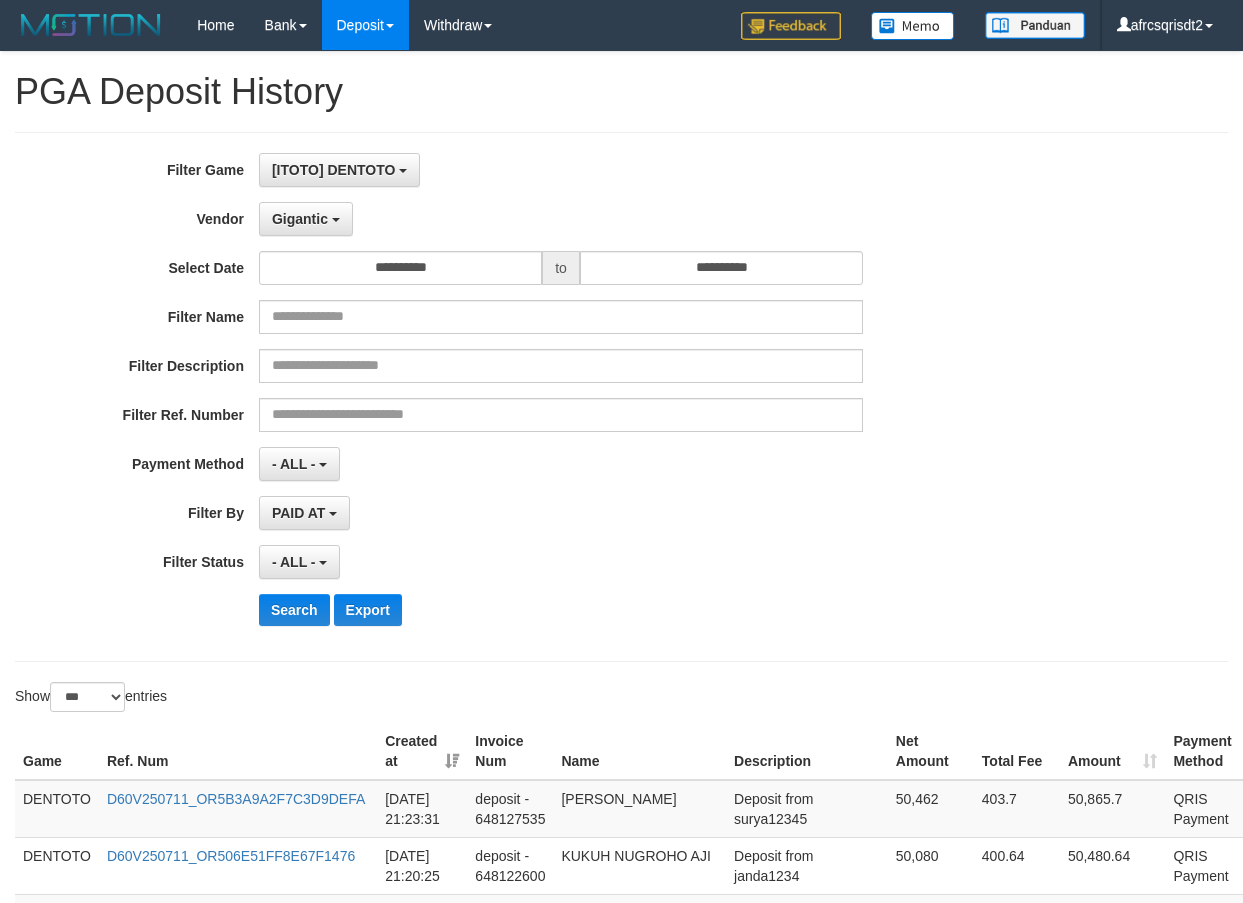 select on "**********" 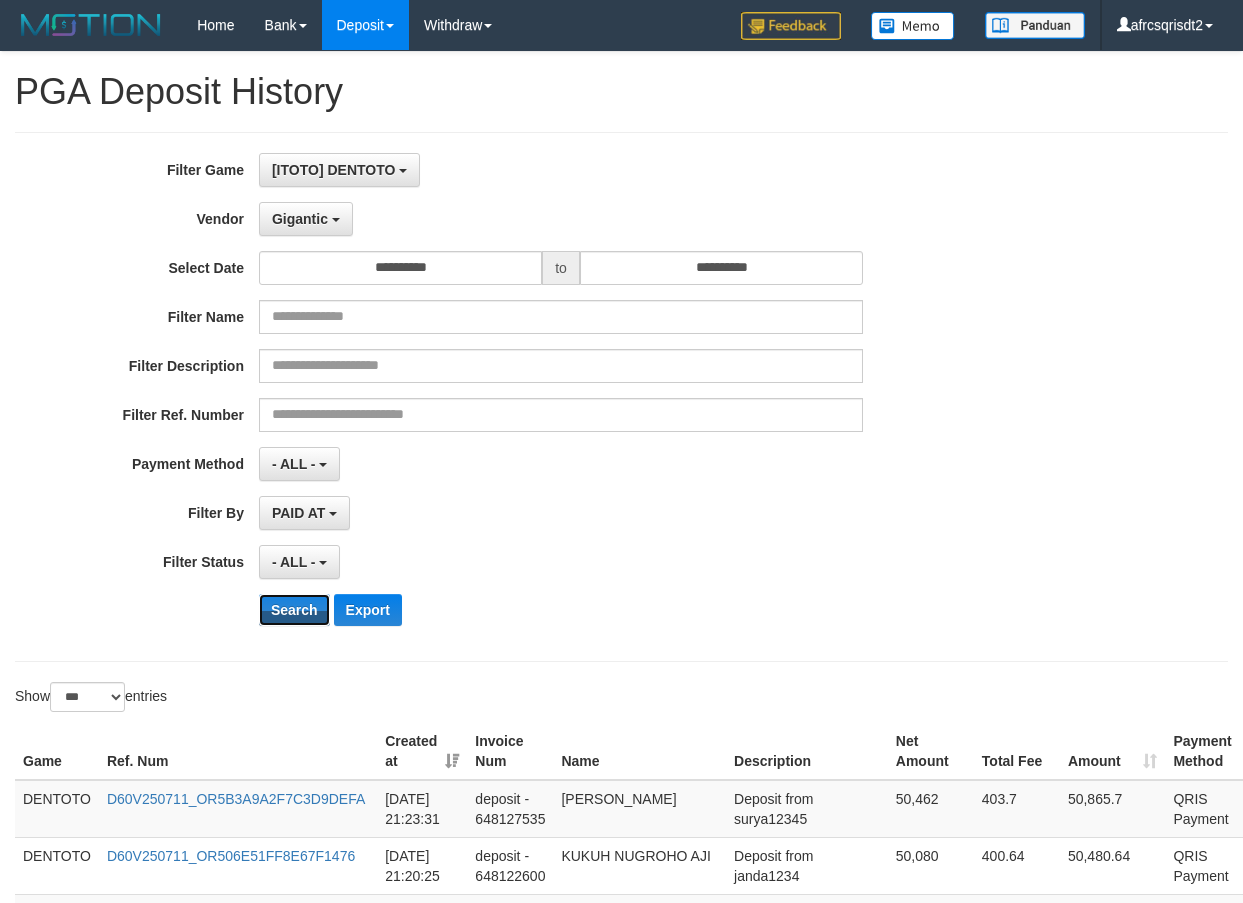 click on "Search" at bounding box center (294, 610) 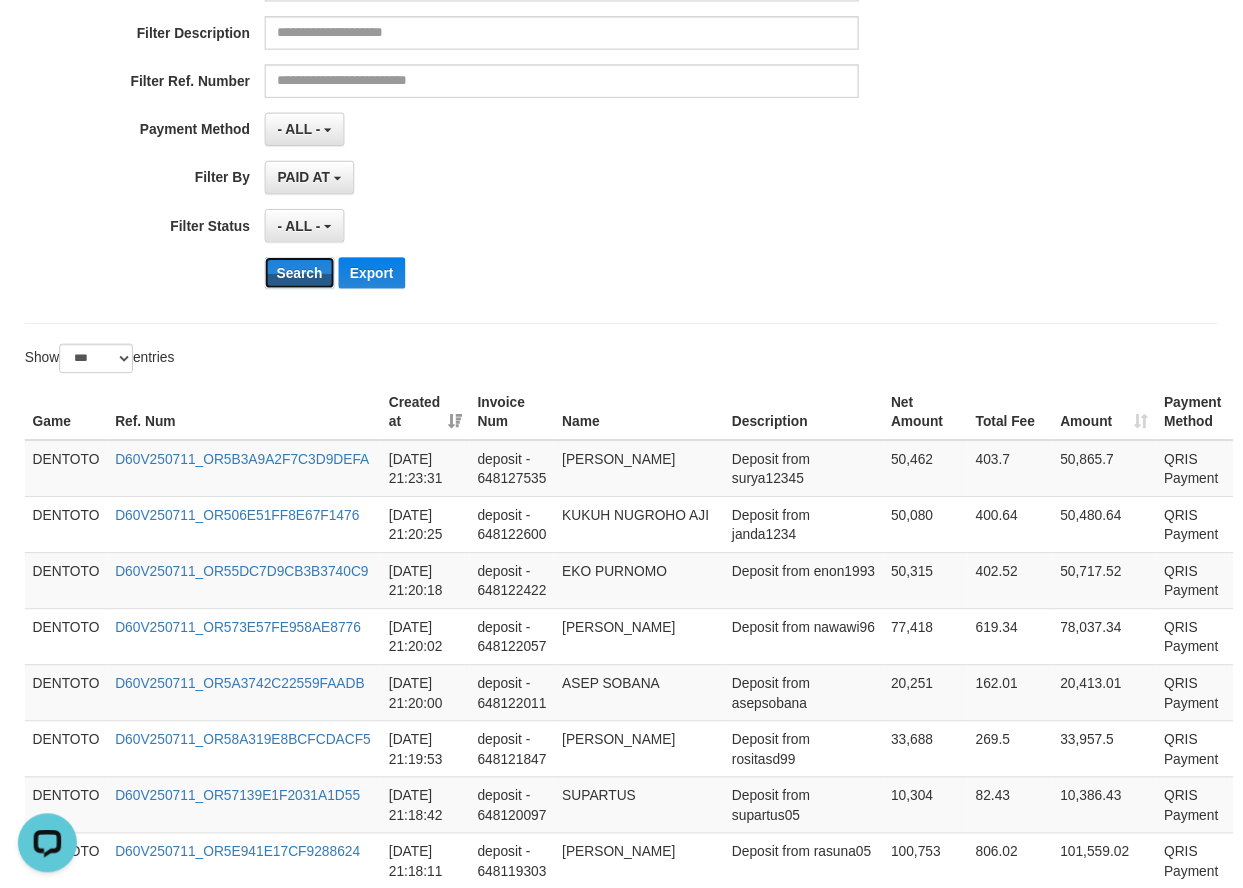 scroll, scrollTop: 0, scrollLeft: 0, axis: both 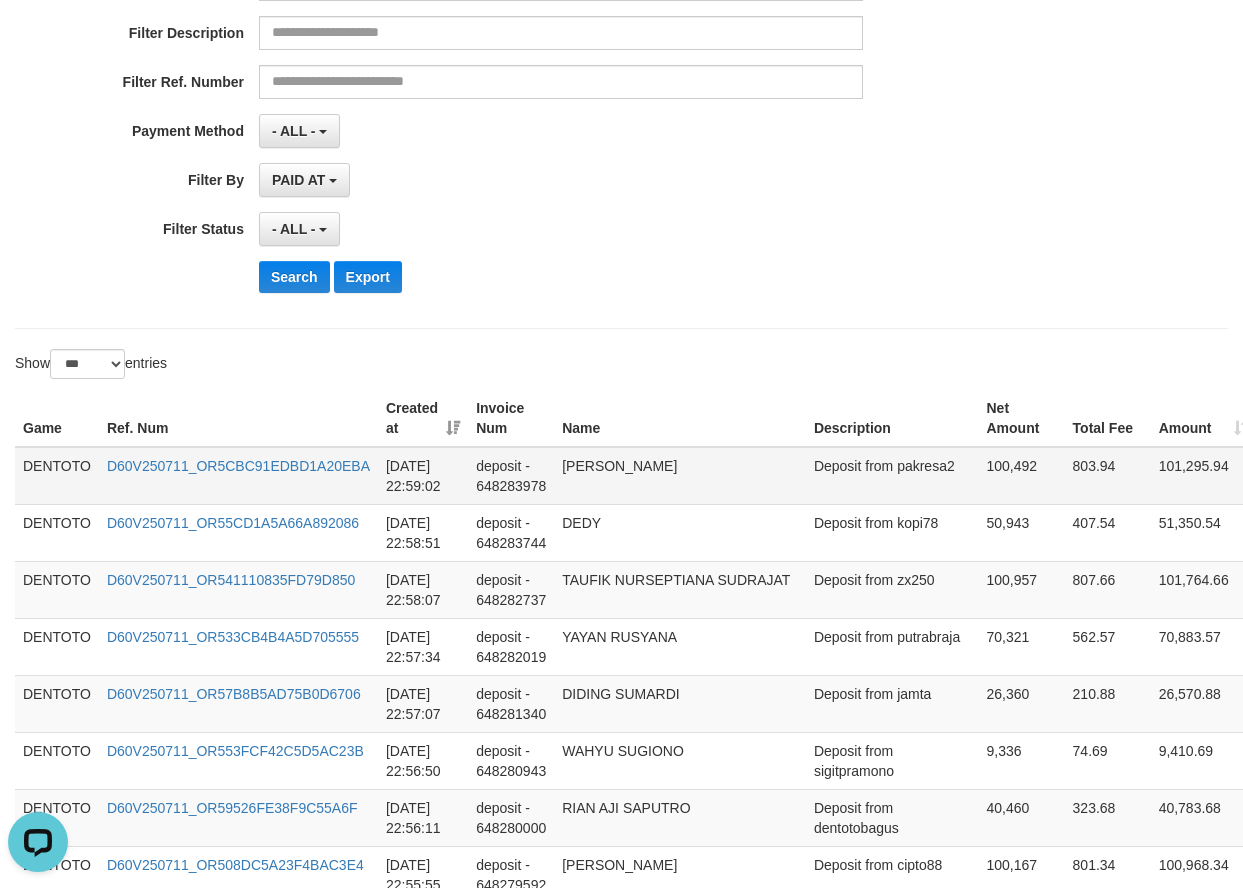 click on "DENTOTO" at bounding box center [57, 476] 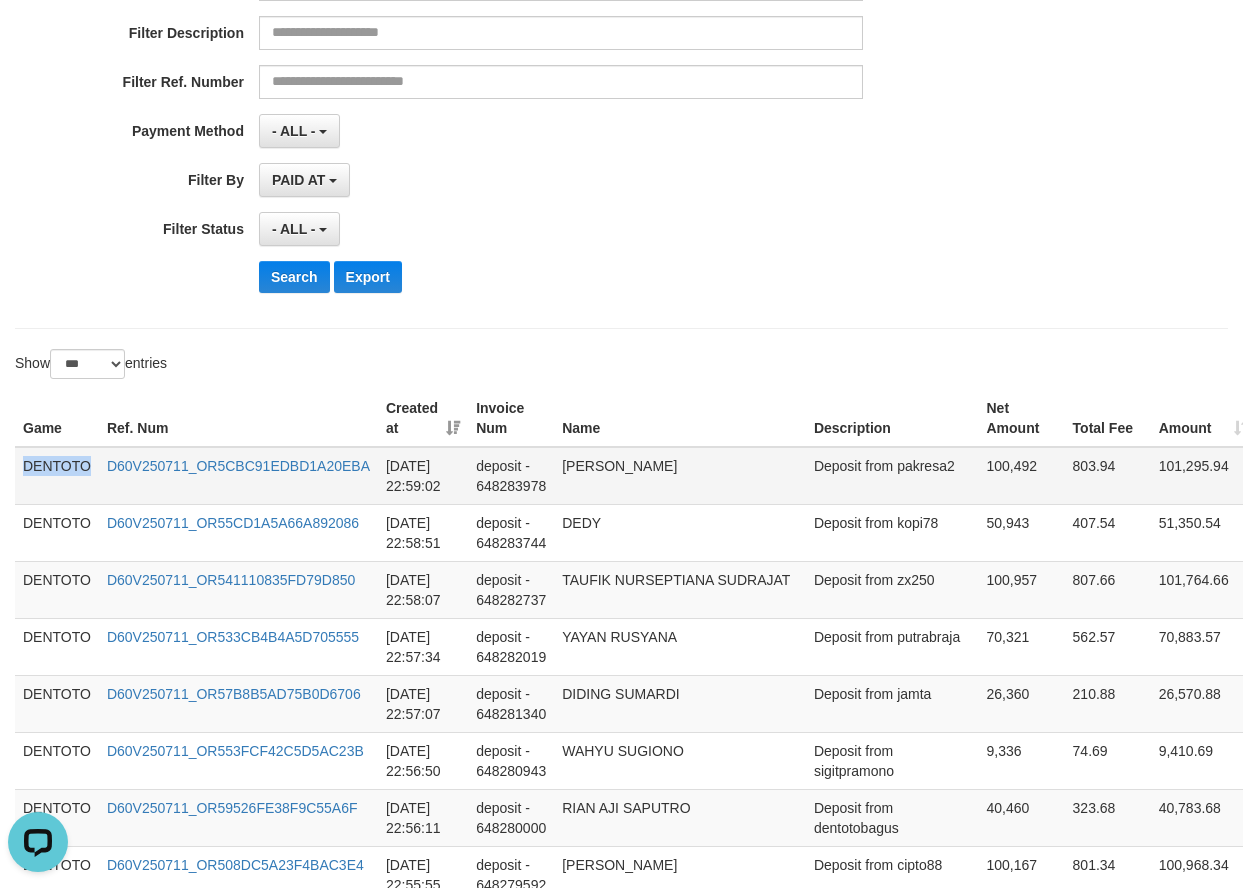 click on "DENTOTO" at bounding box center [57, 476] 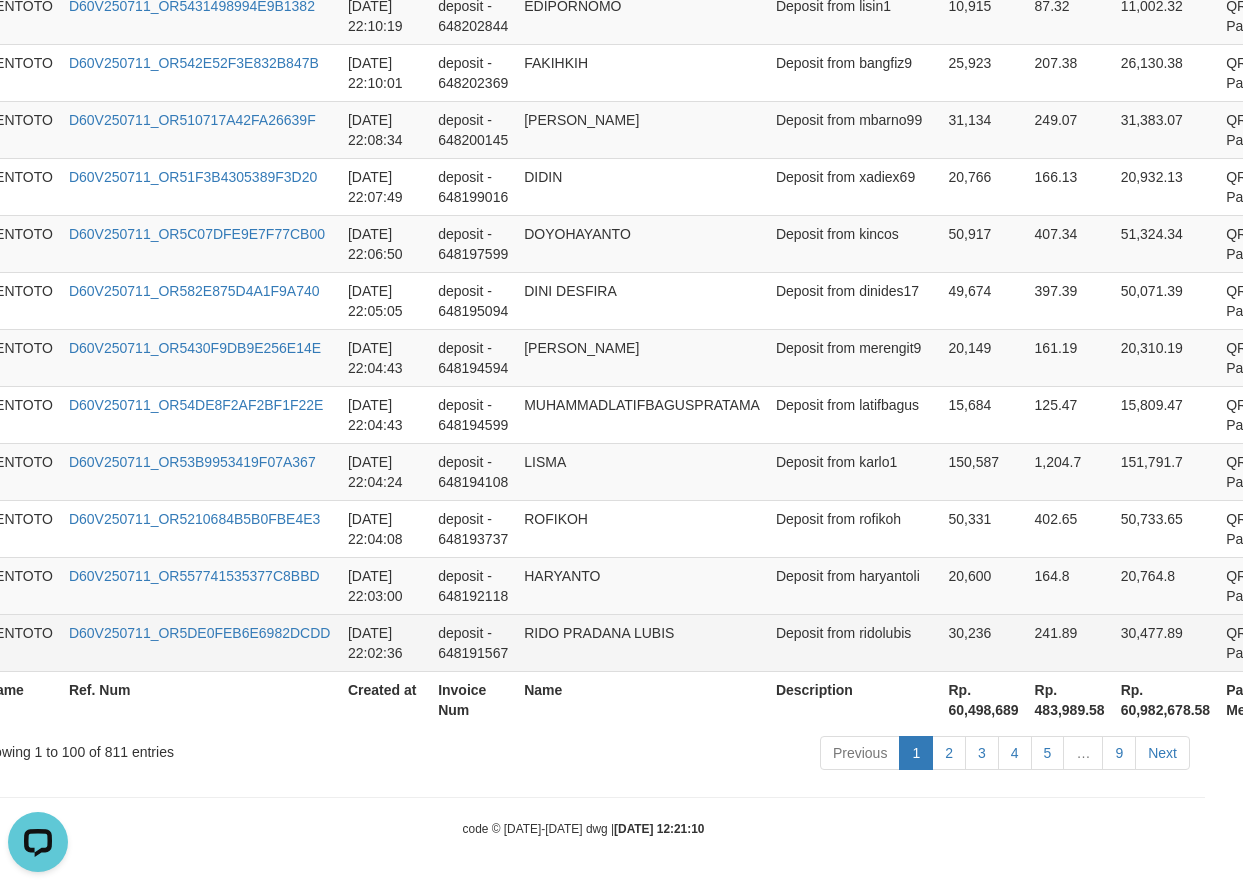 scroll, scrollTop: 5809, scrollLeft: 78, axis: both 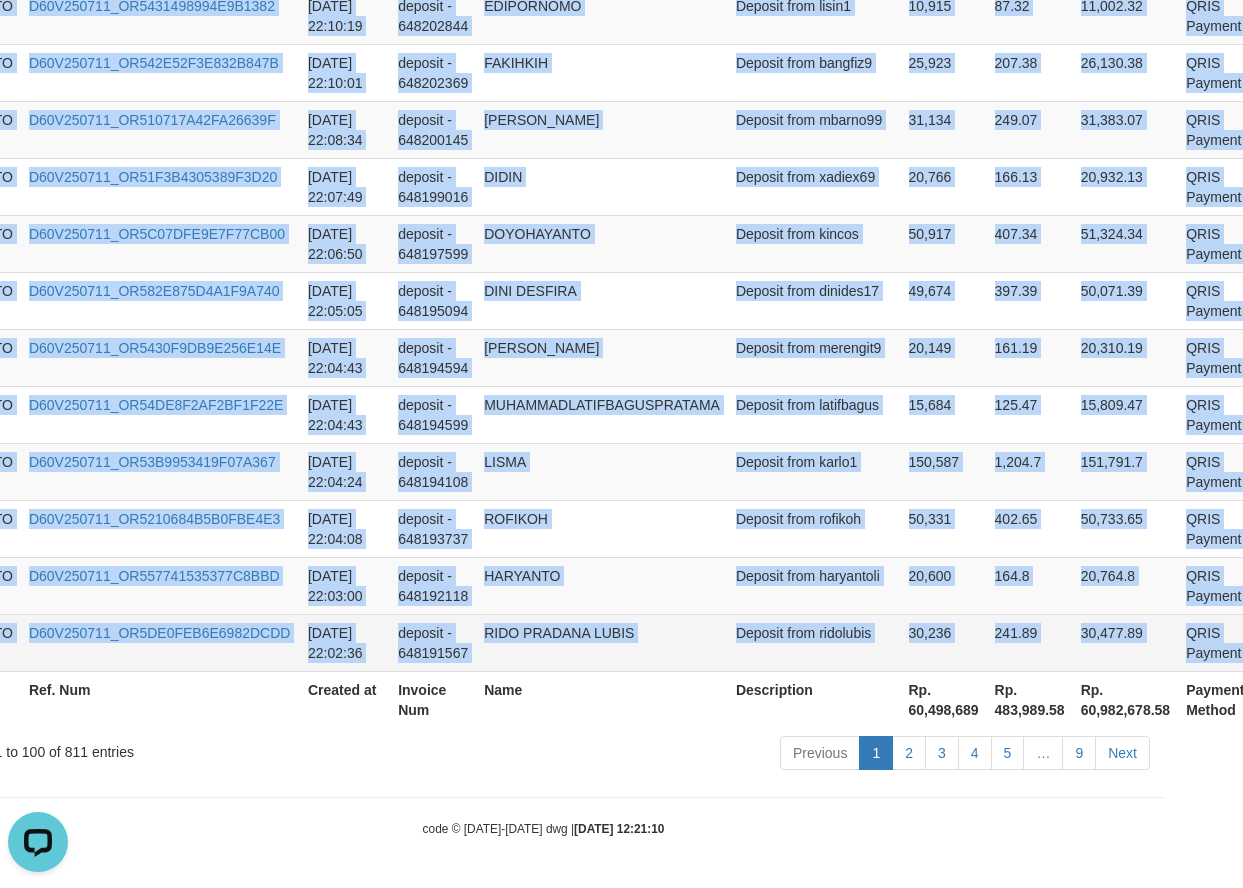 click on "P" at bounding box center (1282, 642) 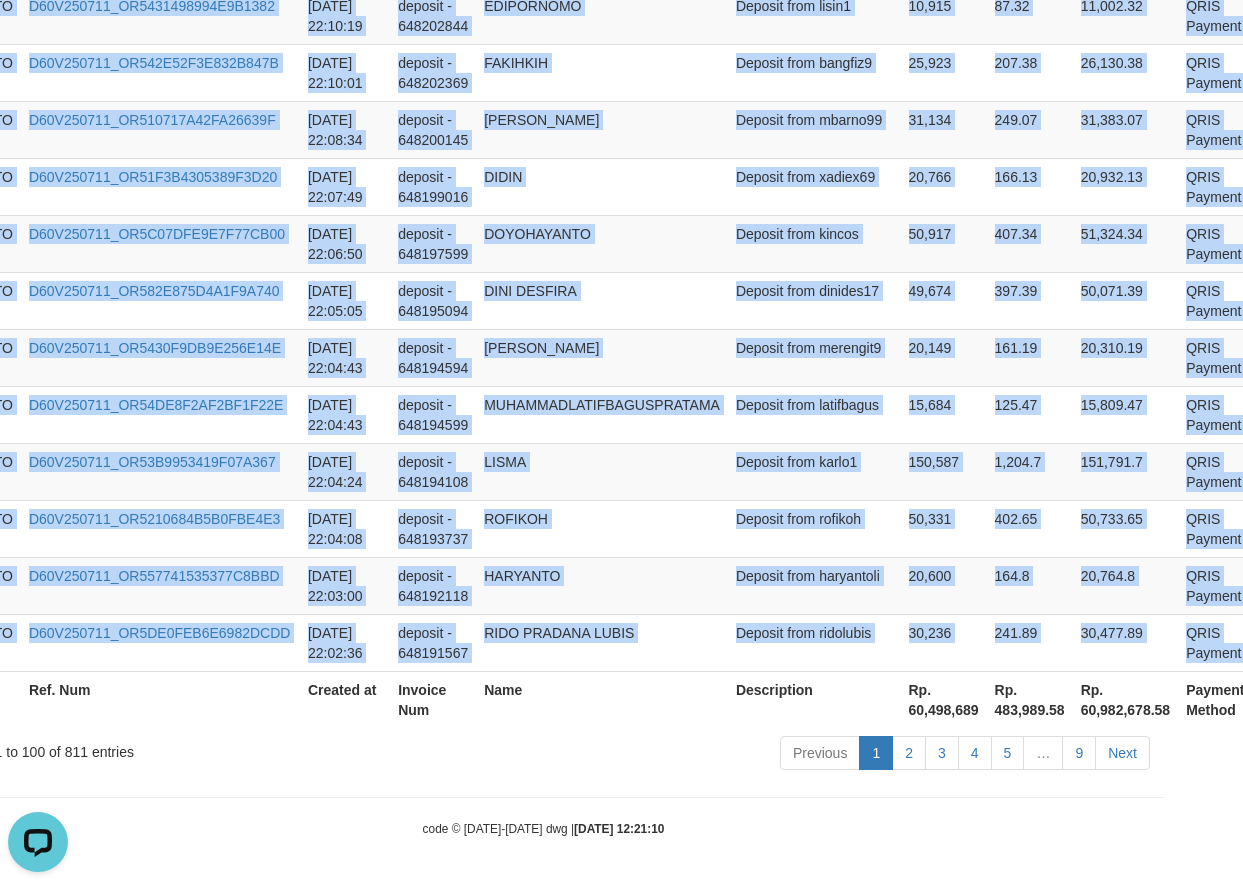 copy on "DENTOTO D60V250711_OR5CBC91EDBD1A20EBA 2025-07-11 22:59:02 deposit - 648283978 DODI AMRI Deposit from pakresa2 100,492 803.94 101,295.94 QRIS Payment P   DENTOTO D60V250711_OR55CD1A5A66A892086 2025-07-11 22:58:51 deposit - 648283744 DEDY Deposit from kopi78 50,943 407.54 51,350.54 QRIS Payment P   DENTOTO D60V250711_OR541110835FD79D850 2025-07-11 22:58:07 deposit - 648282737 TAUFIK NURSEPTIANA SUDRAJAT Deposit from zx250 100,957 807.66 101,764.66 QRIS Payment P   DENTOTO D60V250711_OR533CB4B4A5D705555 2025-07-11 22:57:34 deposit - 648282019 YAYAN RUSYANA Deposit from putrabraja 70,321 562.57 70,883.57 QRIS Payment P   DENTOTO D60V250711_OR57B8B5AD75B0D6706 2025-07-11 22:57:07 deposit - 648281340 DIDING SUMARDI Deposit from jamta 26,360 210.88 26,570.88 QRIS Payment P   DENTOTO D60V250711_OR553FCF42C5D5AC23B 2025-07-11 22:56:50 deposit - 648280943 WAHYU SUGIONO Deposit from sigitpramono 9,336 74.69 9,410.69 QRIS Payment P   DENTOTO D60V250711_OR59526FE38F9C55A6F 2025-07-11 22:56:11 deposit - 648280000 RIAN ..." 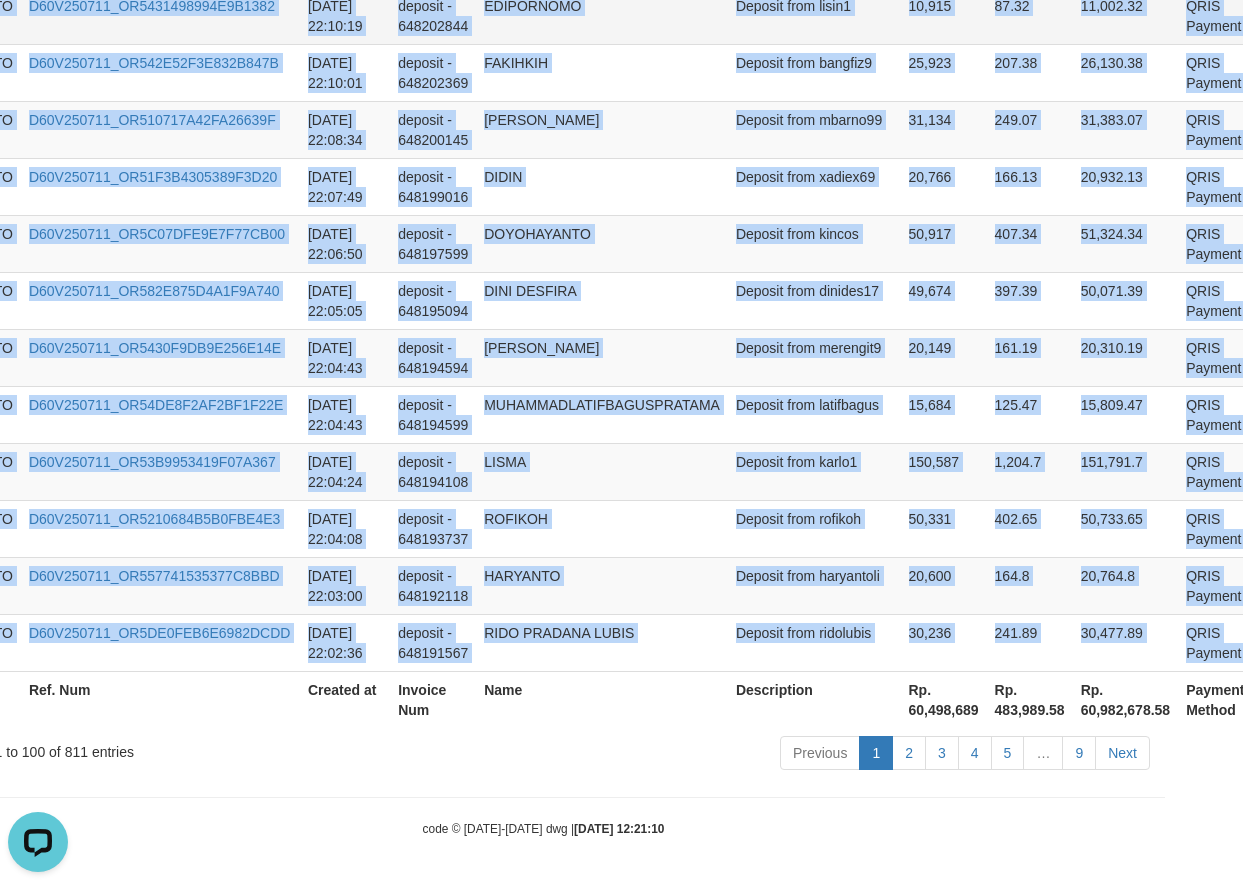 scroll, scrollTop: 0, scrollLeft: 78, axis: horizontal 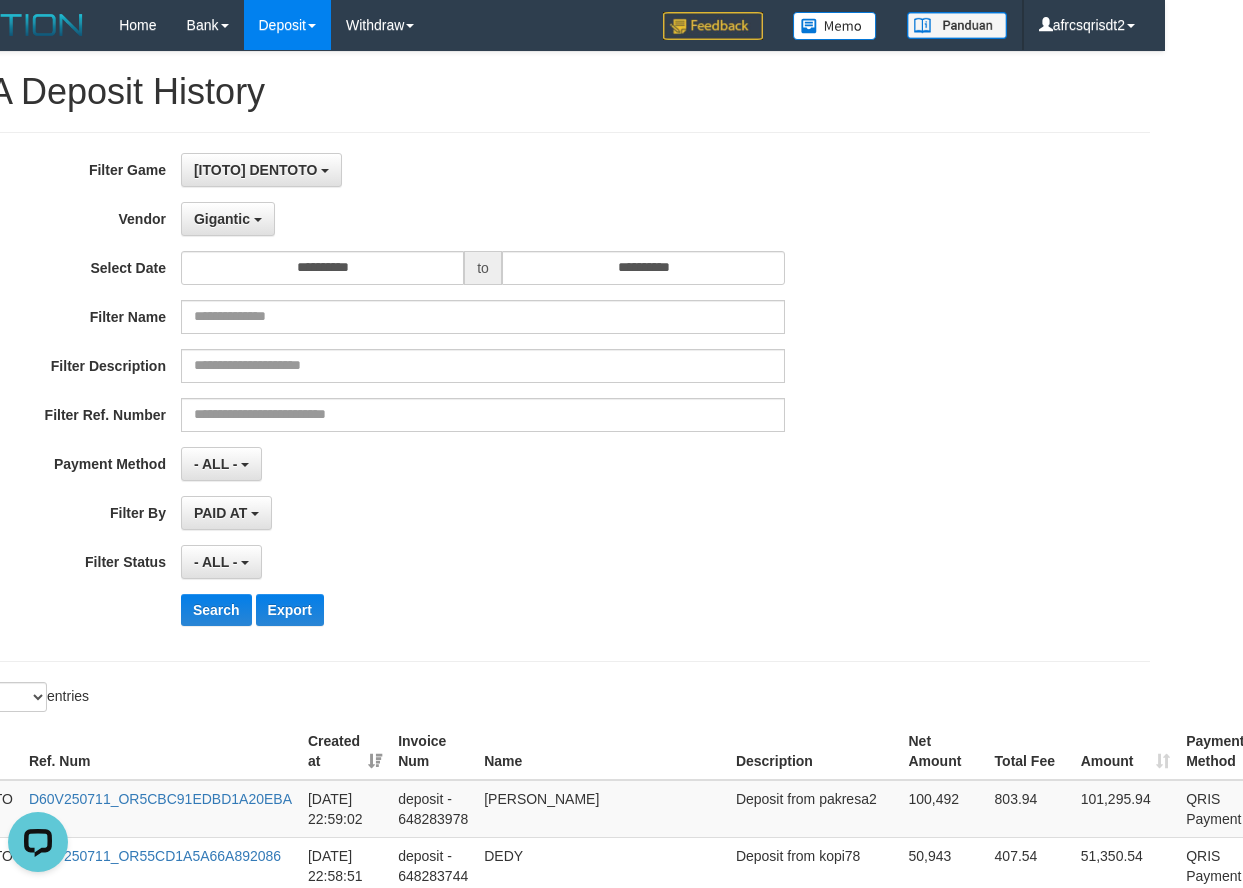 drag, startPoint x: 943, startPoint y: 152, endPoint x: 979, endPoint y: 38, distance: 119.54916 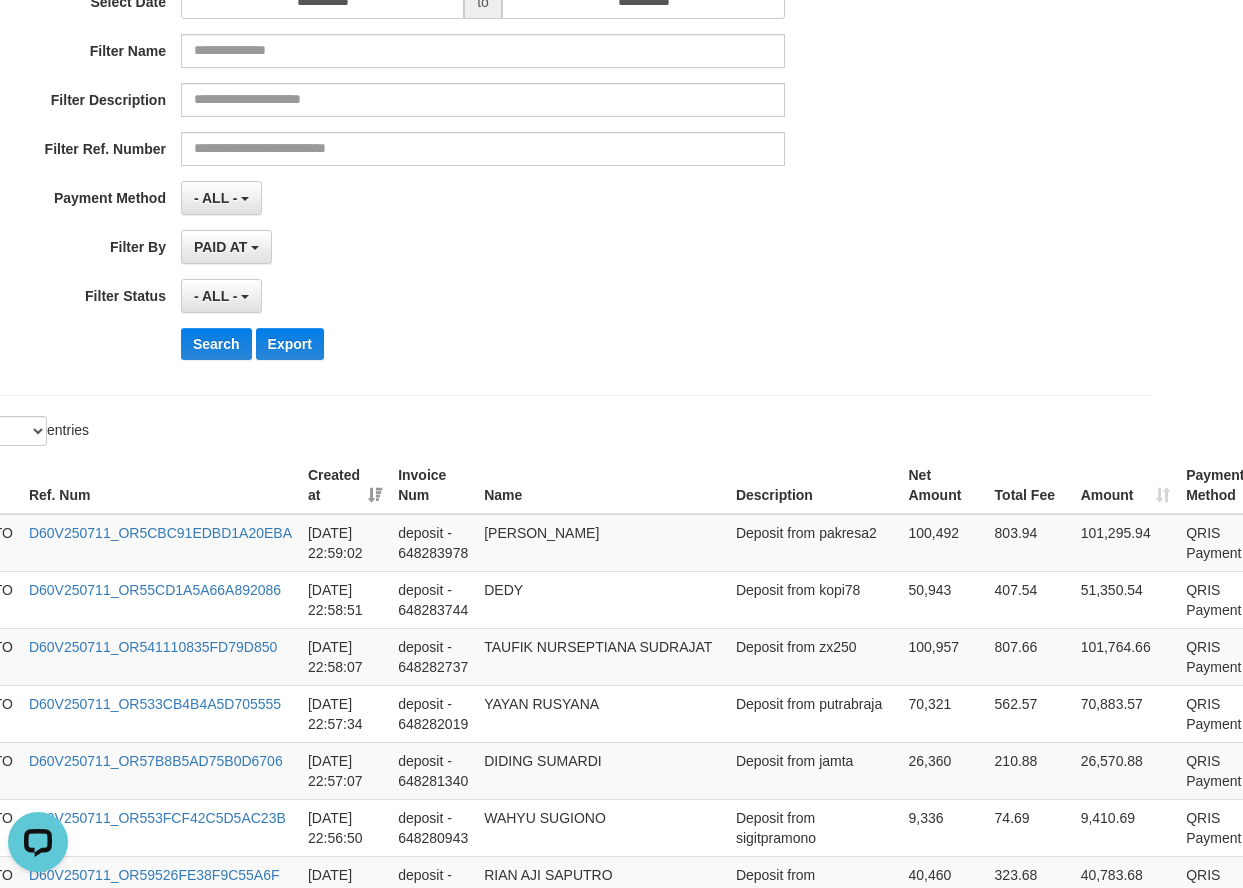 scroll, scrollTop: 333, scrollLeft: 78, axis: both 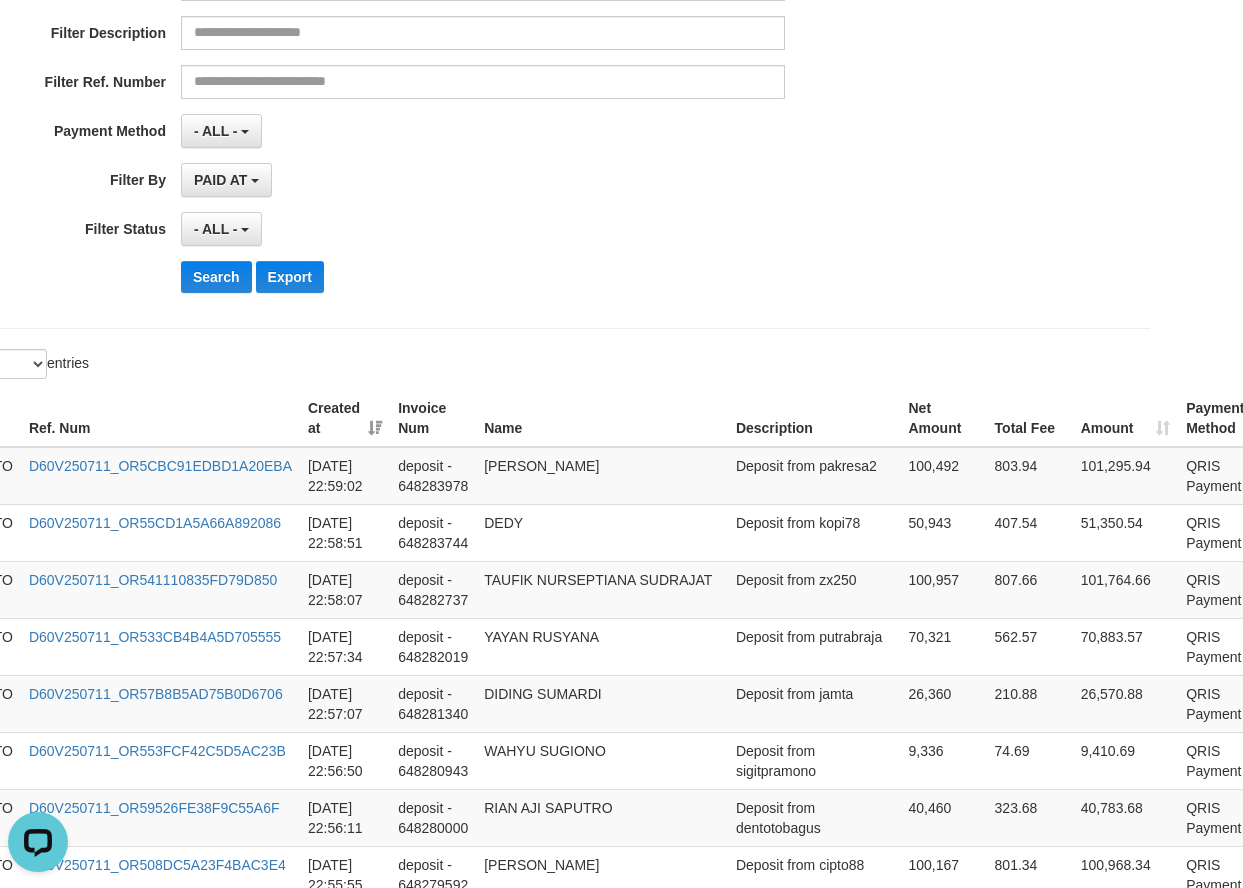click on "Show  ** ** ** ***  entries" at bounding box center (233, 366) 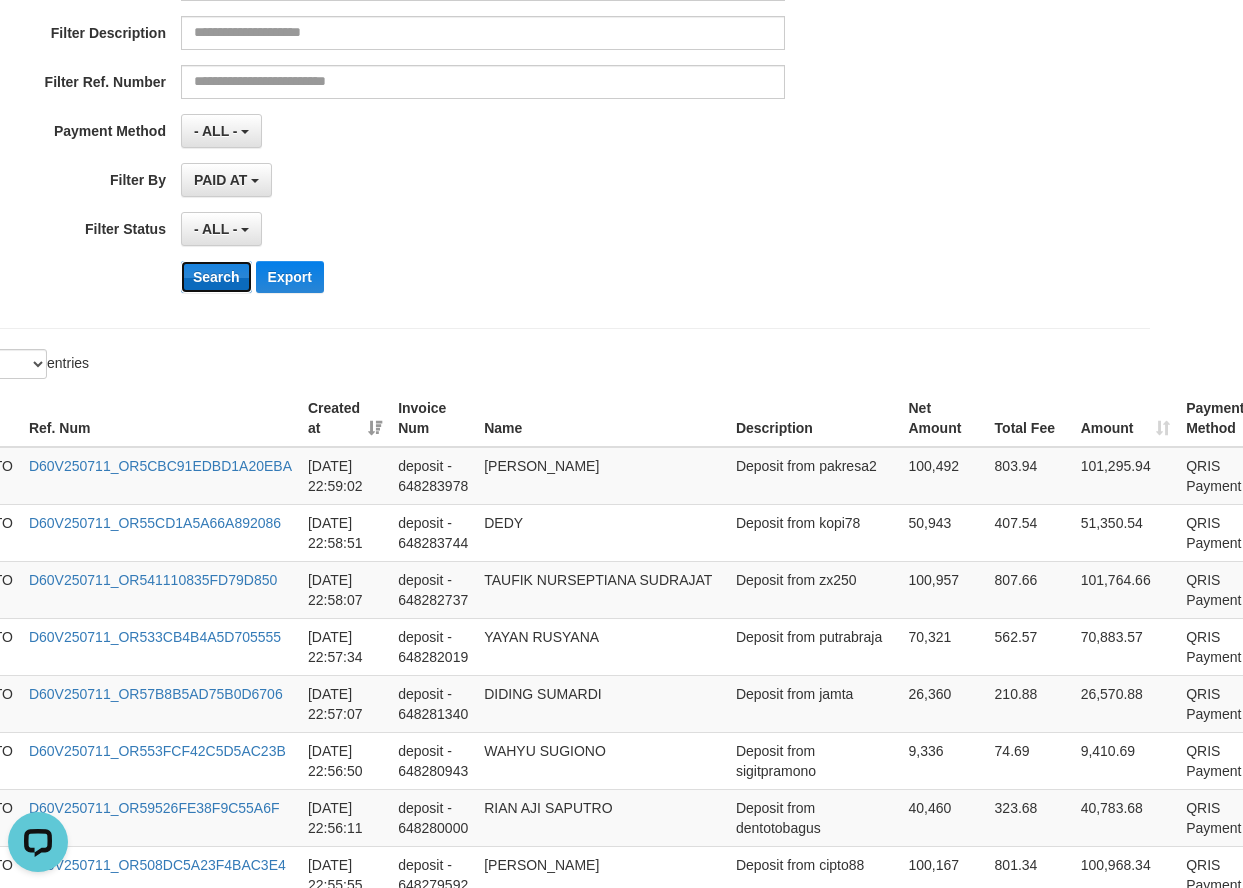 click on "Search" at bounding box center (216, 277) 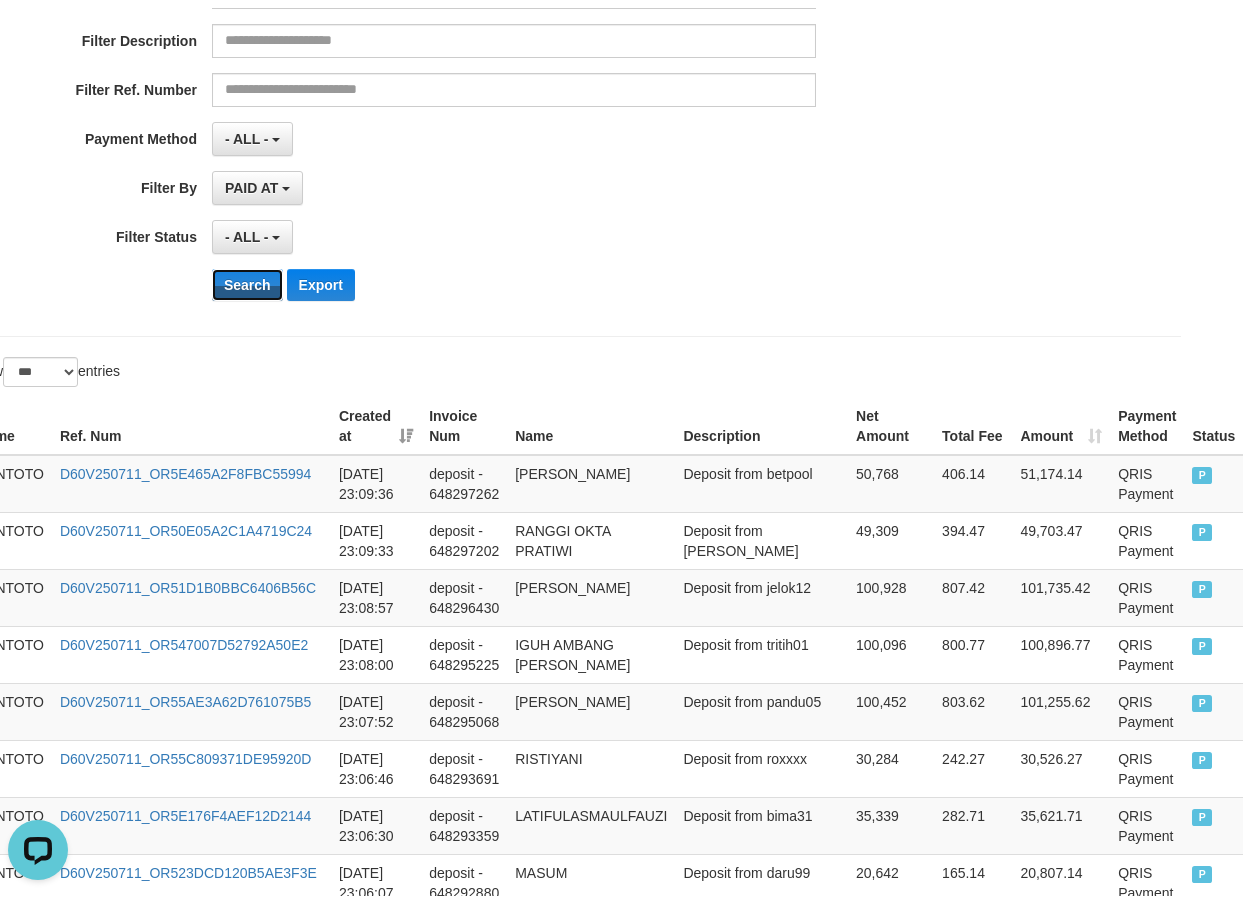 scroll, scrollTop: 333, scrollLeft: 0, axis: vertical 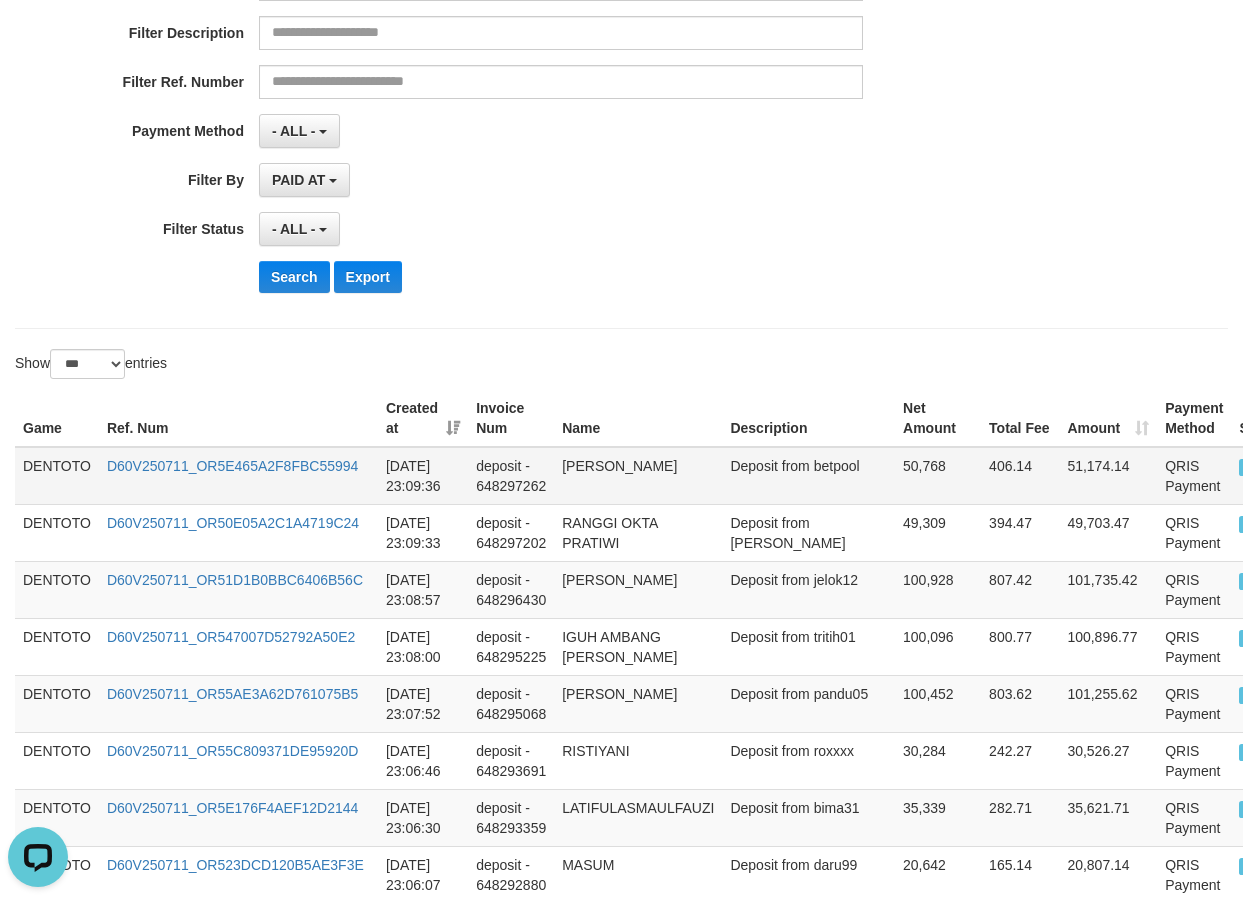 click on "DENTOTO" at bounding box center [57, 476] 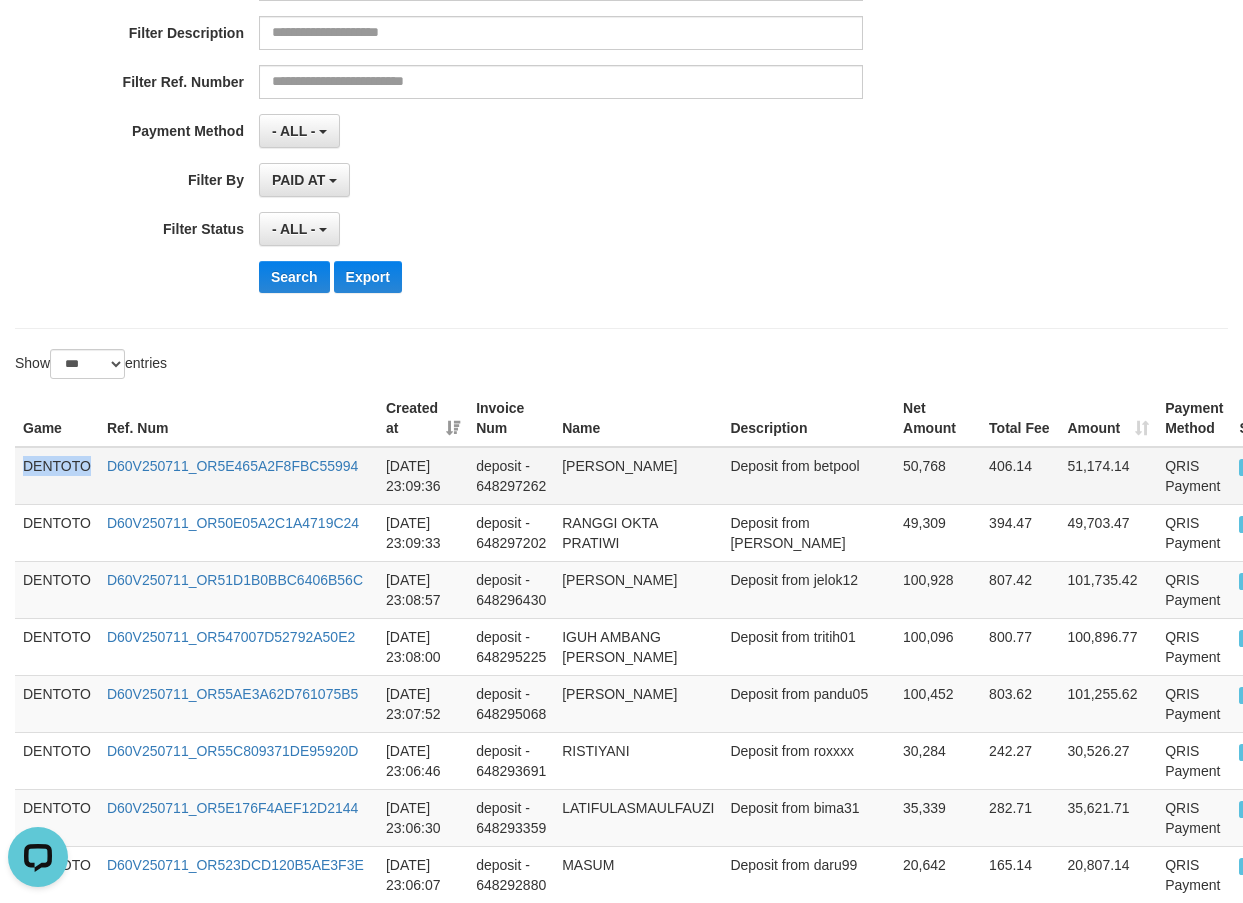 click on "DENTOTO" at bounding box center (57, 476) 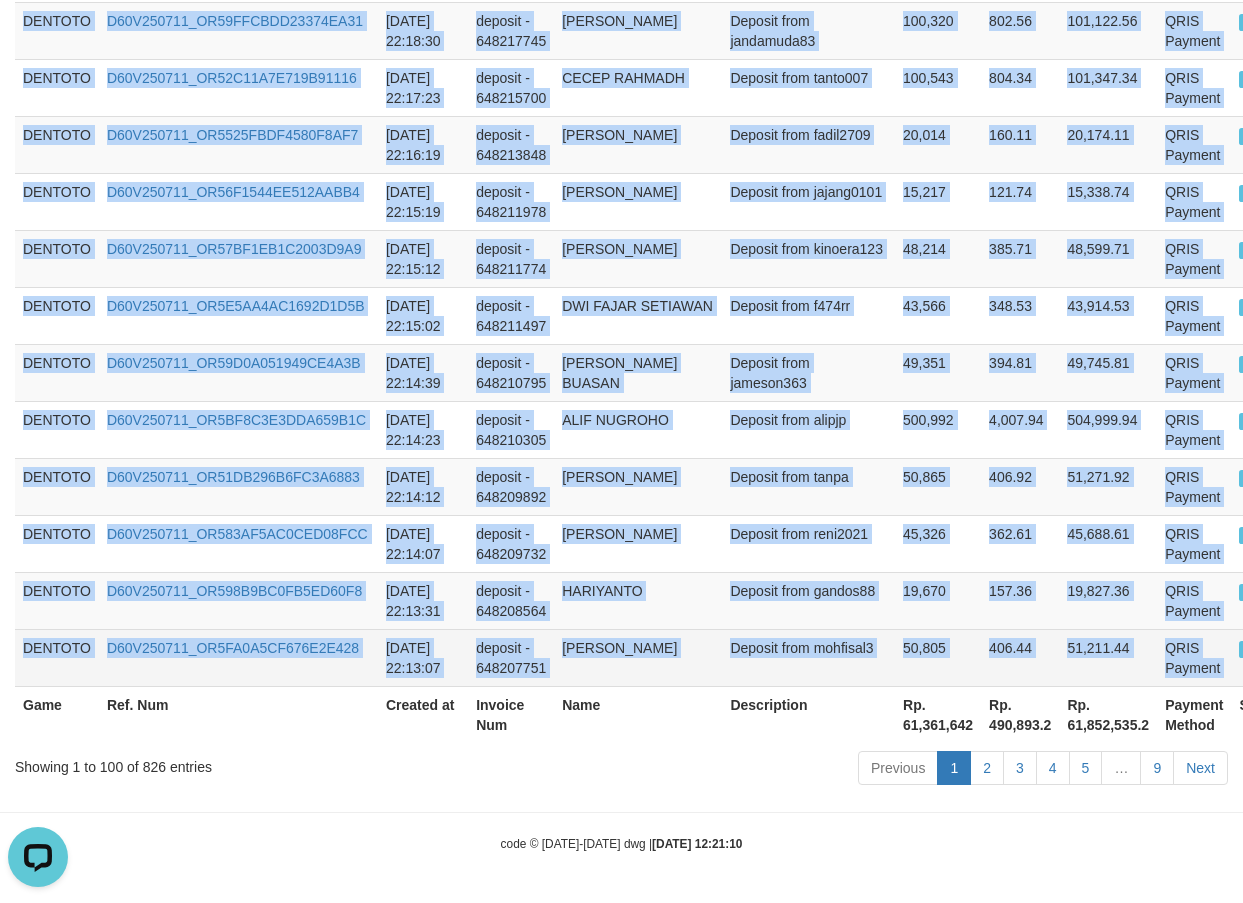 click on "P" at bounding box center (1249, 649) 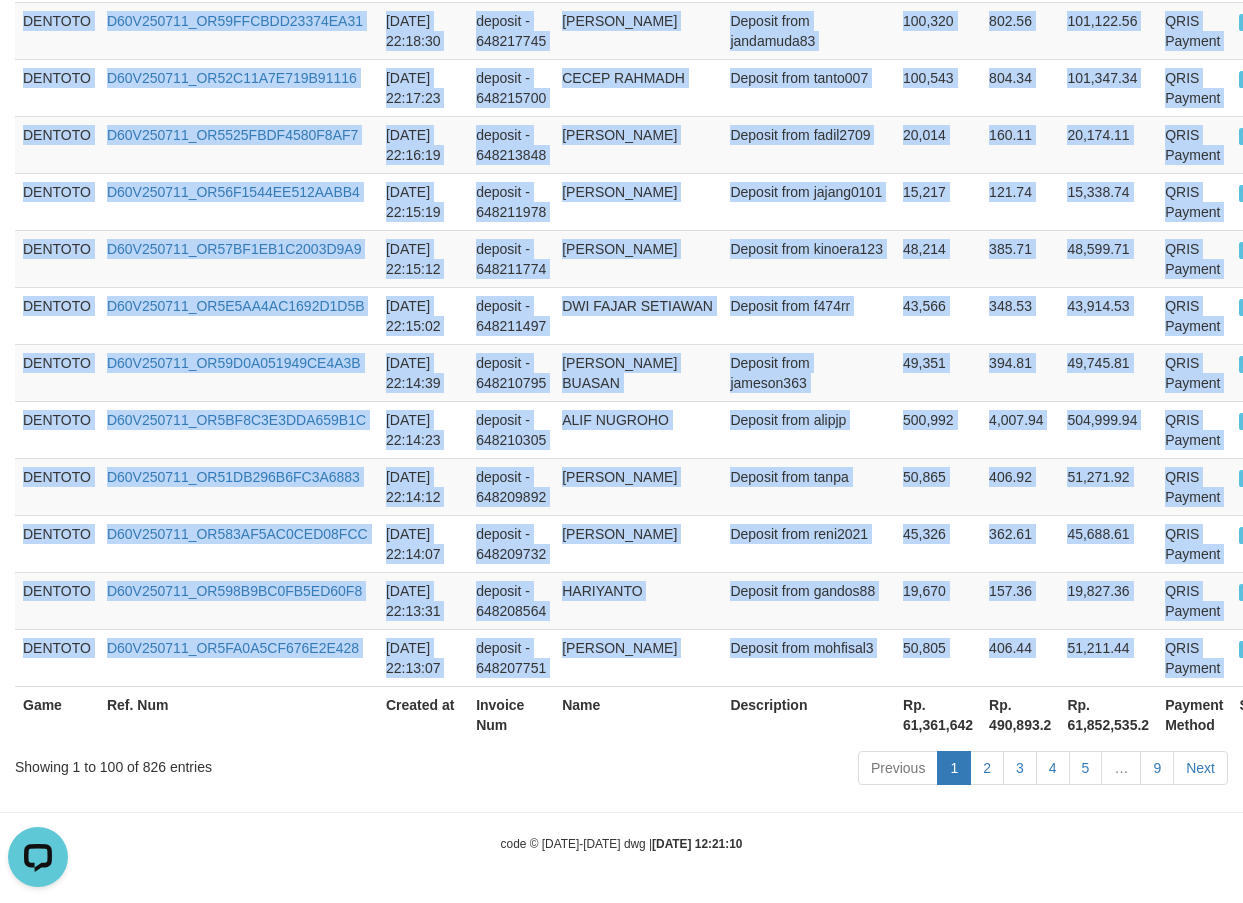 copy on "DENTOTO D60V250711_OR5E465A2F8FBC55994 2025-07-11 23:09:36 deposit - 648297262 ANDRI TIMOTIUS Deposit from betpool 50,768 406.14 51,174.14 QRIS Payment P   DENTOTO D60V250711_OR50E05A2C1A4719C24 2025-07-11 23:09:33 deposit - 648297202 RANGGI OKTA PRATIWI Deposit from doddy 49,309 394.47 49,703.47 QRIS Payment P   DENTOTO D60V250711_OR51D1B0BBC6406B56C 2025-07-11 23:08:57 deposit - 648296430 GINDA HASIBUAN Deposit from jelok12 100,928 807.42 101,735.42 QRIS Payment P   DENTOTO D60V250711_OR547007D52792A50E2 2025-07-11 23:08:00 deposit - 648295225 IGUH AMBANG PRIYANA Deposit from tritih01 100,096 800.77 100,896.77 QRIS Payment P   DENTOTO D60V250711_OR55AE3A62D761075B5 2025-07-11 23:07:52 deposit - 648295068 DEDE RAHMAN Deposit from pandu05 100,452 803.62 101,255.62 QRIS Payment P   DENTOTO D60V250711_OR55C809371DE95920D 2025-07-11 23:06:46 deposit - 648293691 RISTIYANI Deposit from roxxxx 30,284 242.27 30,526.27 QRIS Payment P   DENTOTO D60V250711_OR5E176F4AEF12D2144 2025-07-11 23:06:30 deposit - 648293359 ..." 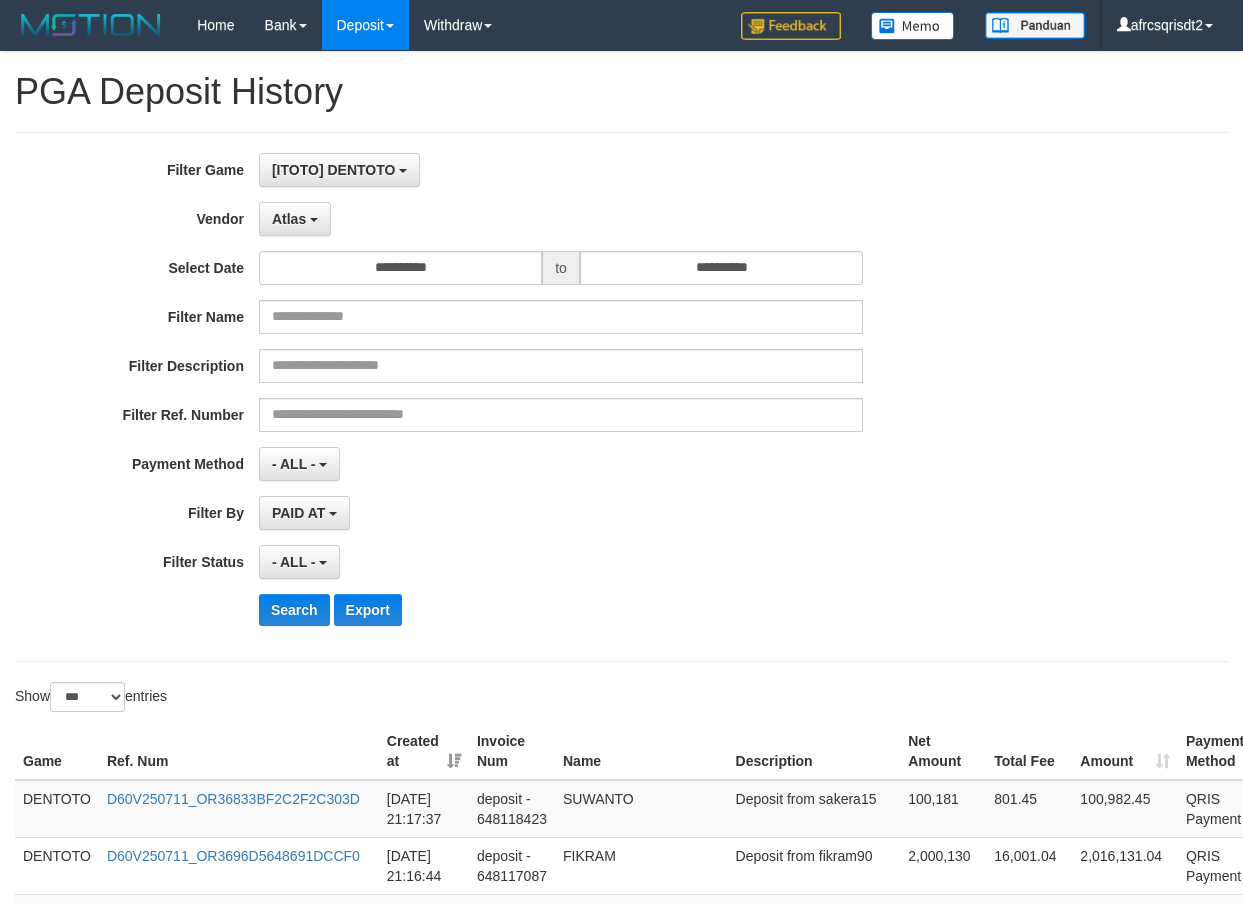 select on "**********" 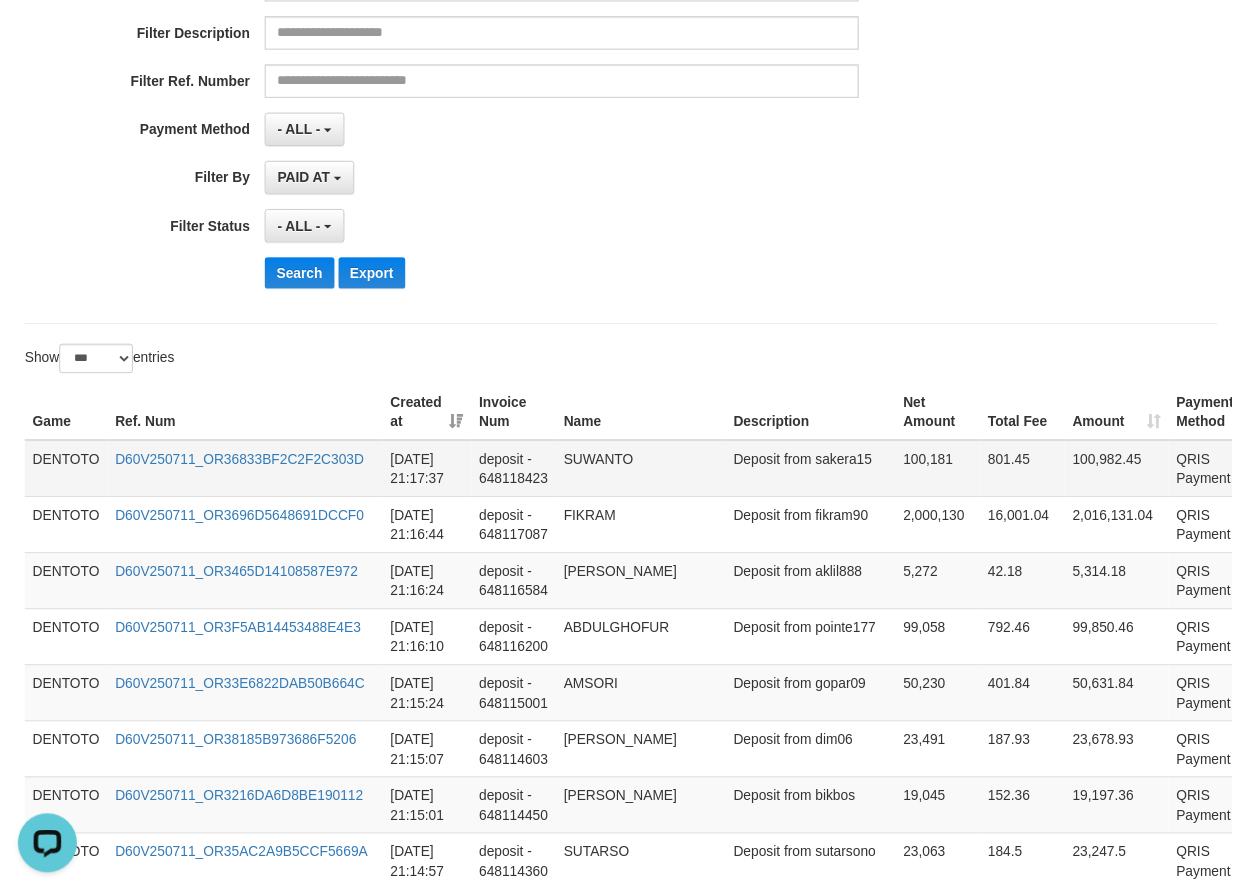 scroll, scrollTop: 0, scrollLeft: 0, axis: both 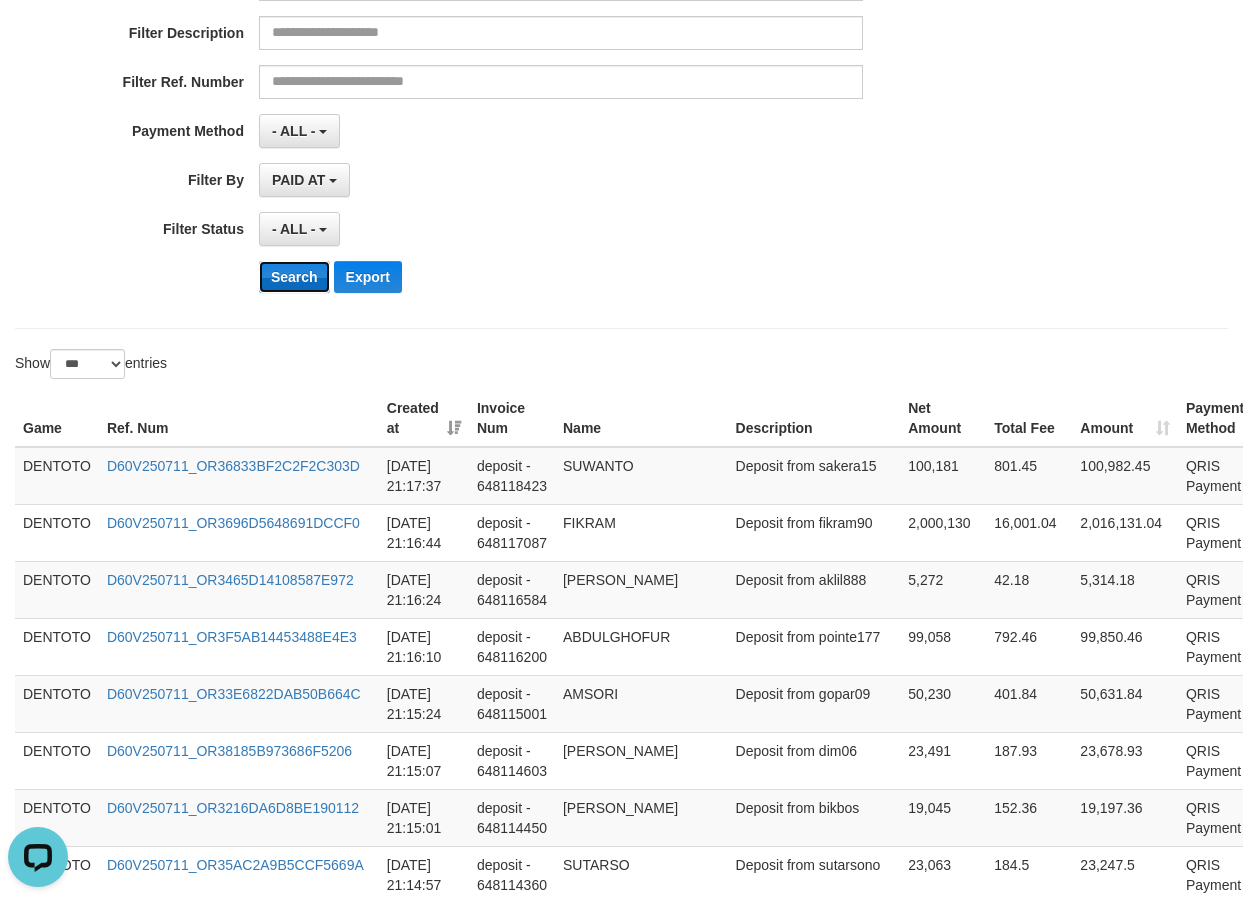 click on "Search" at bounding box center [294, 277] 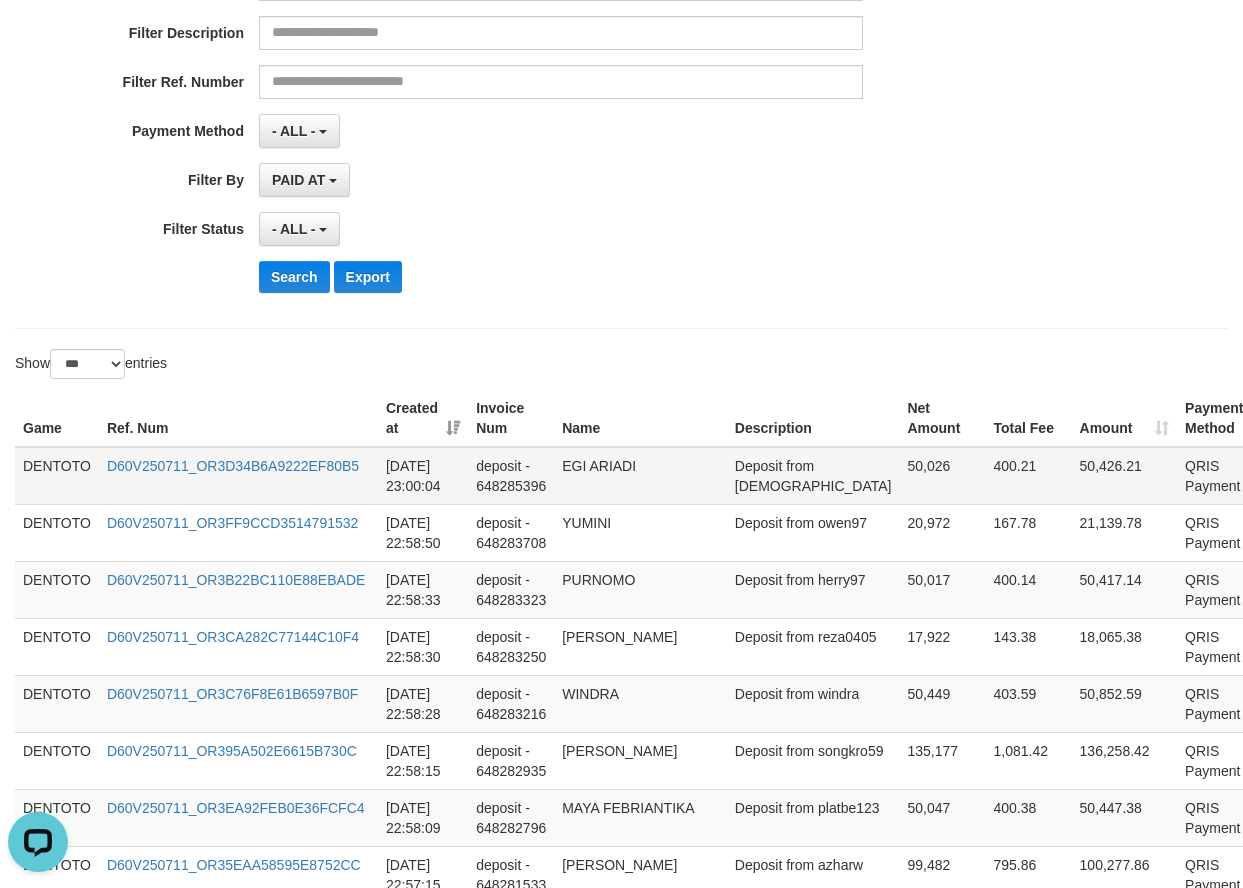 click on "DENTOTO" at bounding box center (57, 476) 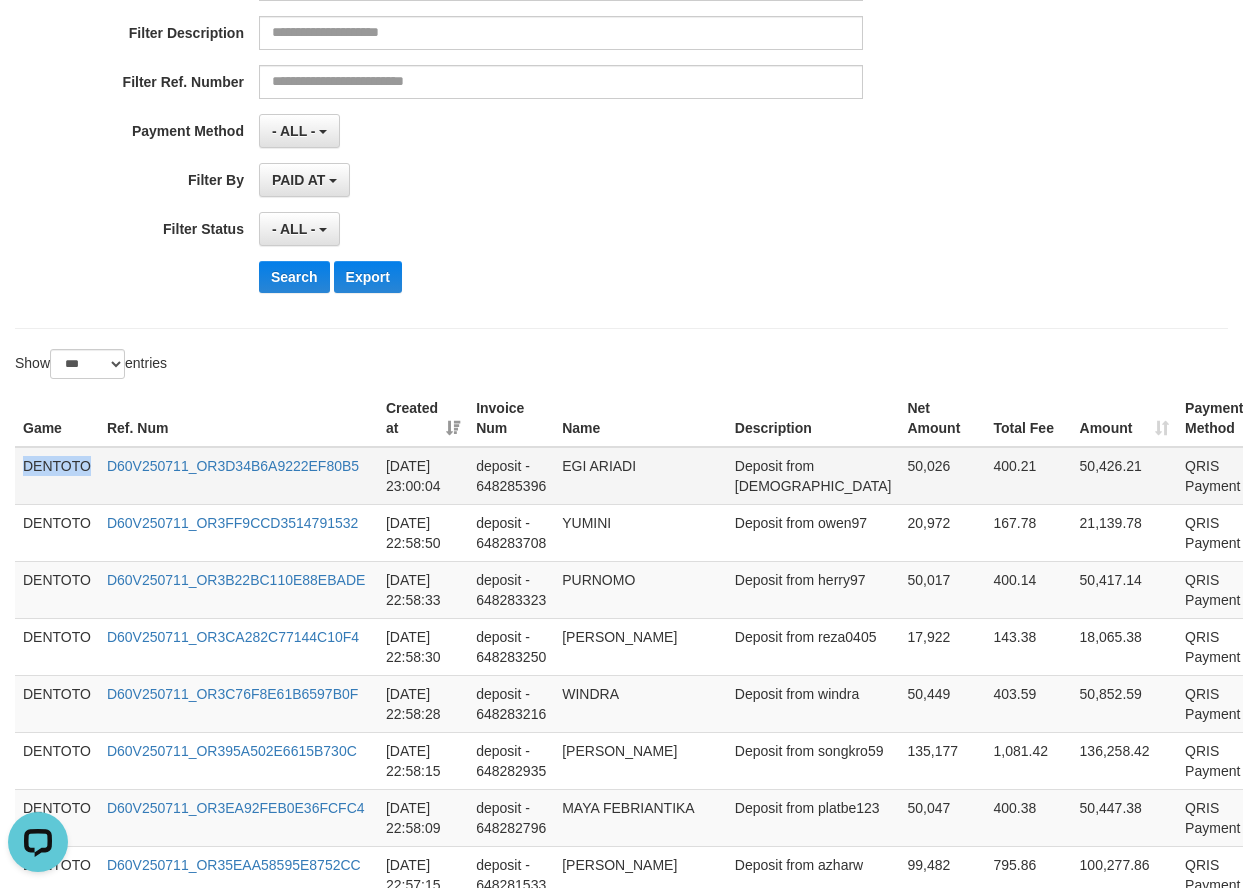 click on "DENTOTO" at bounding box center (57, 476) 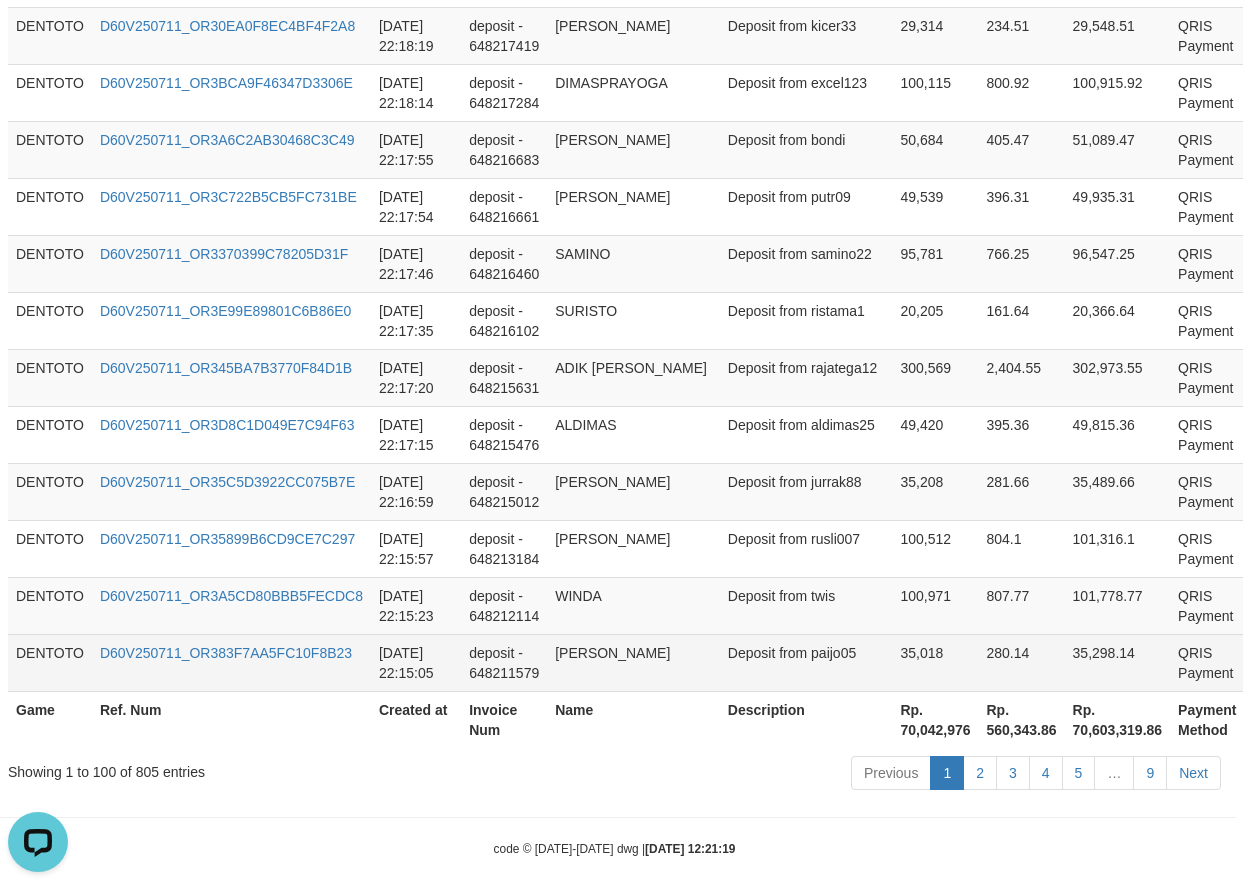 scroll, scrollTop: 5809, scrollLeft: 10, axis: both 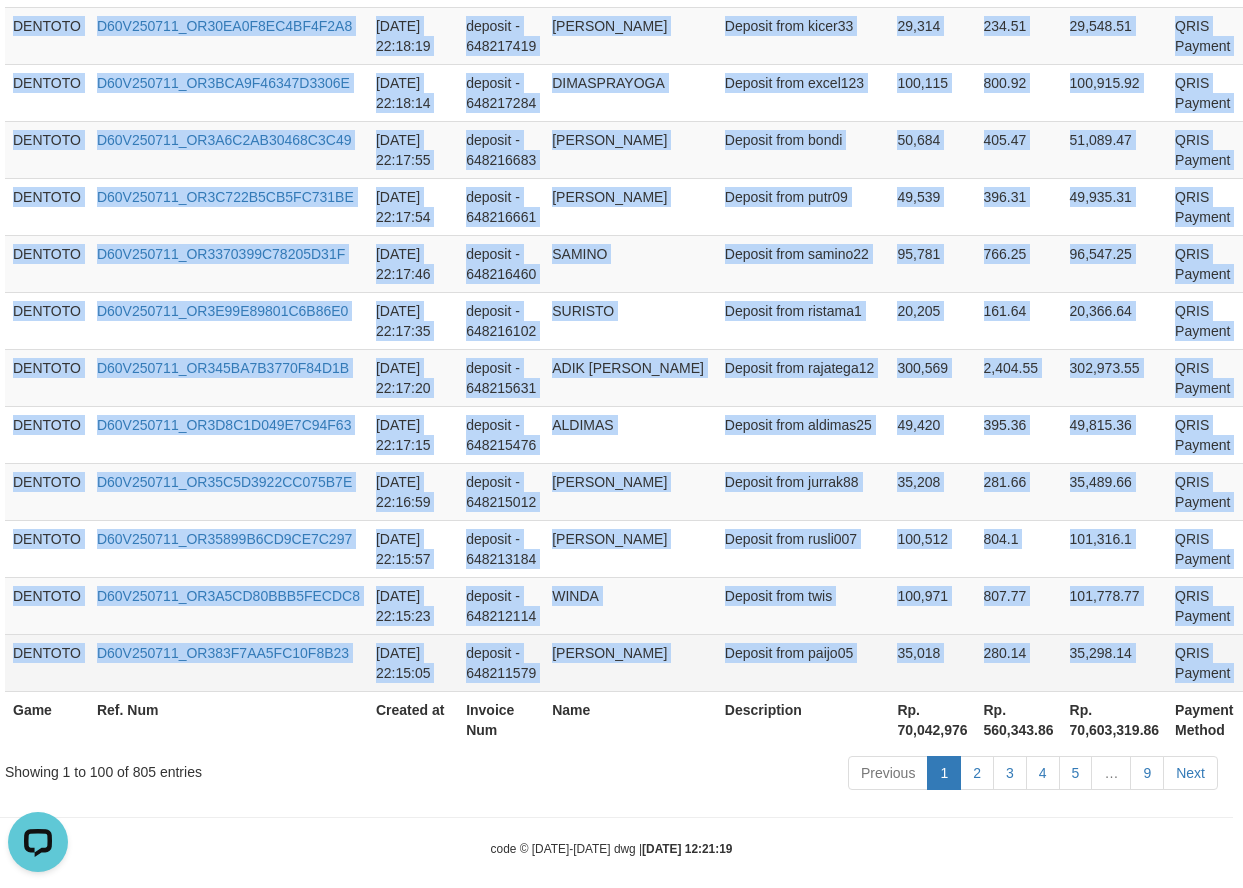 click on "P" at bounding box center [1270, 662] 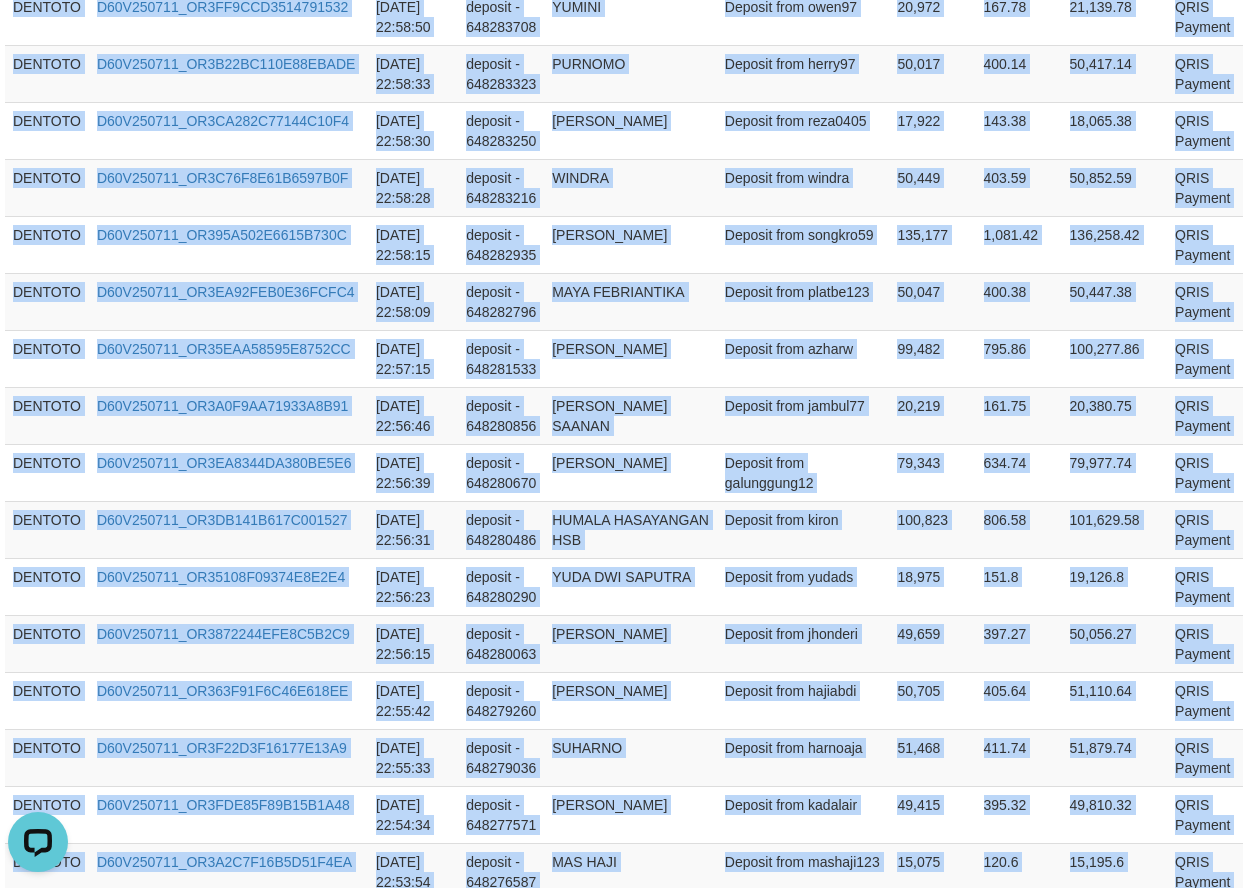 scroll, scrollTop: 0, scrollLeft: 10, axis: horizontal 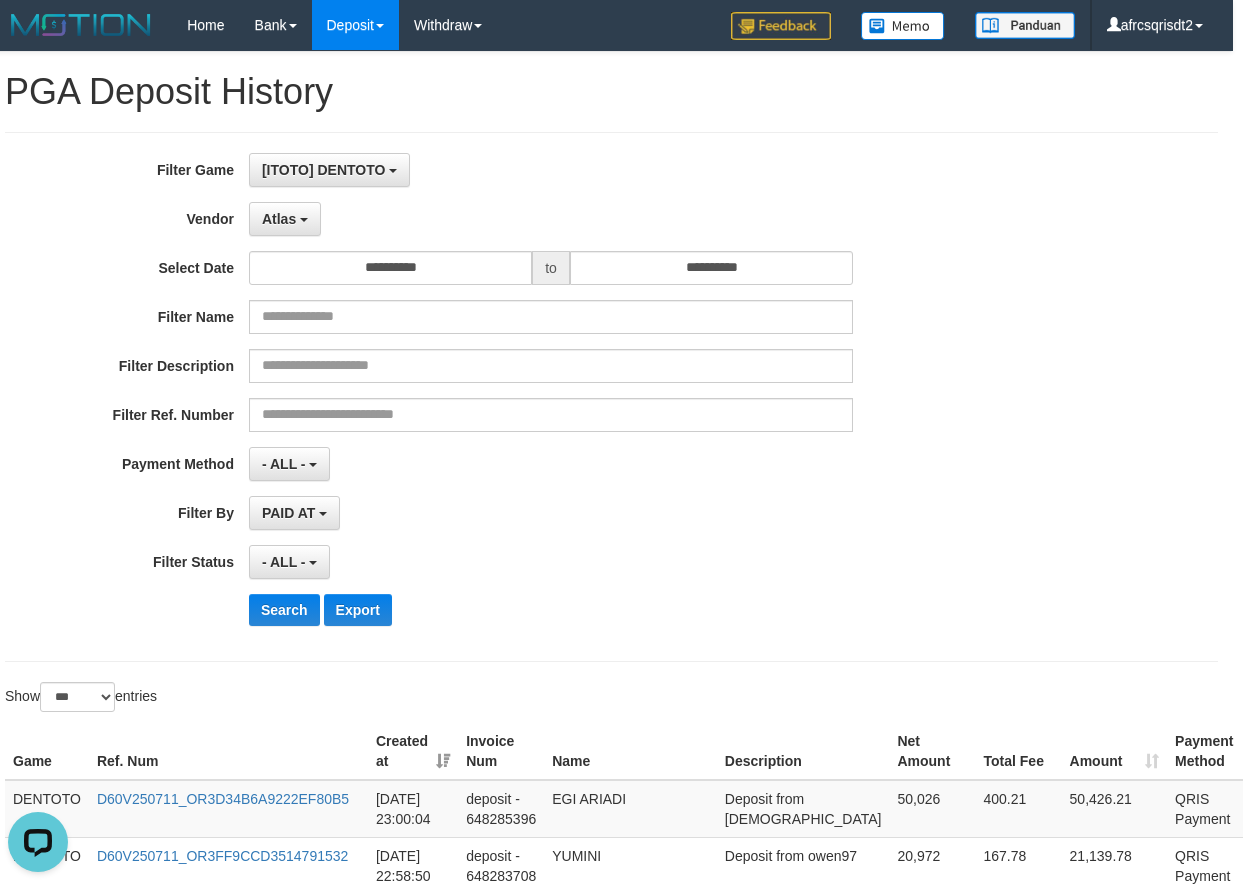click on "**********" at bounding box center (508, 219) 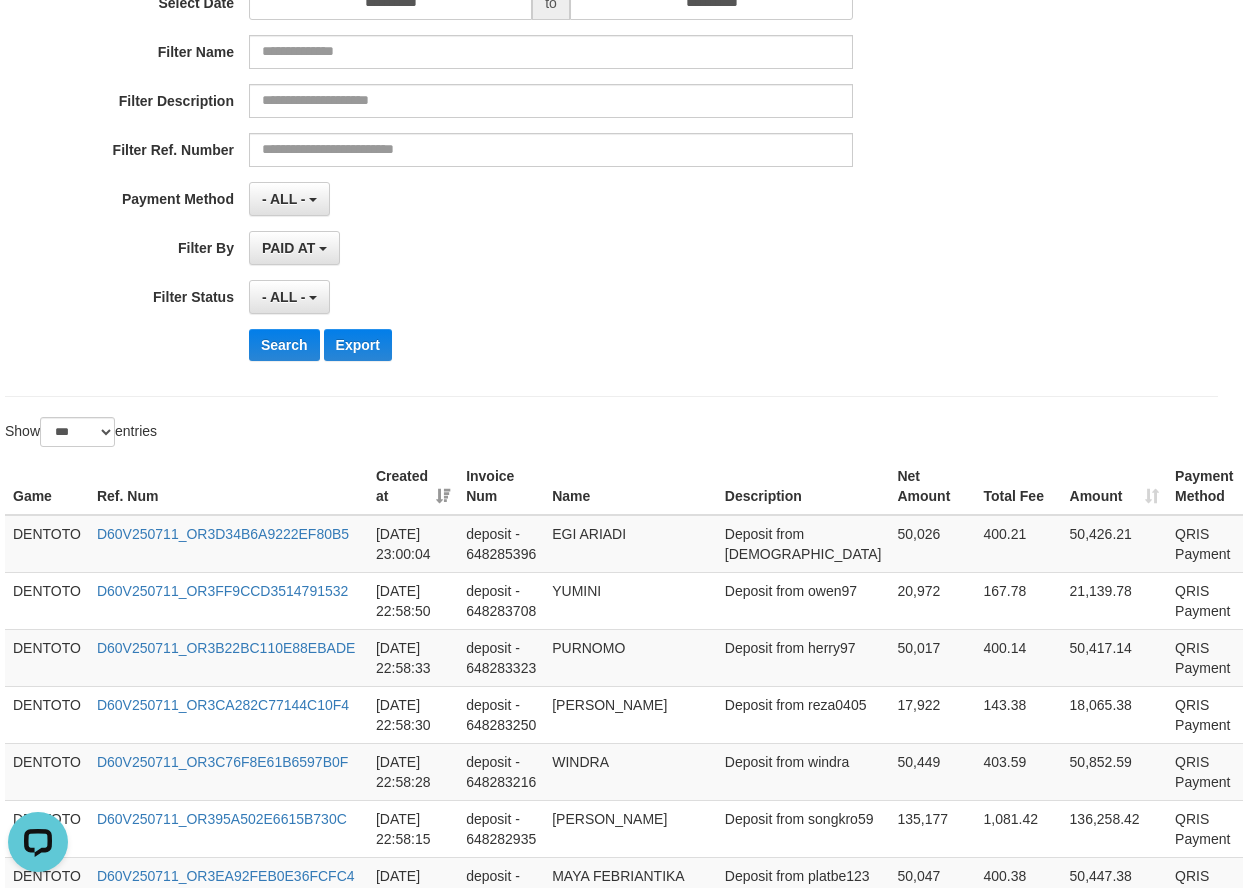 scroll, scrollTop: 333, scrollLeft: 10, axis: both 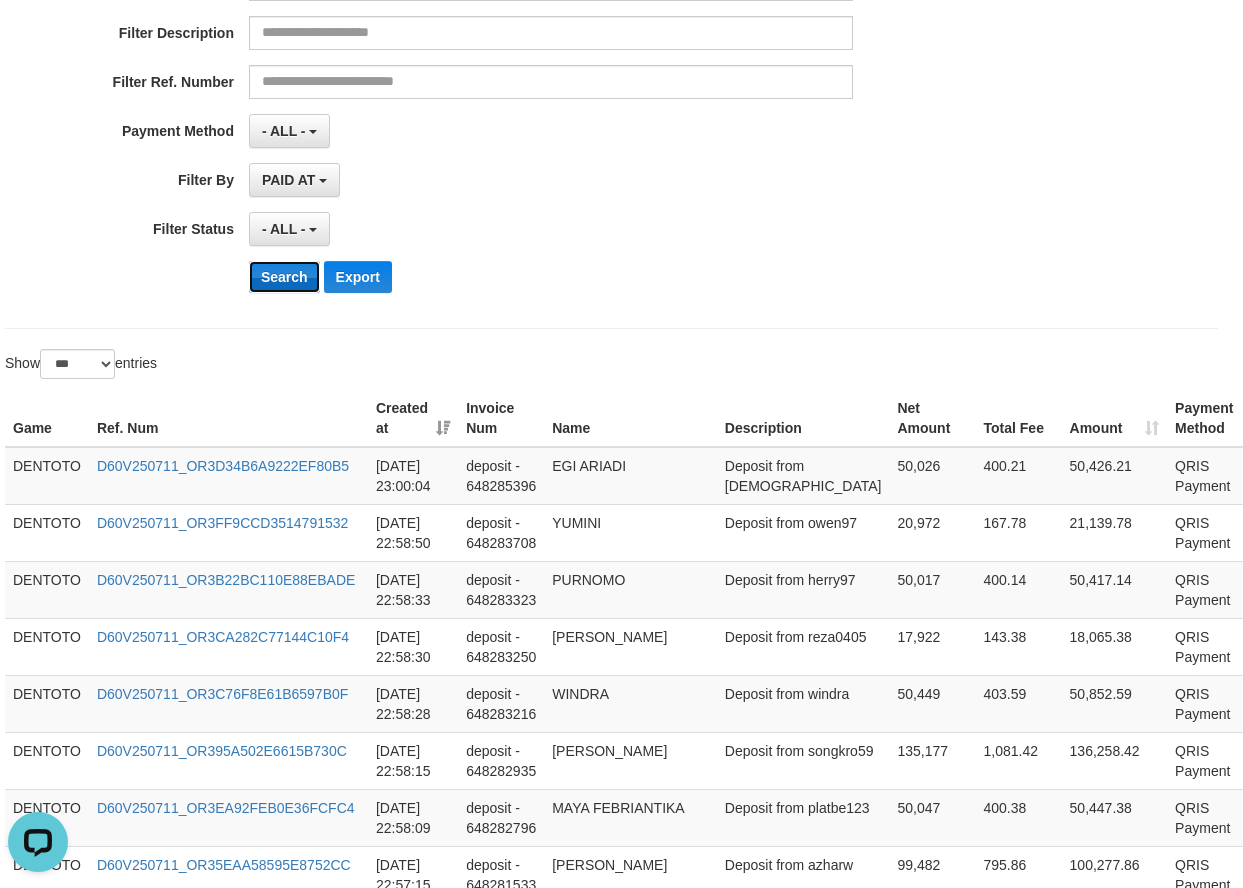 click on "Search" at bounding box center [284, 277] 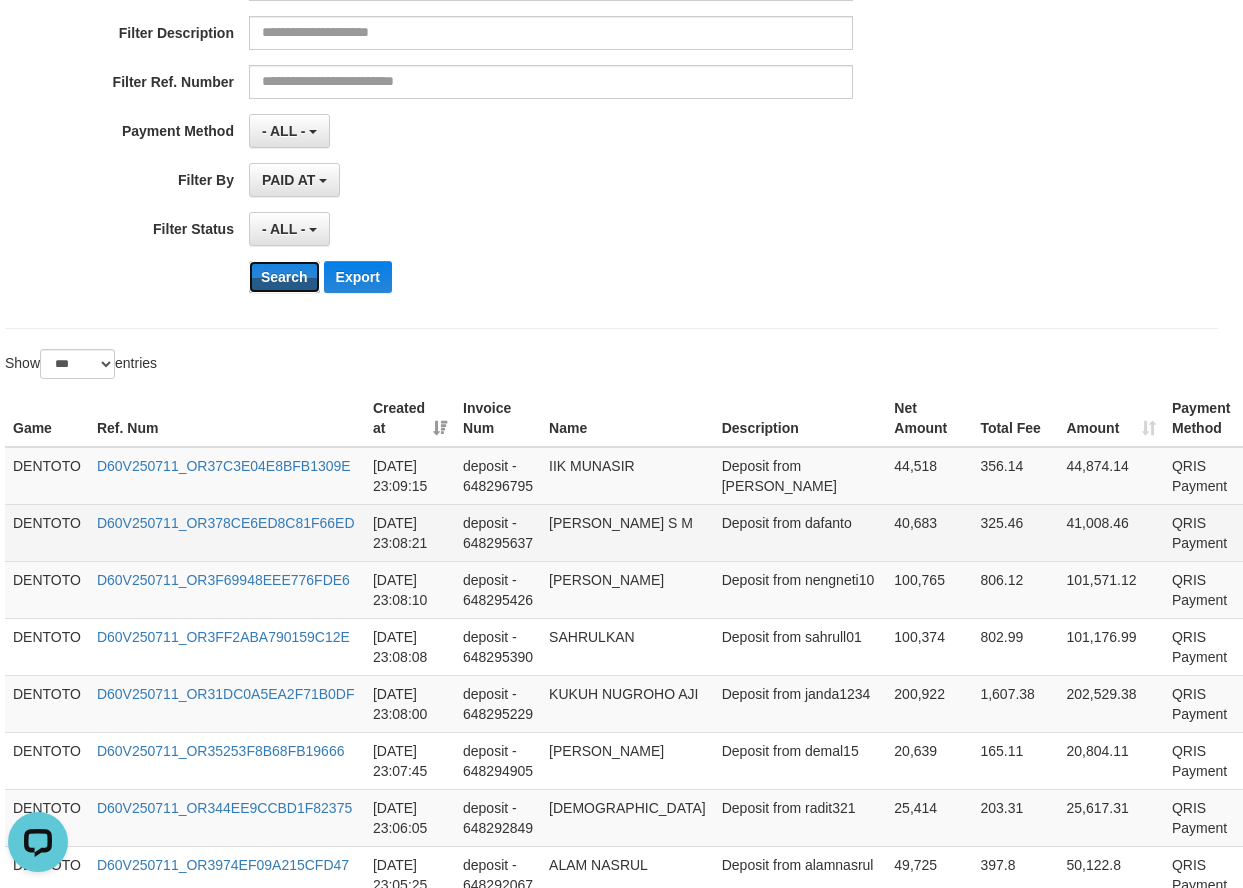 scroll, scrollTop: 333, scrollLeft: 7, axis: both 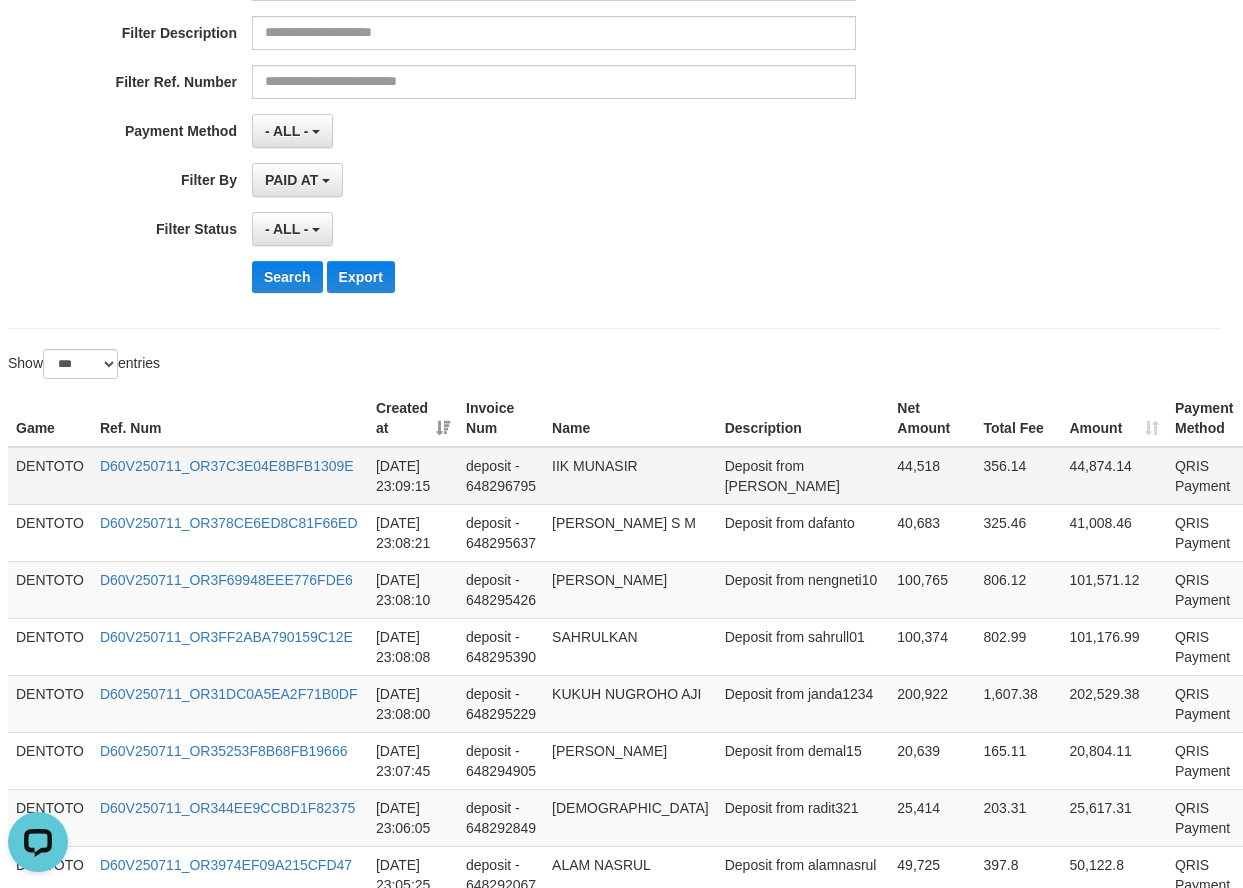 click on "DENTOTO" at bounding box center (50, 476) 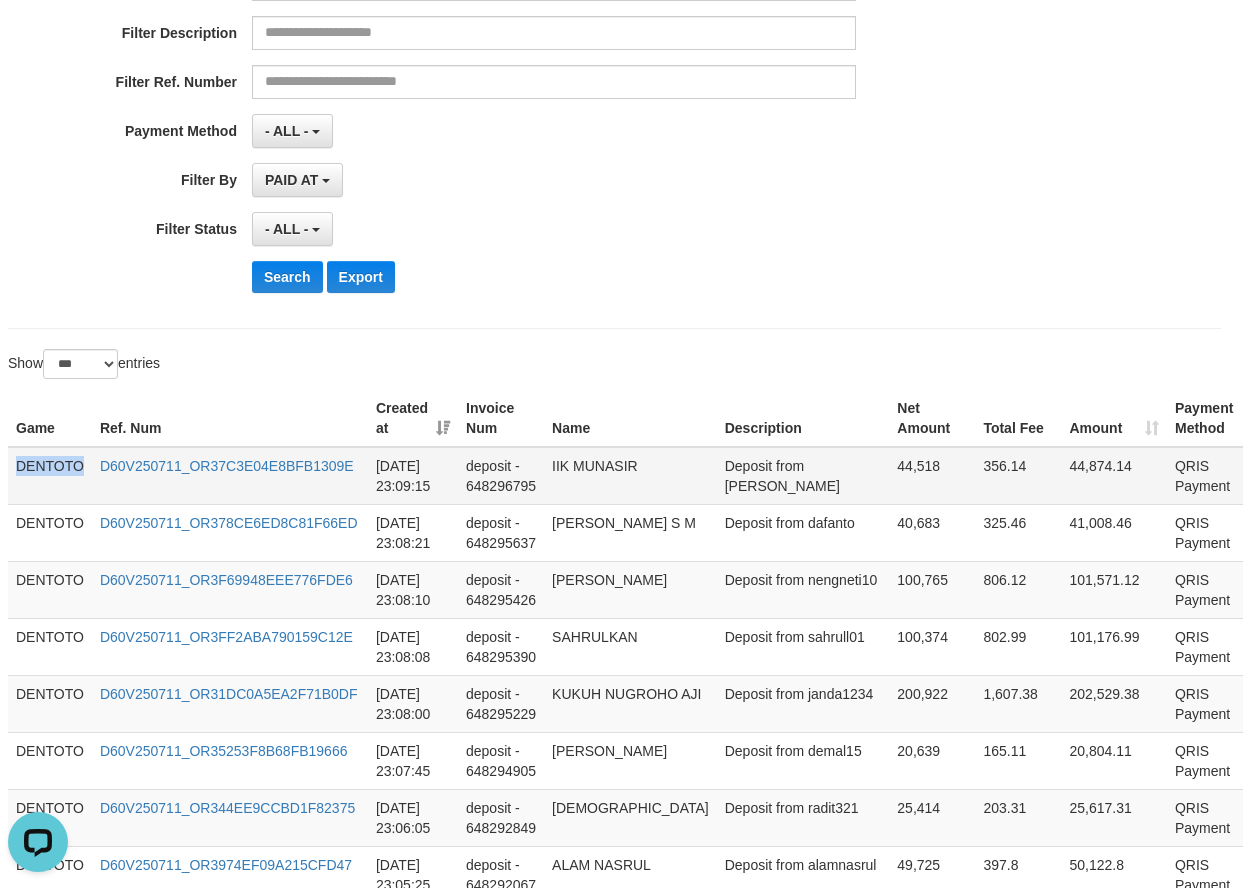 click on "DENTOTO" at bounding box center (50, 476) 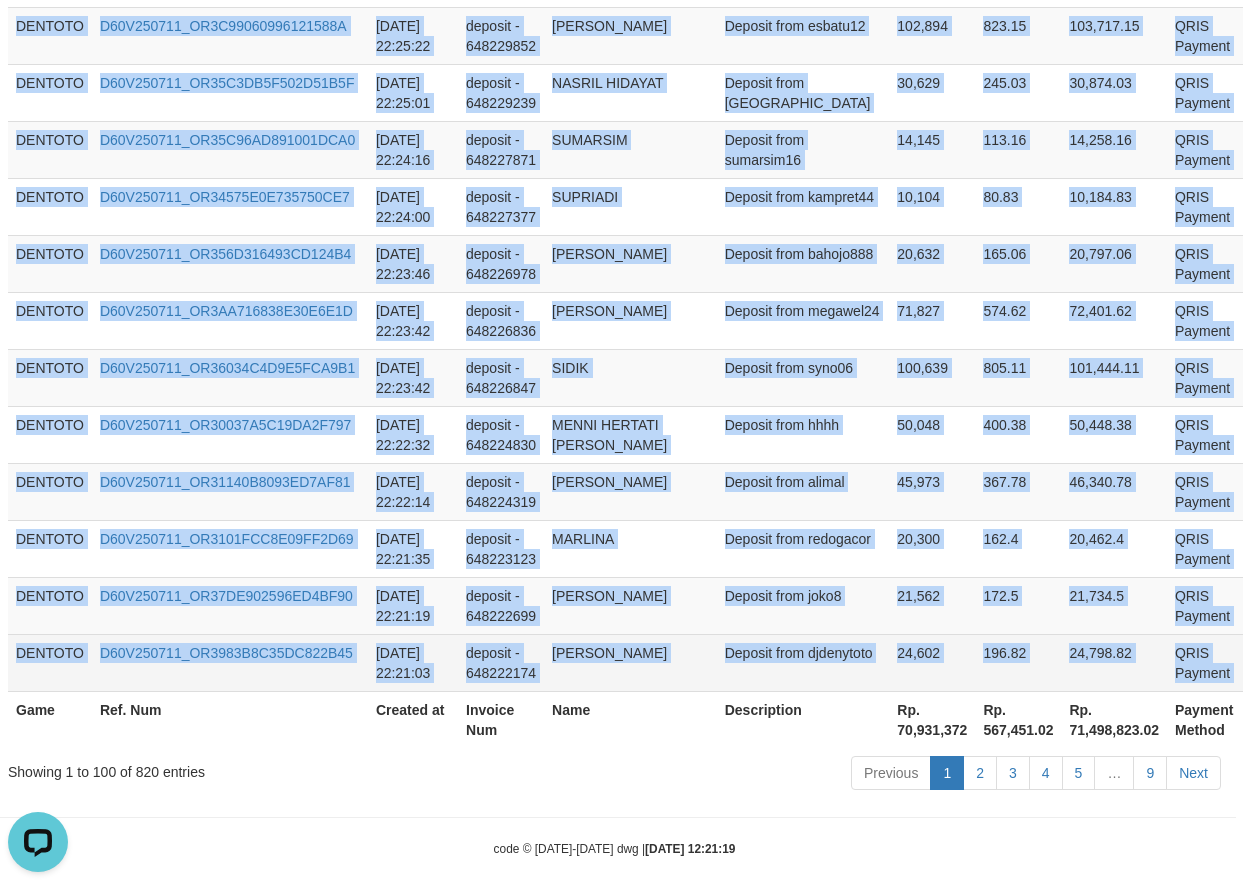 click on "P" at bounding box center [1270, 662] 